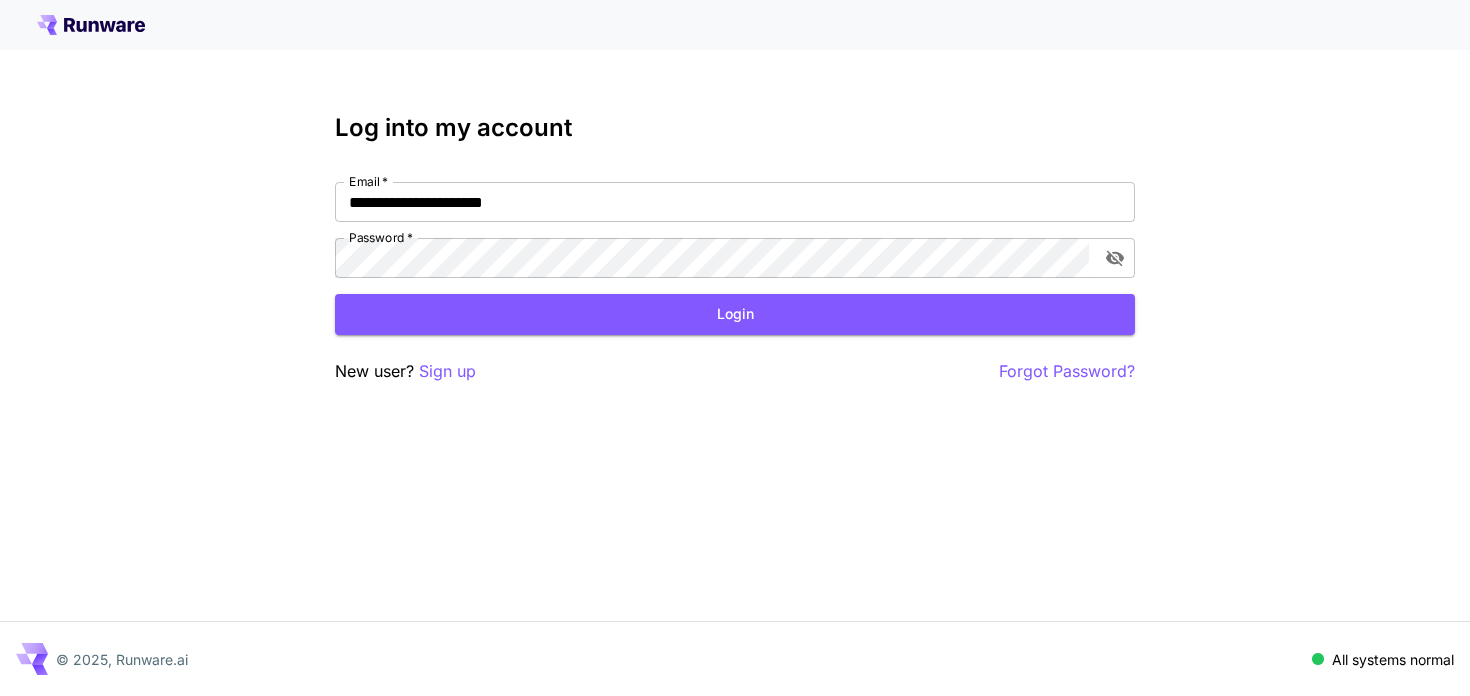 scroll, scrollTop: 0, scrollLeft: 0, axis: both 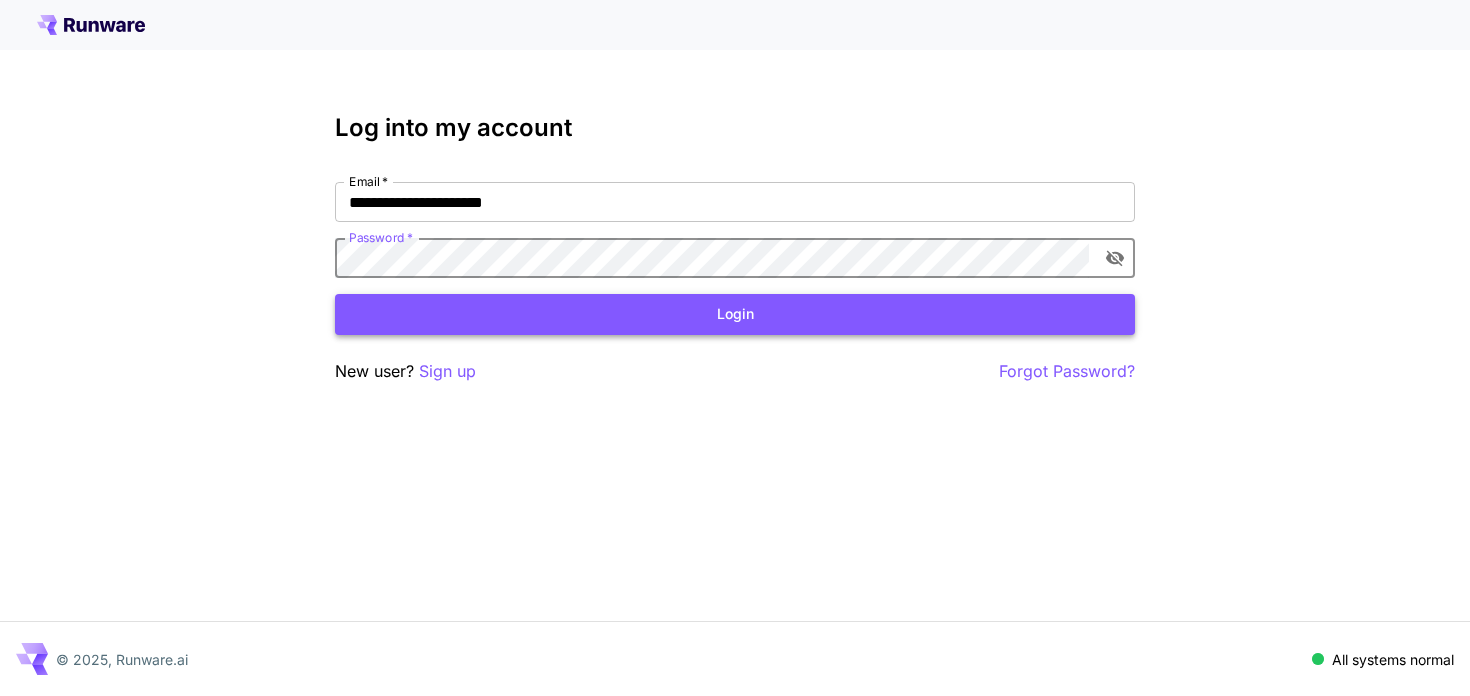 click on "Login" at bounding box center [735, 314] 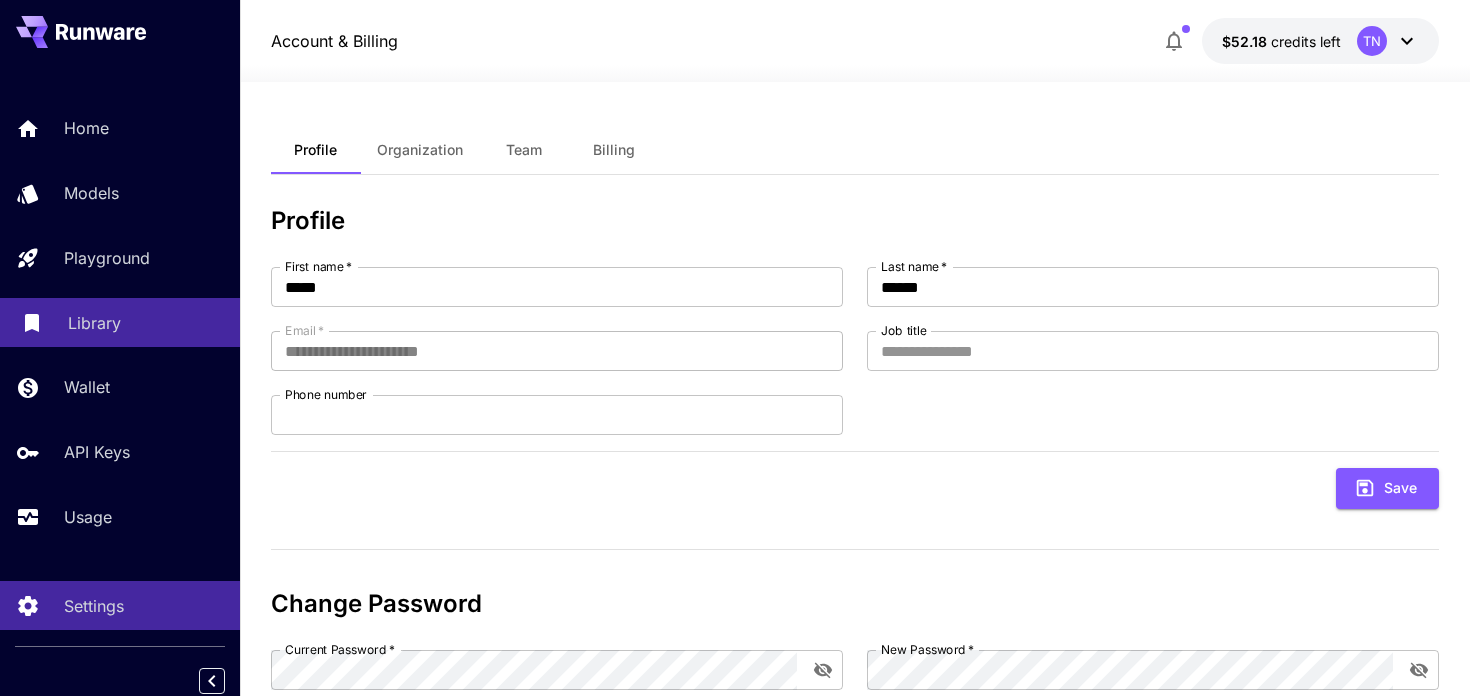 click on "Library" at bounding box center [94, 323] 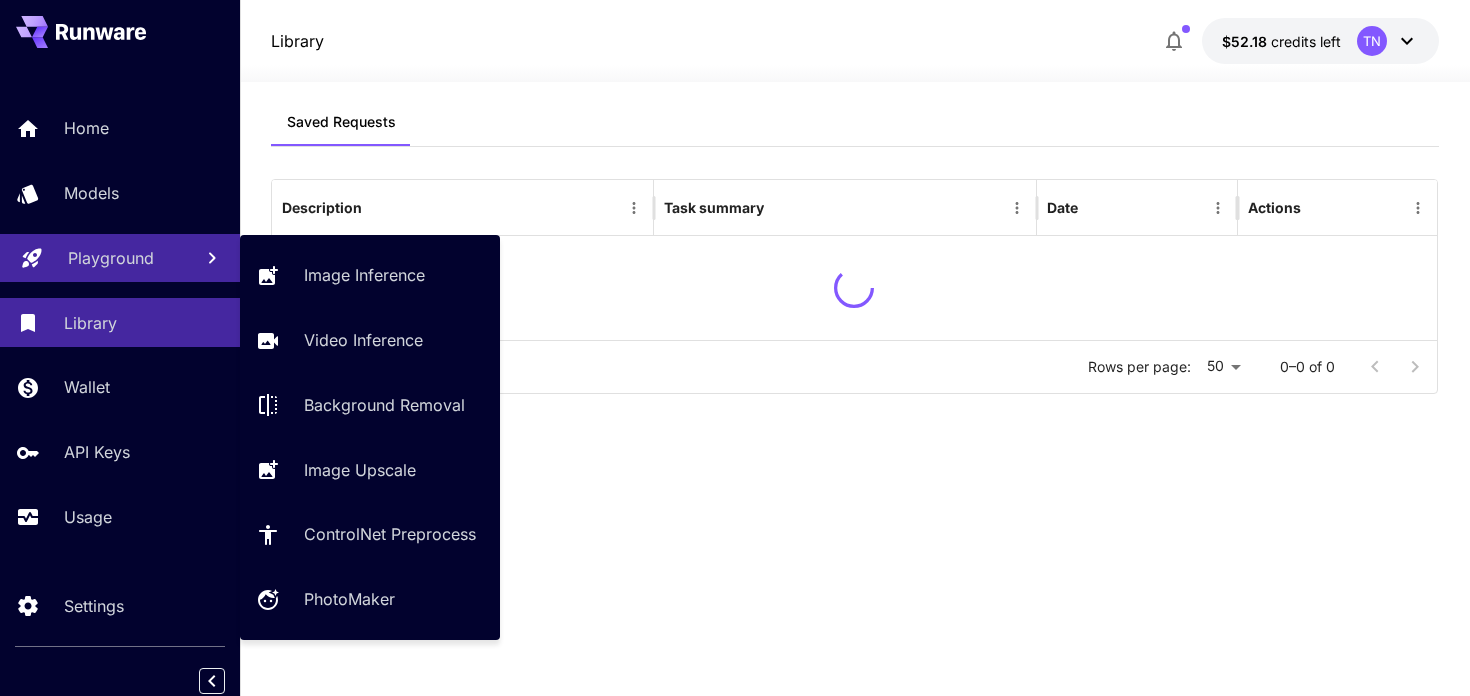click on "Playground" at bounding box center (111, 258) 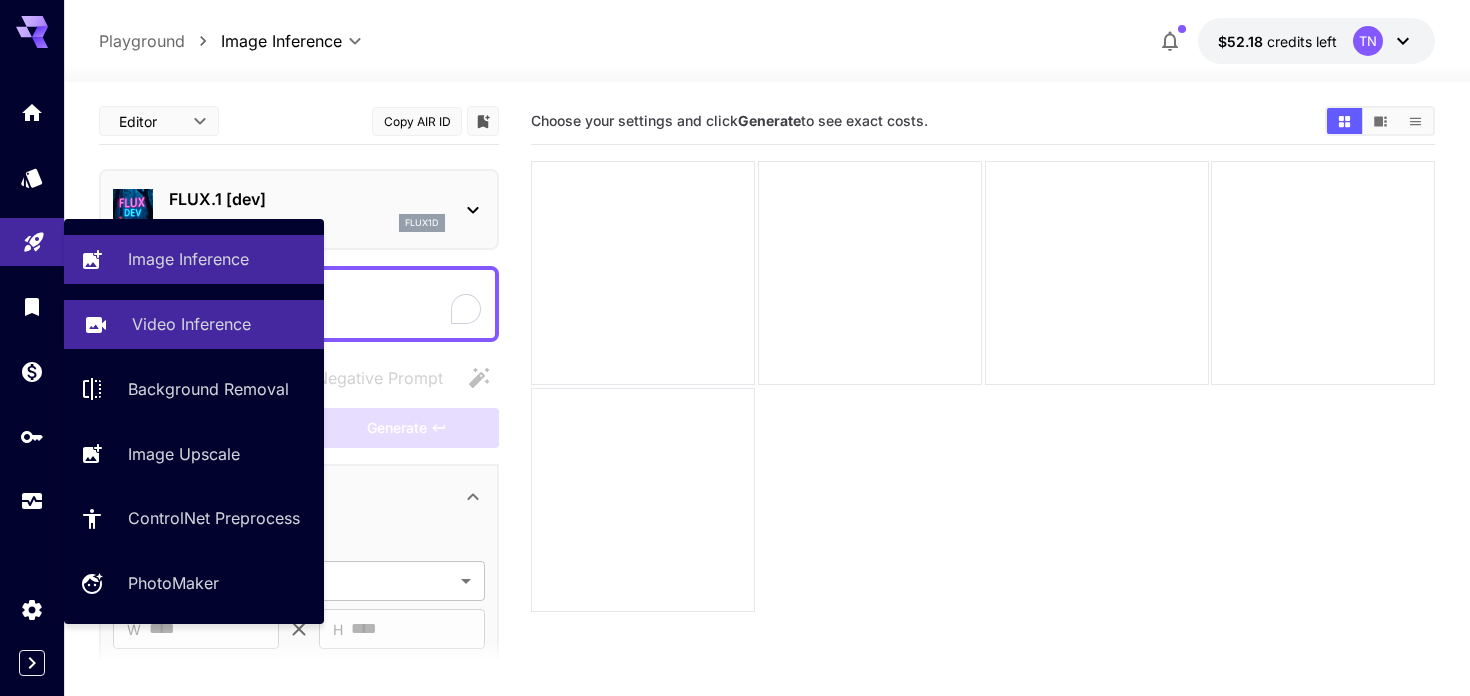 click on "Video Inference" at bounding box center [191, 324] 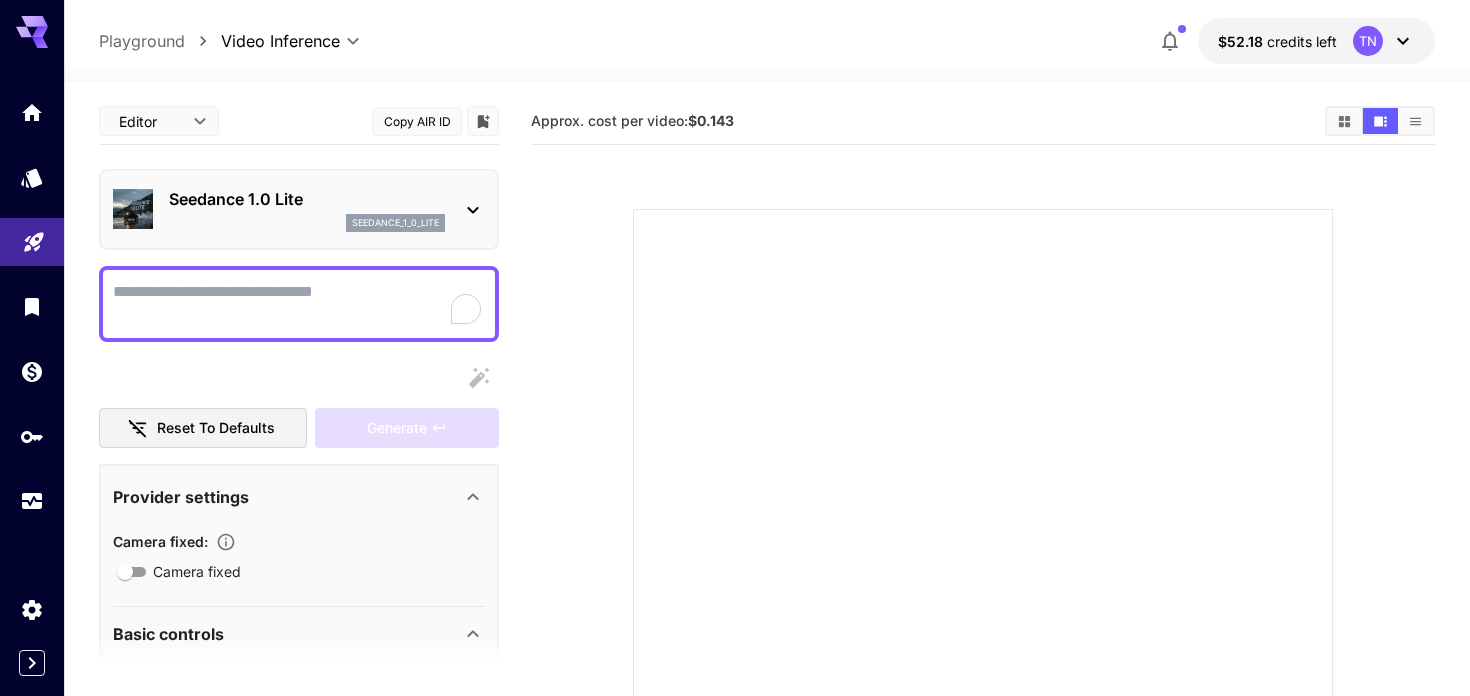 click 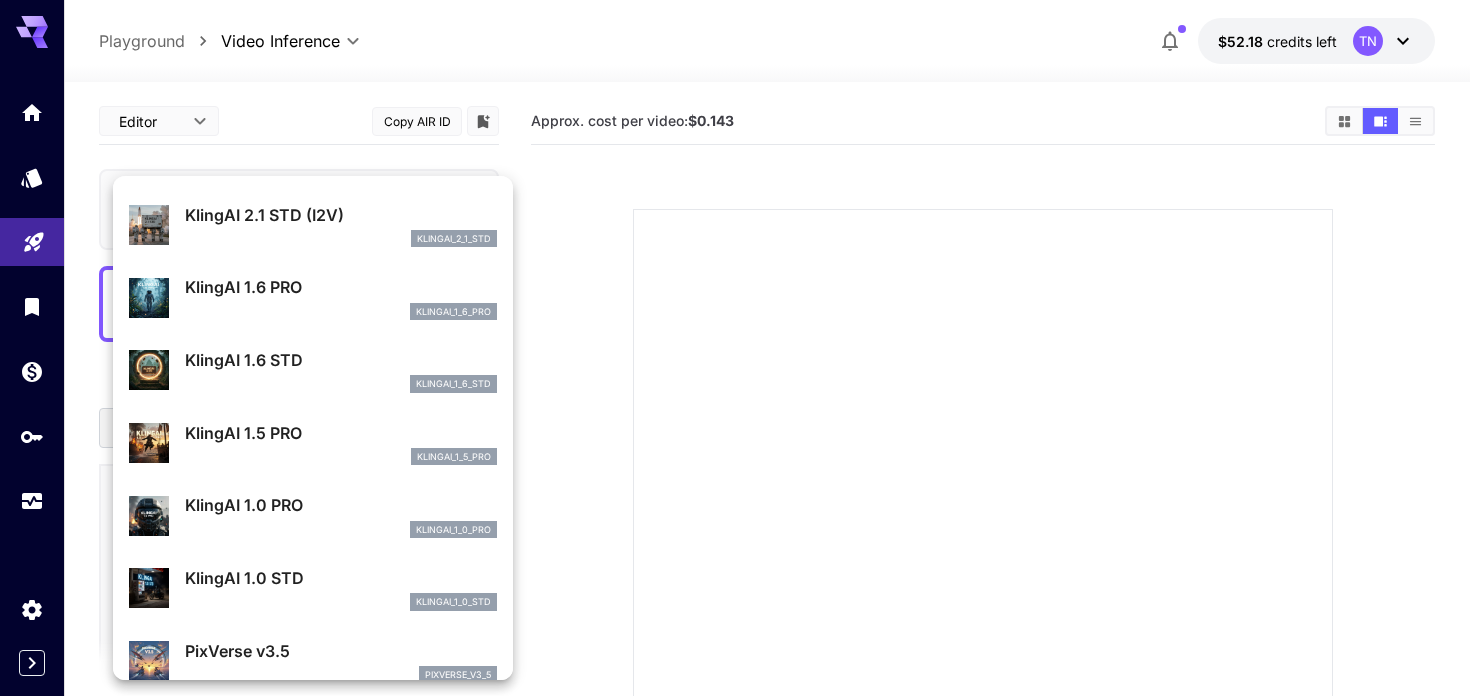 scroll, scrollTop: 715, scrollLeft: 0, axis: vertical 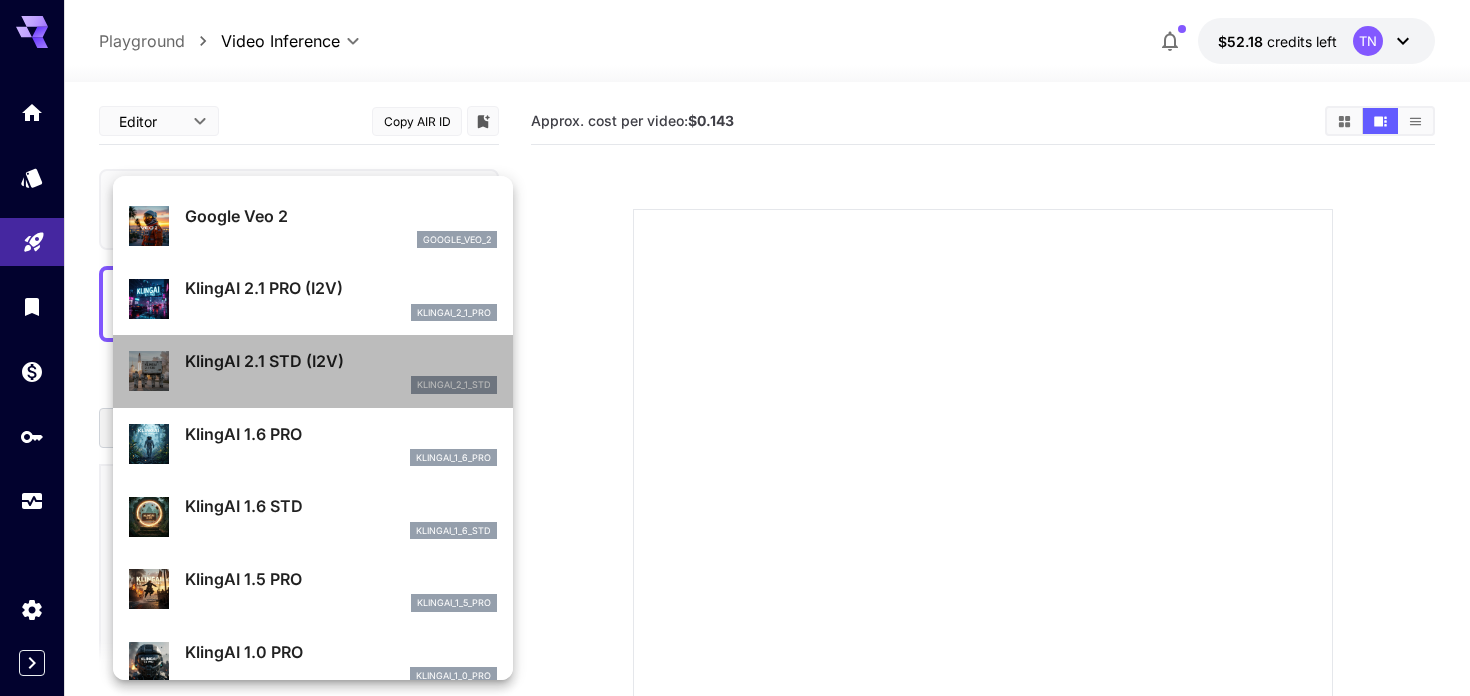 click on "KlingAI 2.1 STD (I2V)" at bounding box center (341, 361) 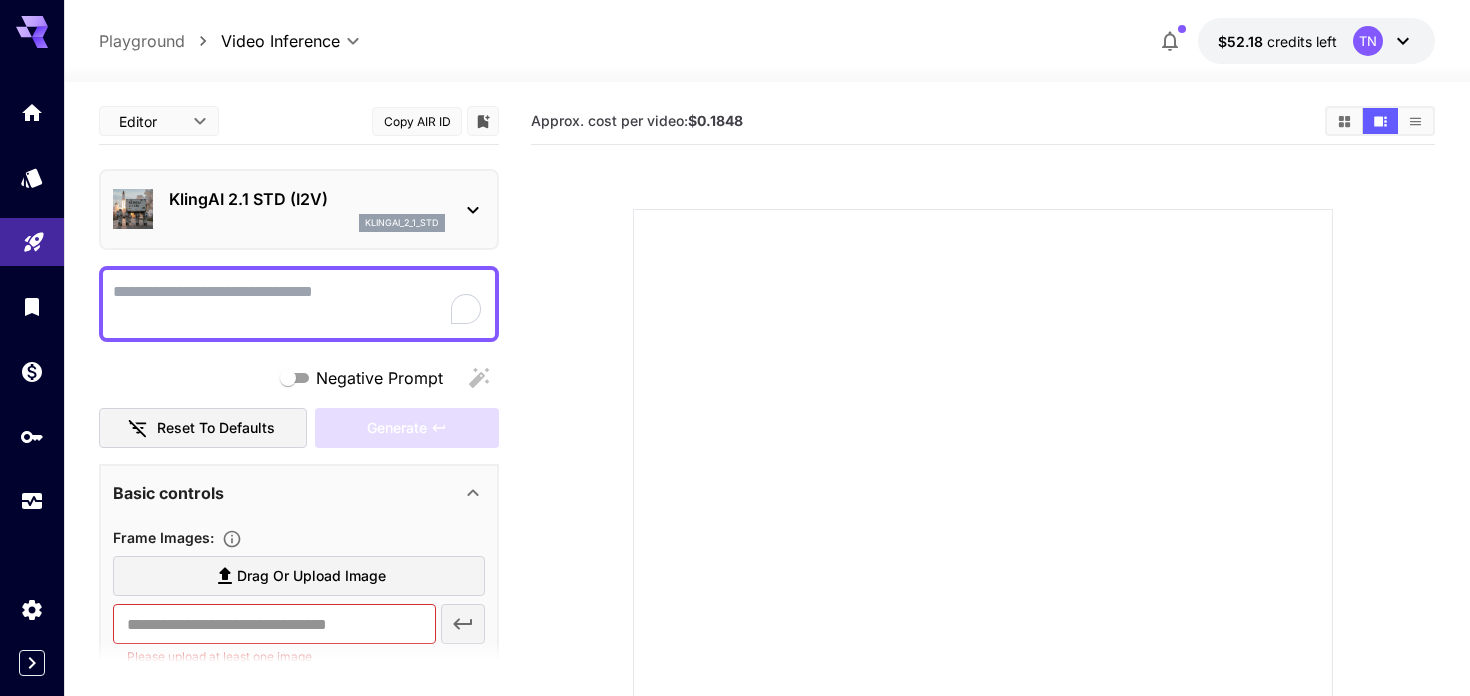 click on "Negative Prompt" at bounding box center [299, 304] 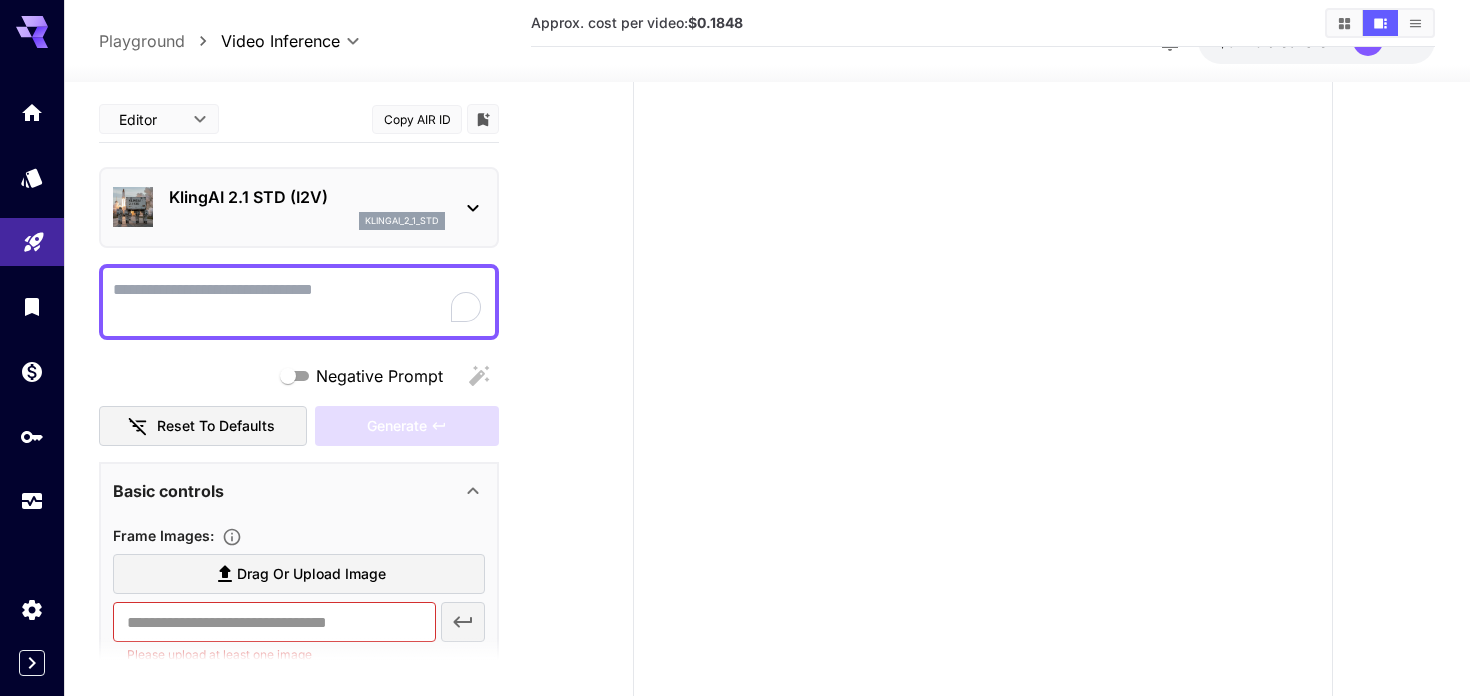 scroll, scrollTop: 273, scrollLeft: 0, axis: vertical 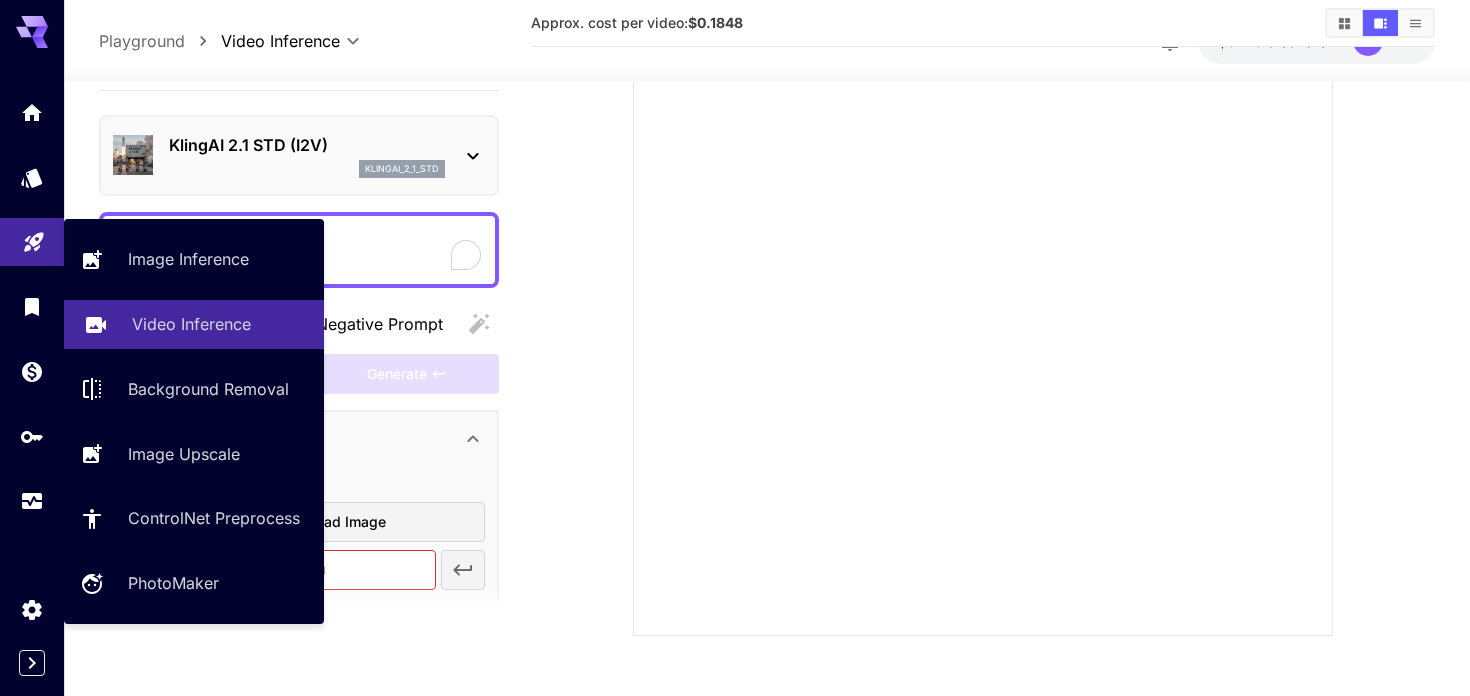 click on "Video Inference" at bounding box center (191, 324) 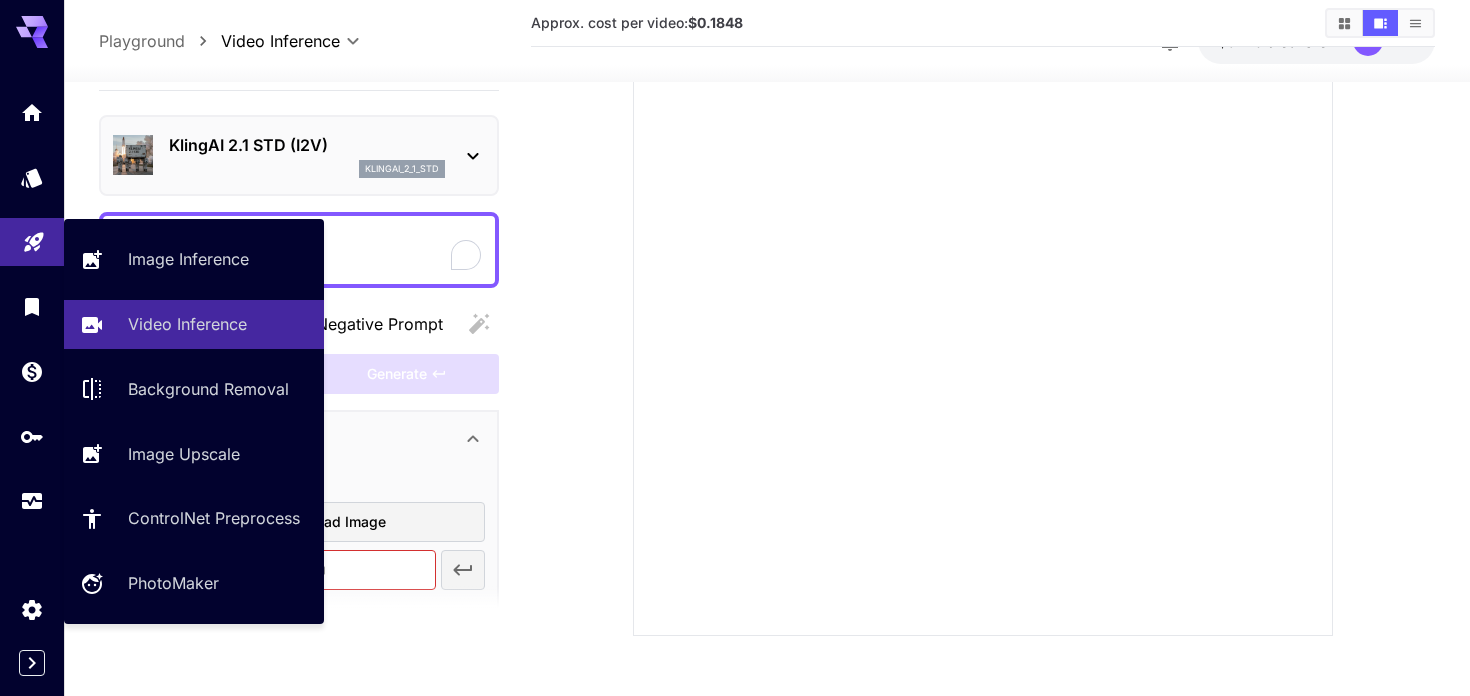 click 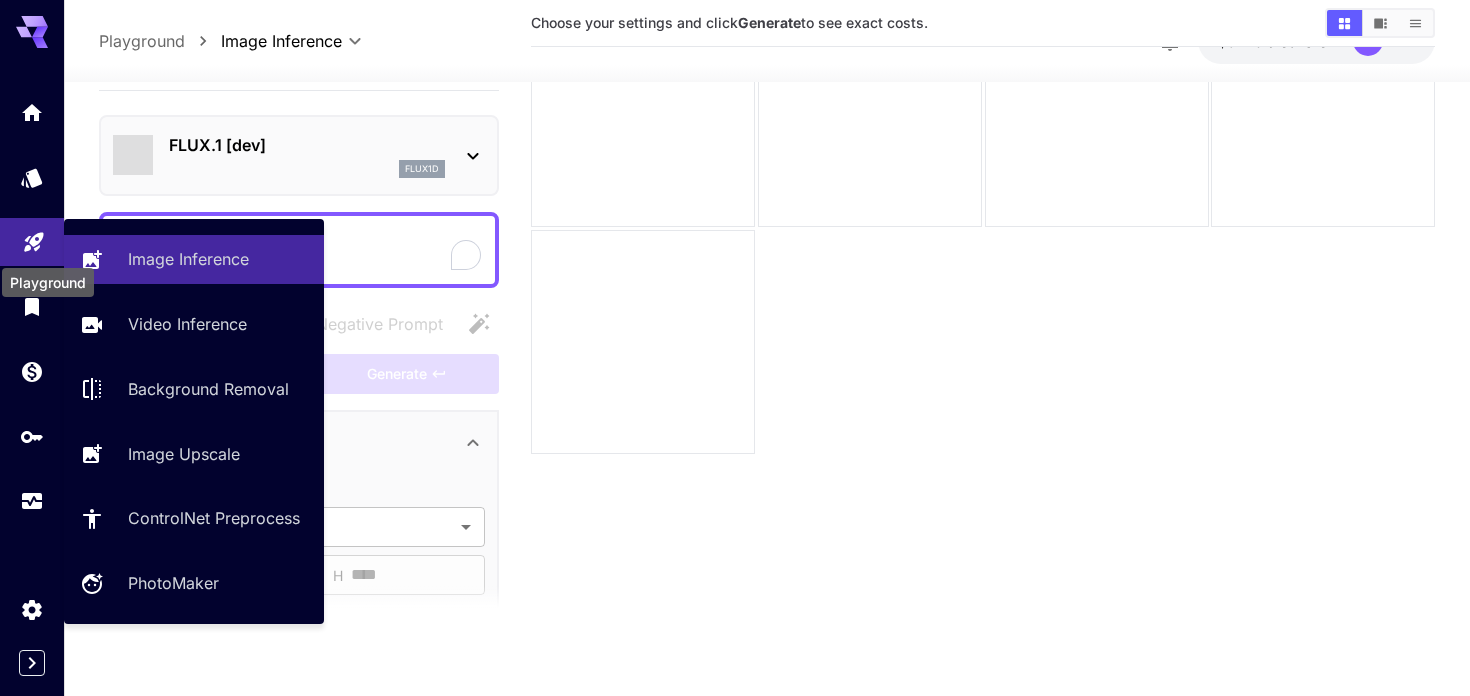 scroll, scrollTop: 158, scrollLeft: 0, axis: vertical 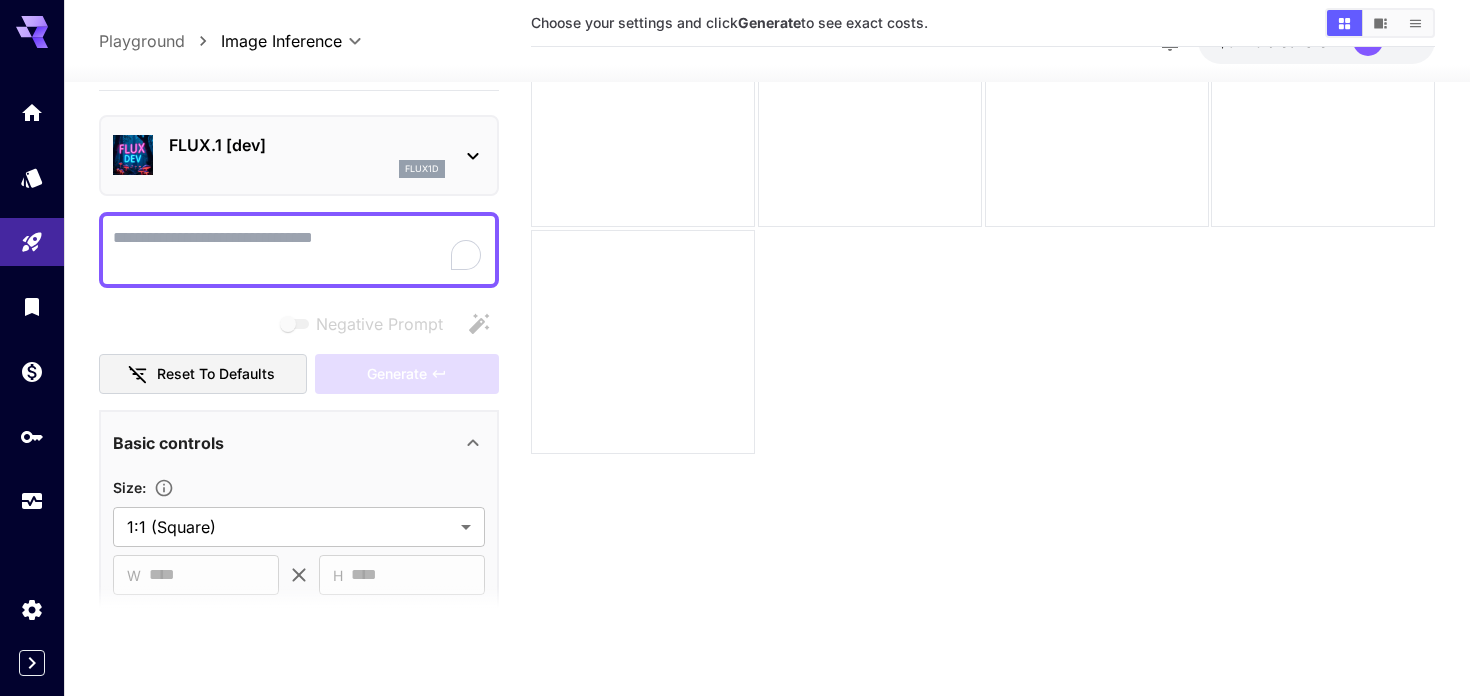 click on "Playground" at bounding box center (142, 41) 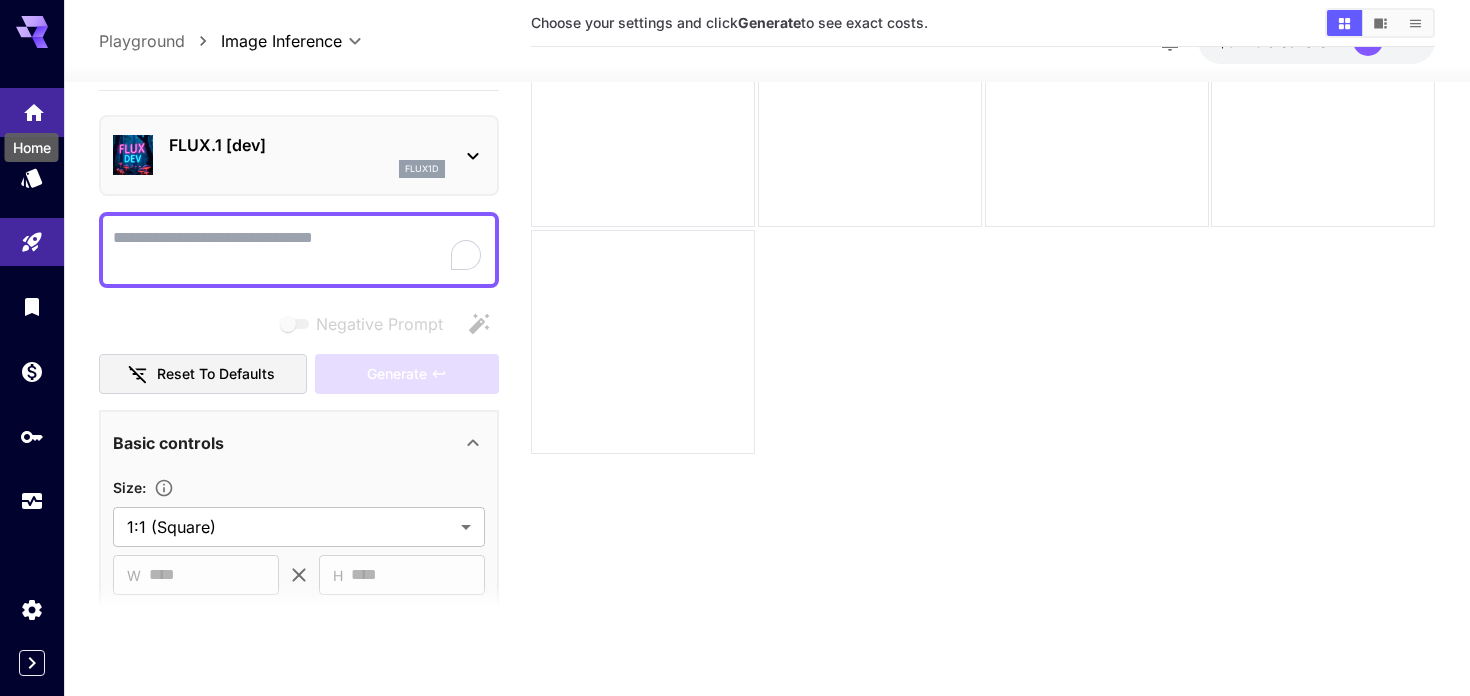 click 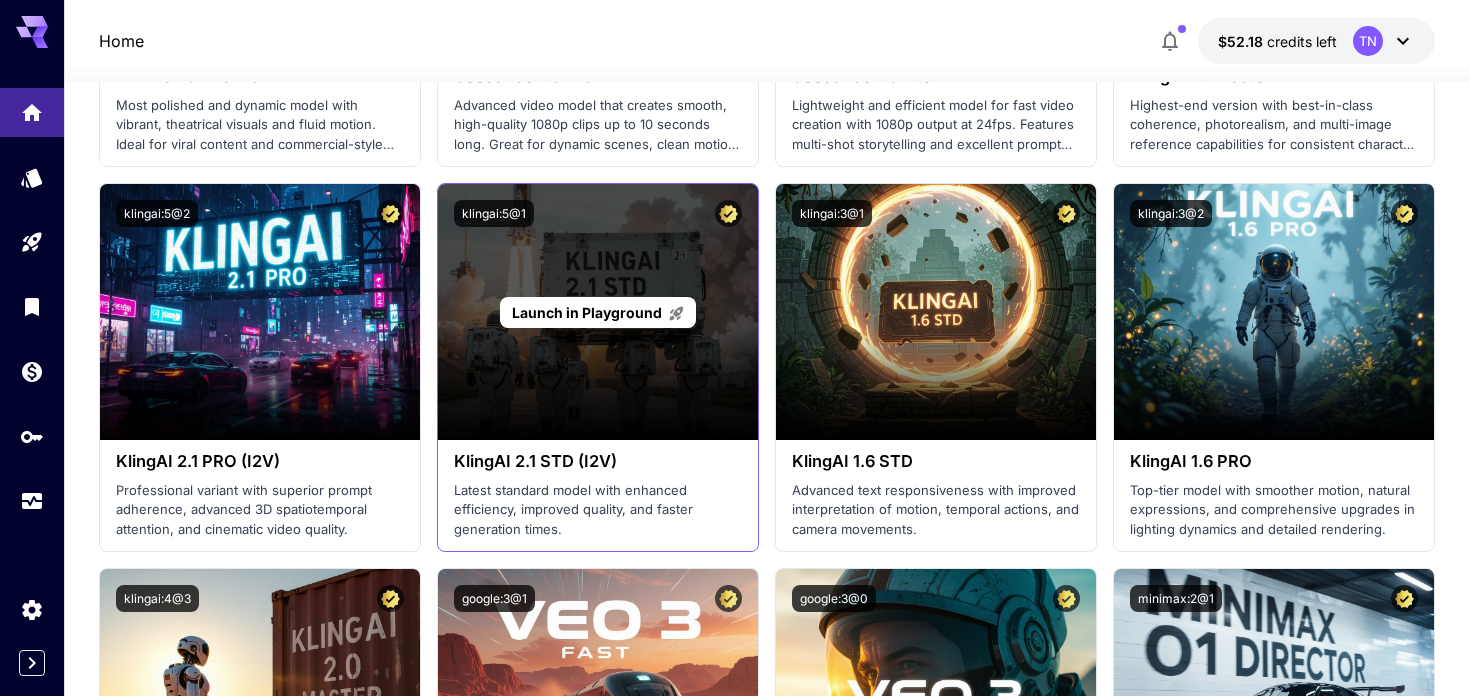 scroll, scrollTop: 819, scrollLeft: 0, axis: vertical 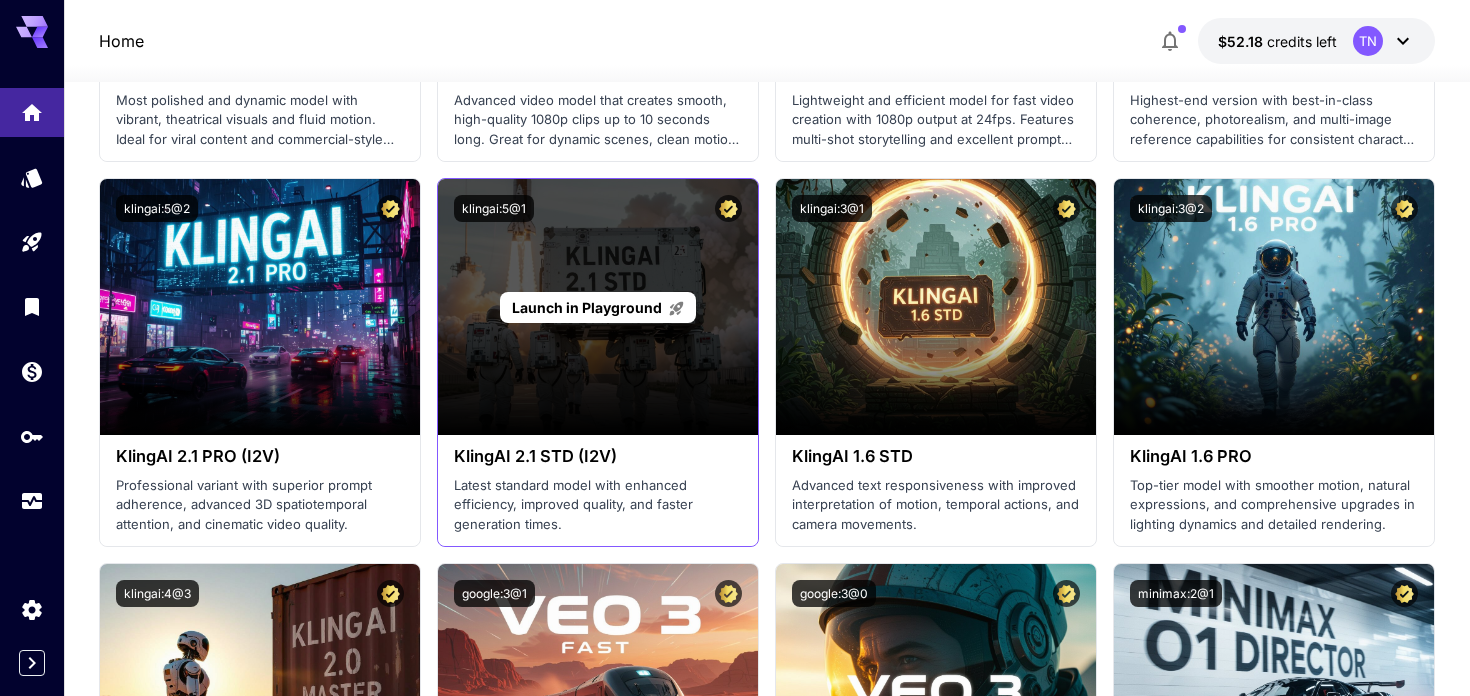 click on "Launch in Playground" at bounding box center (598, 307) 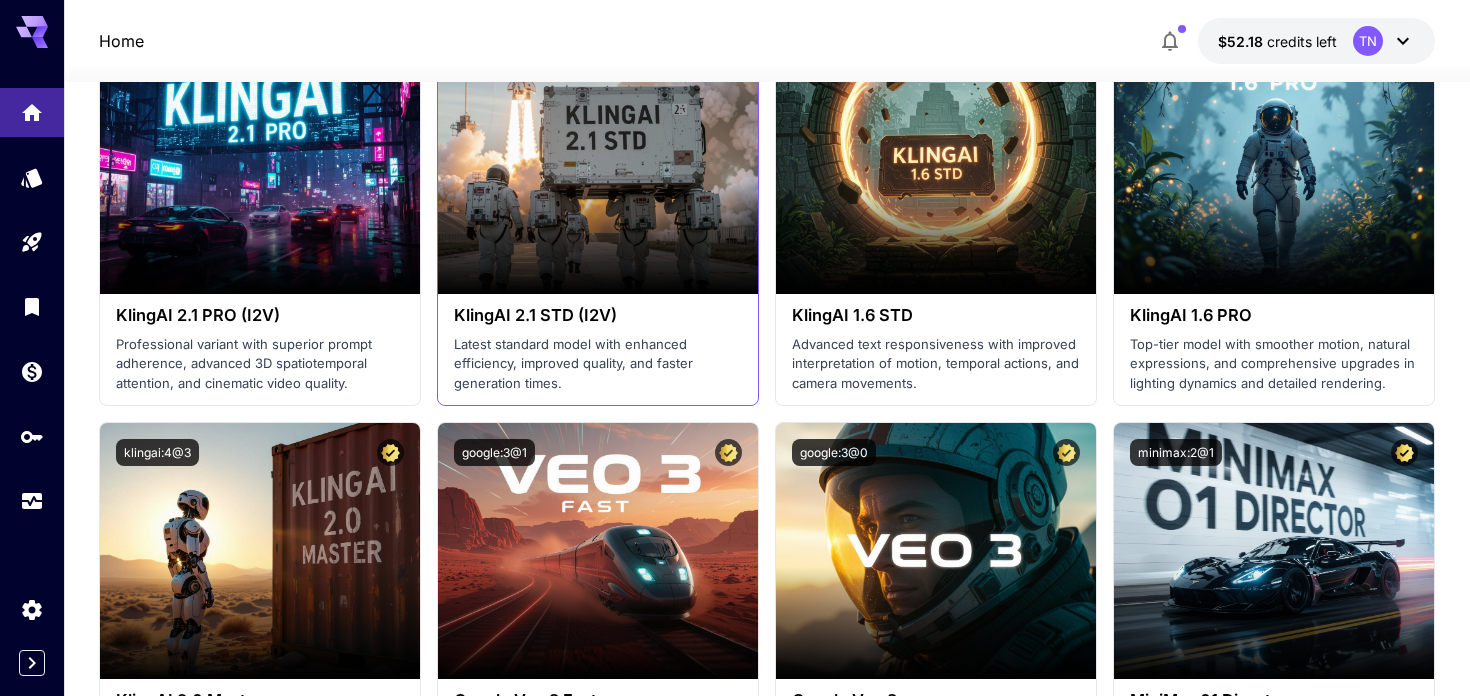 scroll, scrollTop: 753, scrollLeft: 0, axis: vertical 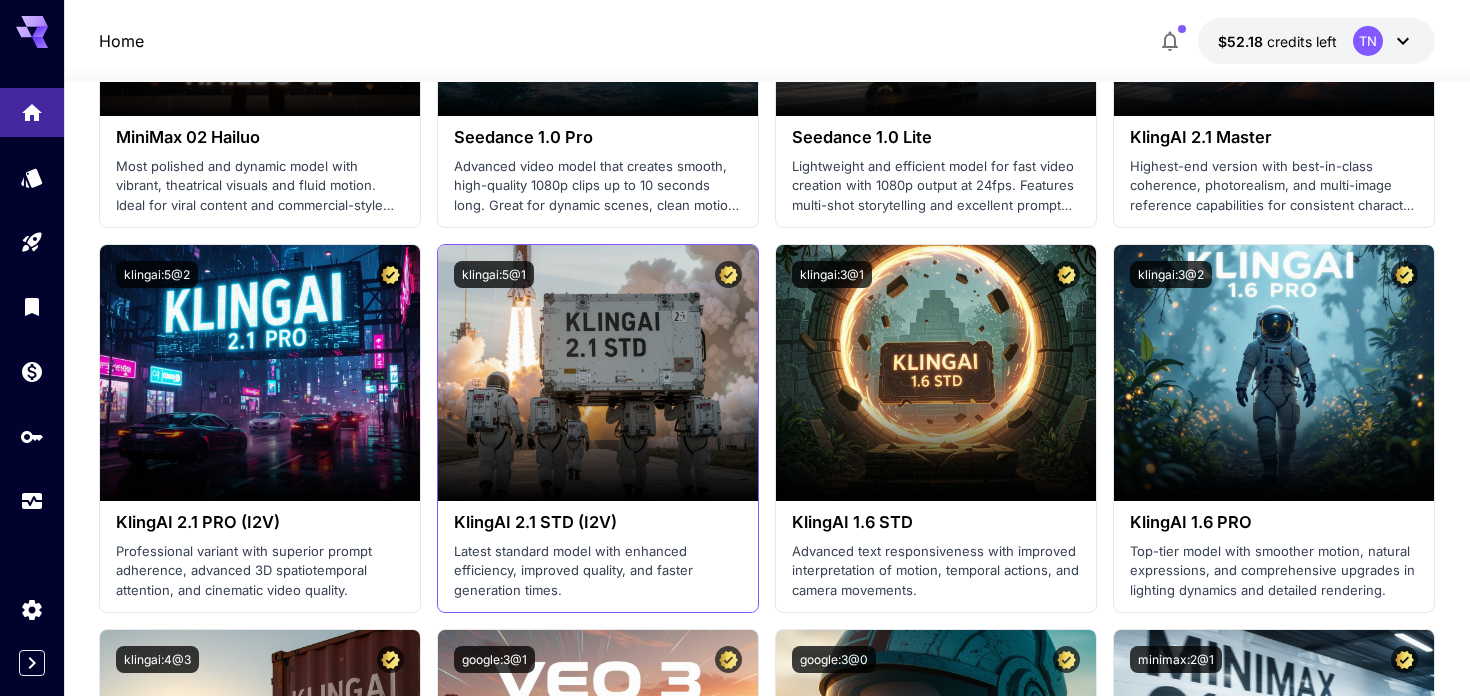 click on "Latest standard model with enhanced efficiency, improved quality, and faster generation times." at bounding box center [598, 571] 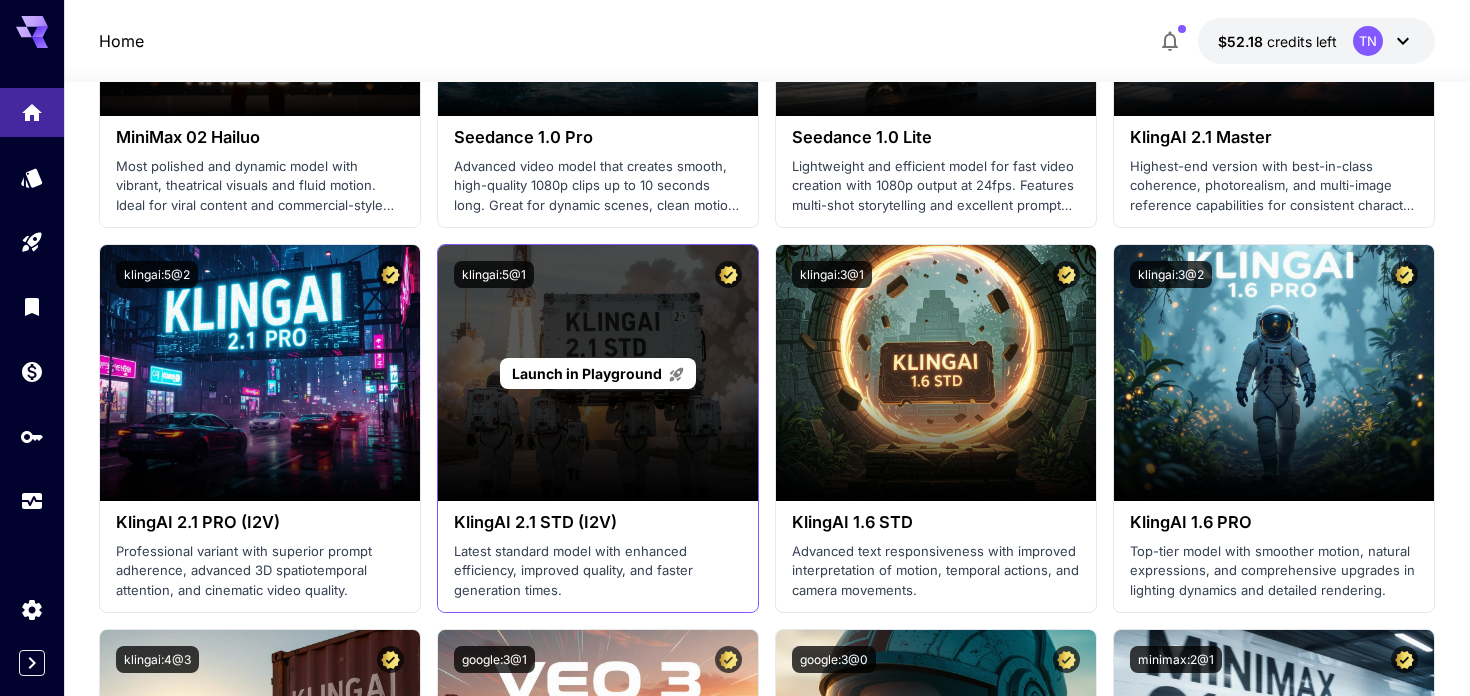 click on "Launch in Playground" at bounding box center (597, 373) 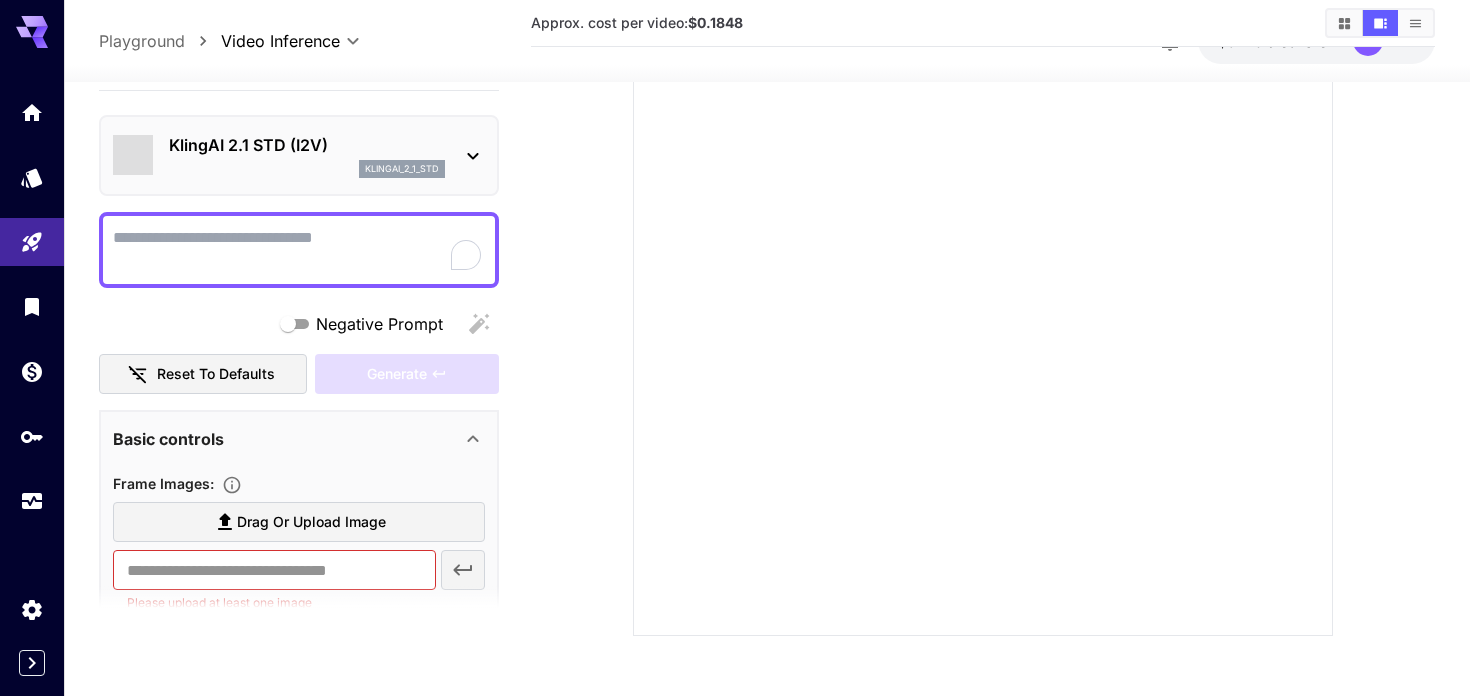 scroll, scrollTop: 273, scrollLeft: 0, axis: vertical 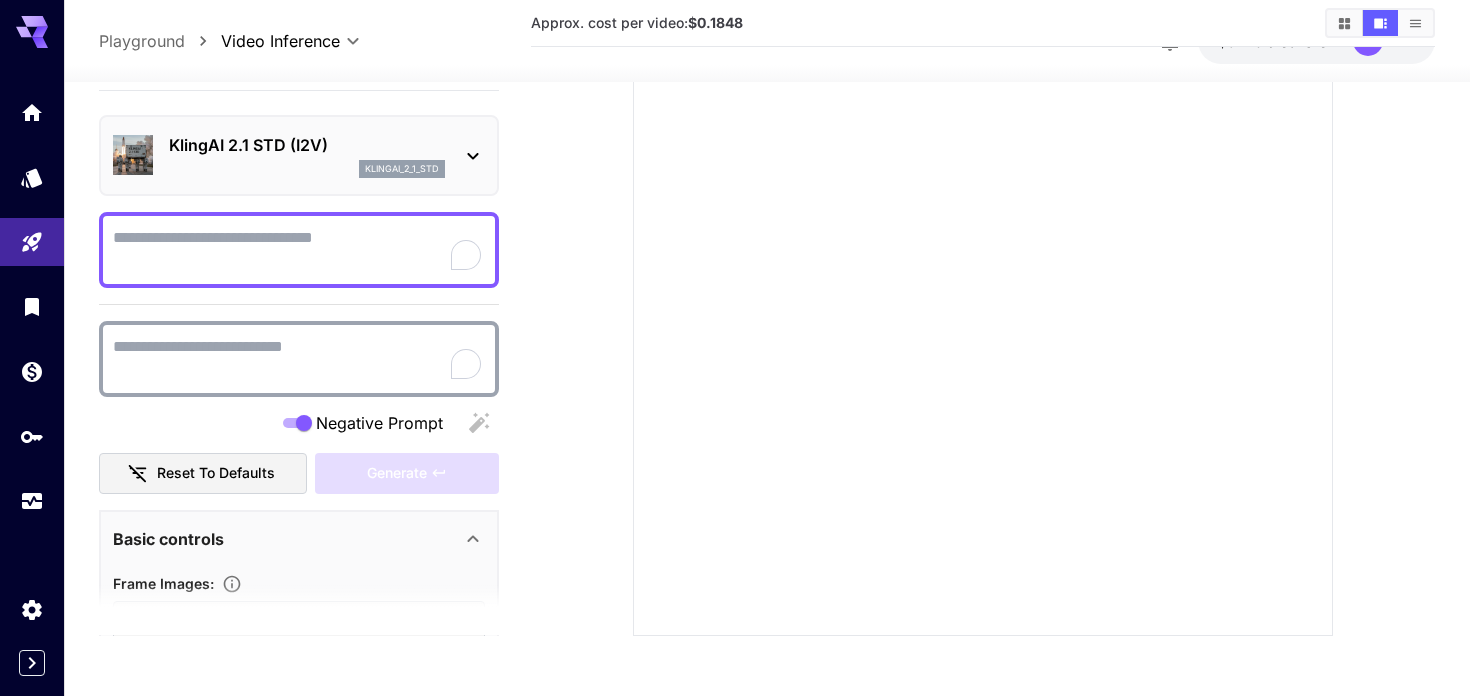 click on "Negative Prompt" at bounding box center (299, 359) 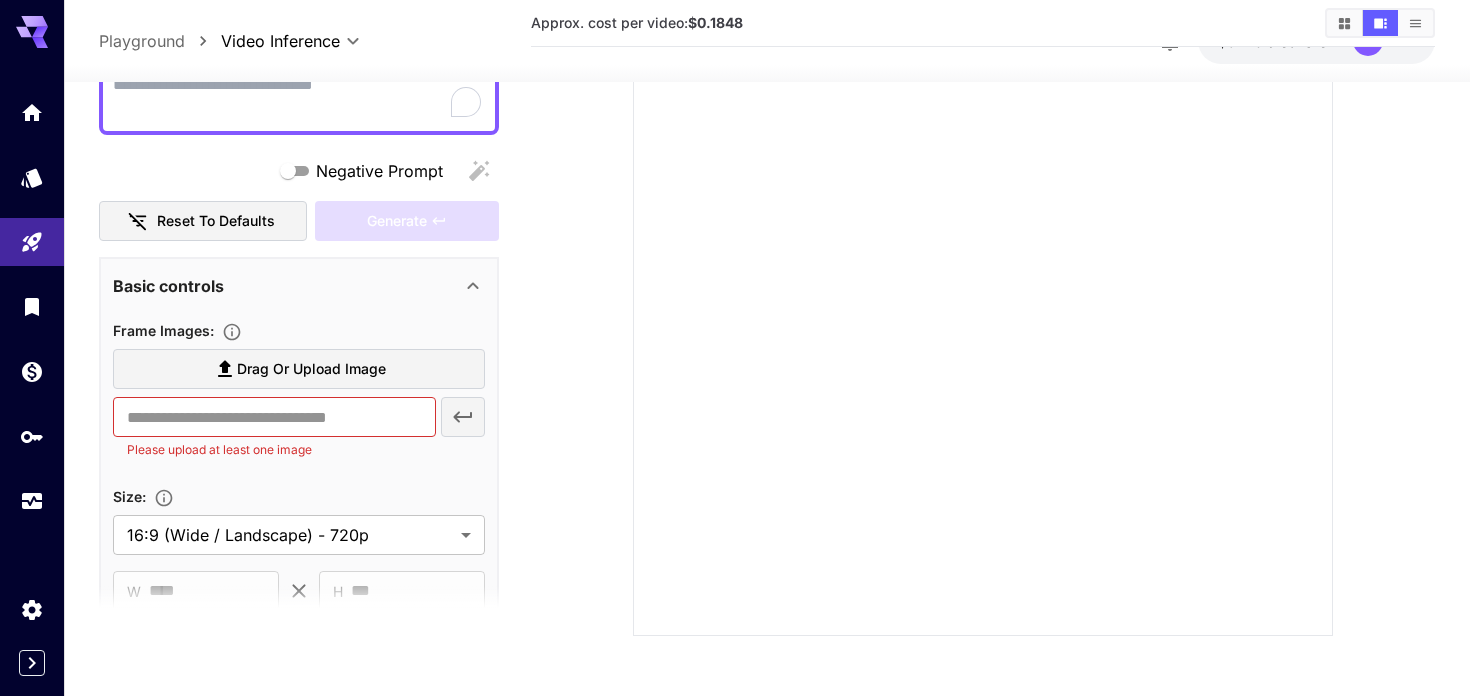 scroll, scrollTop: 167, scrollLeft: 0, axis: vertical 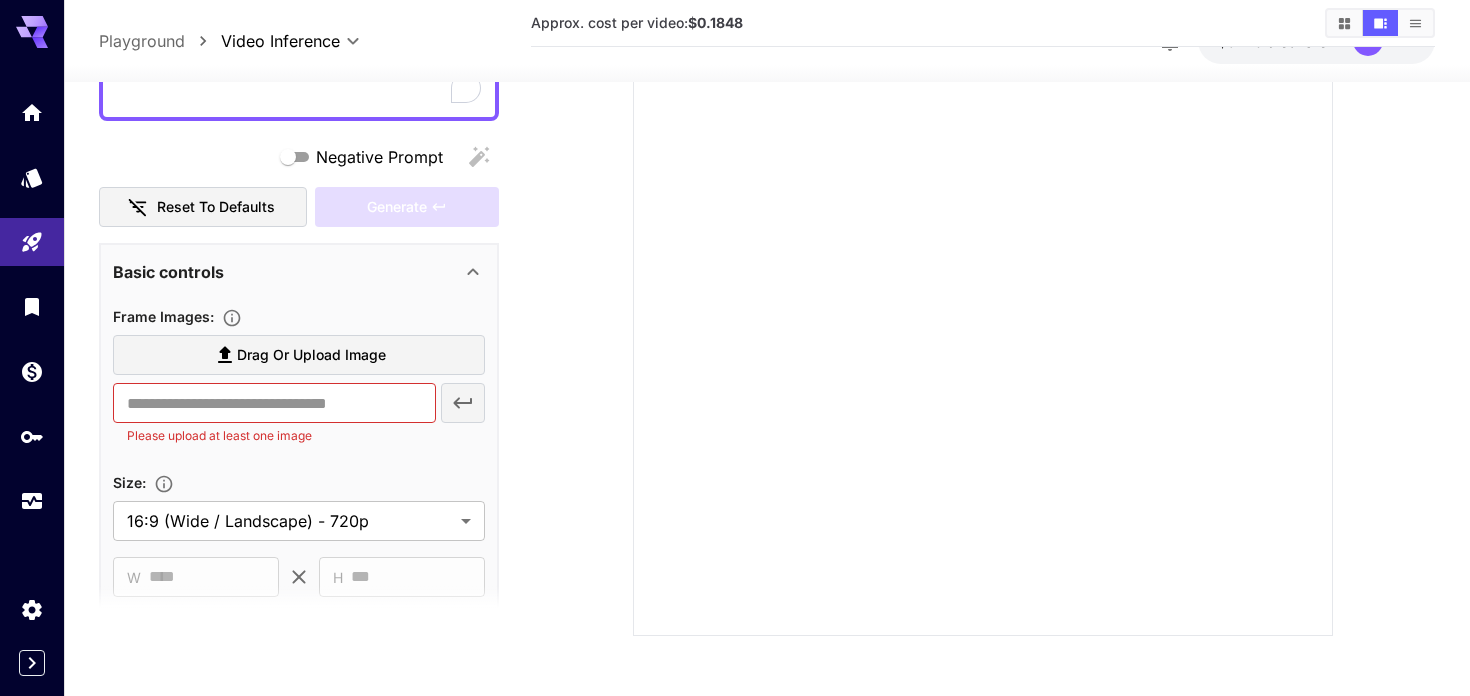 click on "Drag or upload image" at bounding box center [311, 355] 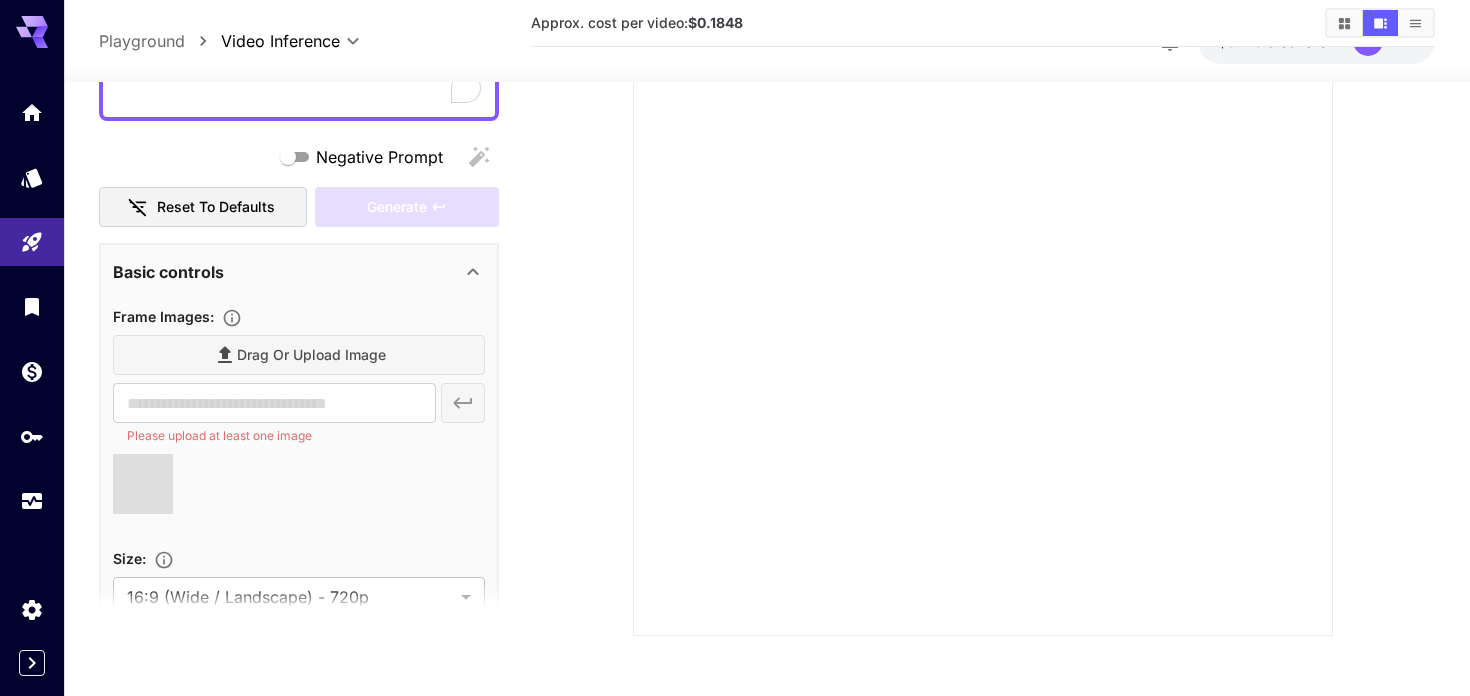 type on "**********" 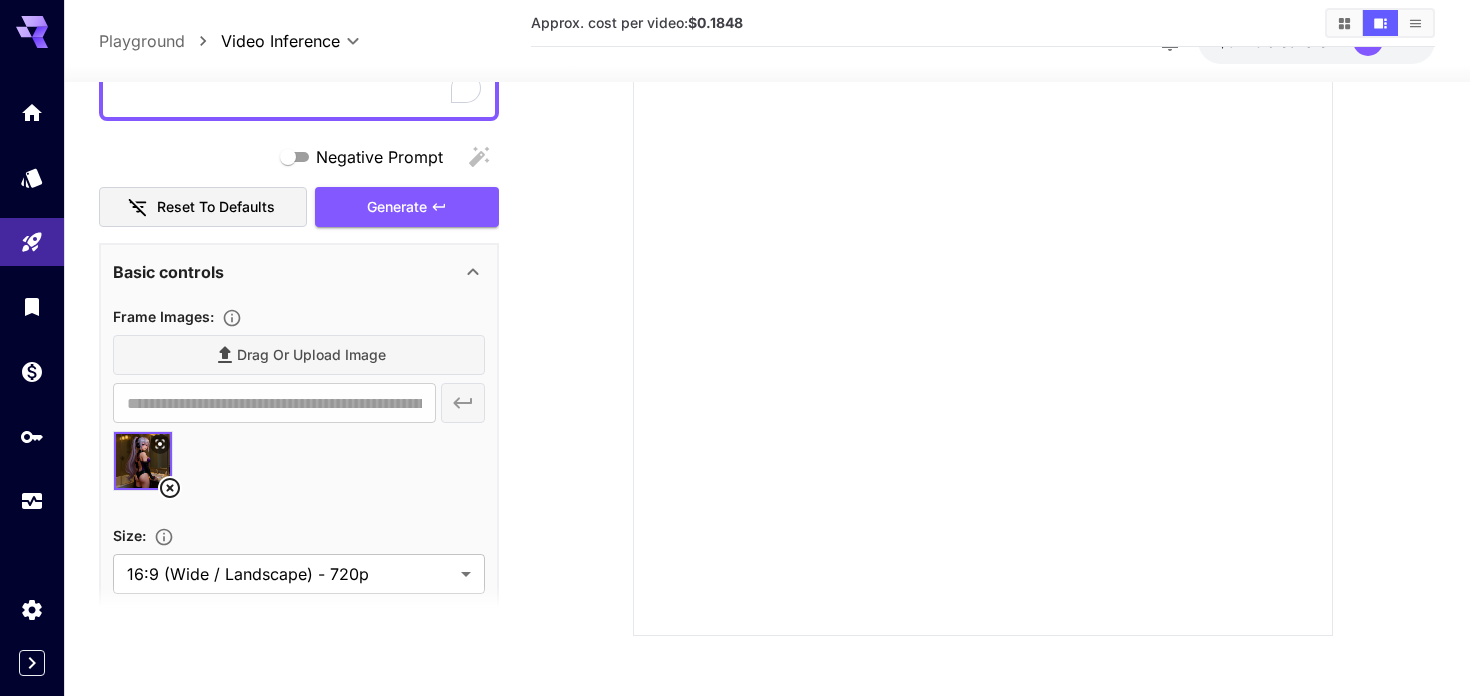scroll, scrollTop: 0, scrollLeft: 0, axis: both 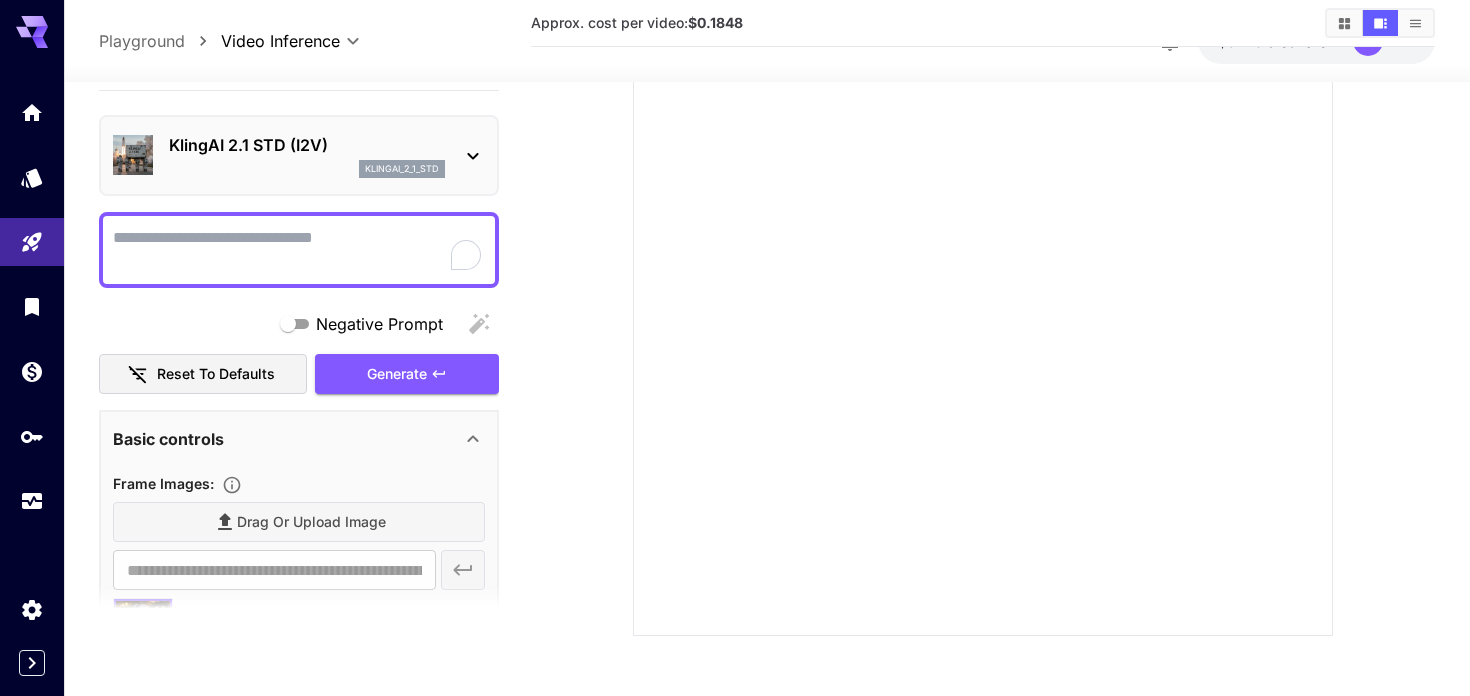 click on "Negative Prompt" at bounding box center [299, 250] 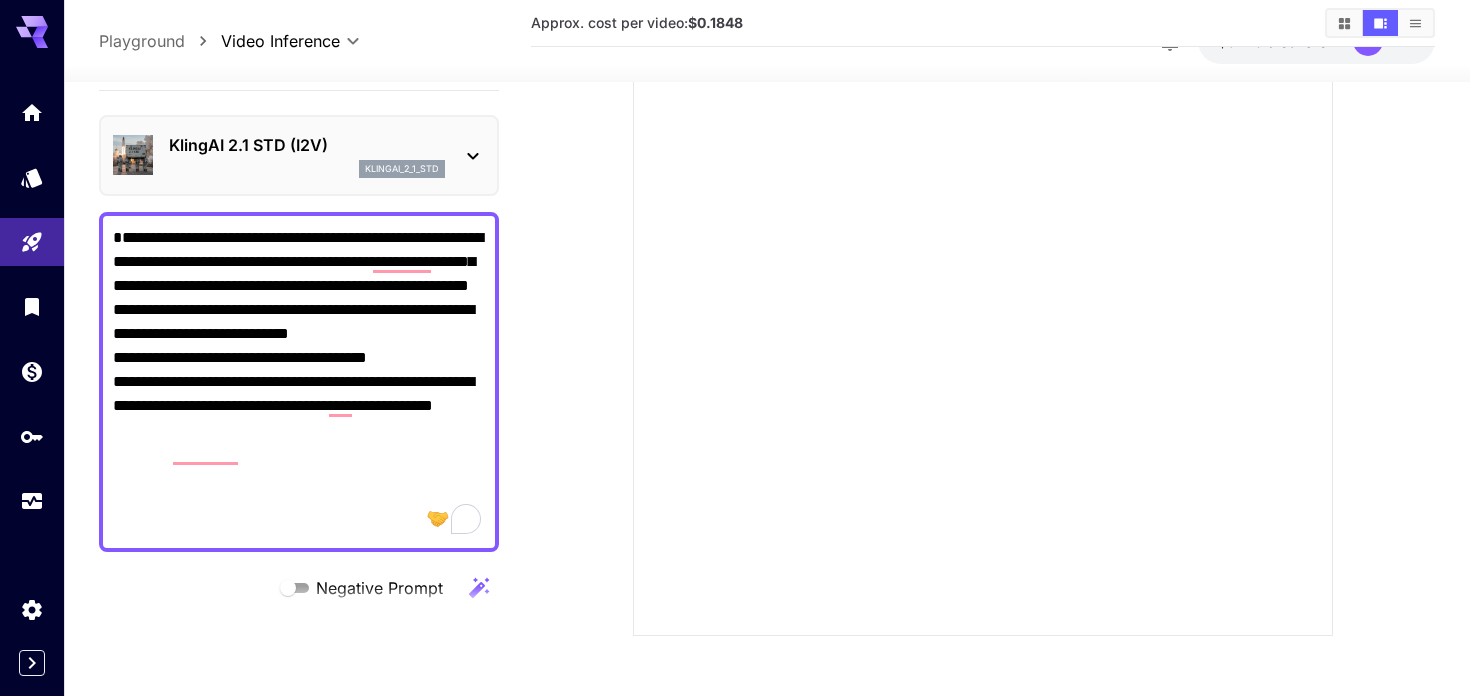 drag, startPoint x: 364, startPoint y: 288, endPoint x: 332, endPoint y: 311, distance: 39.40812 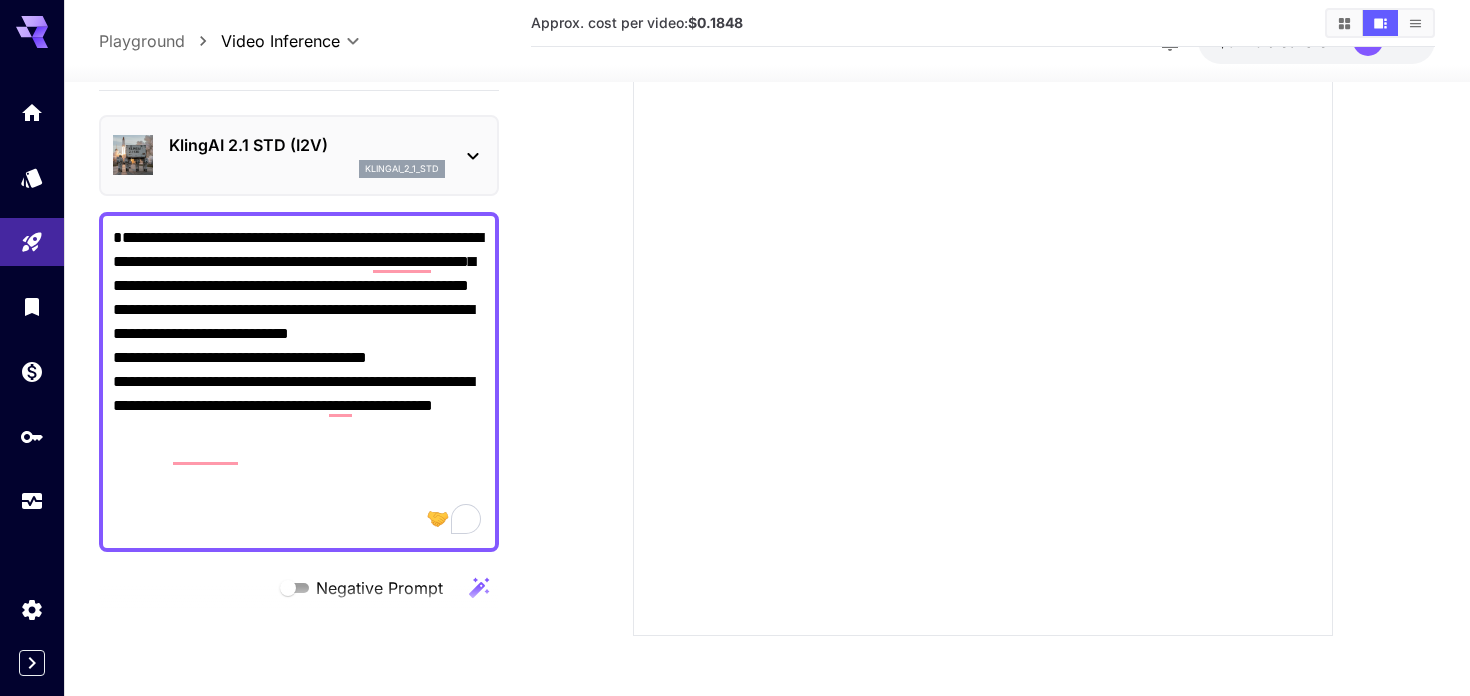 click on "**********" at bounding box center (299, 382) 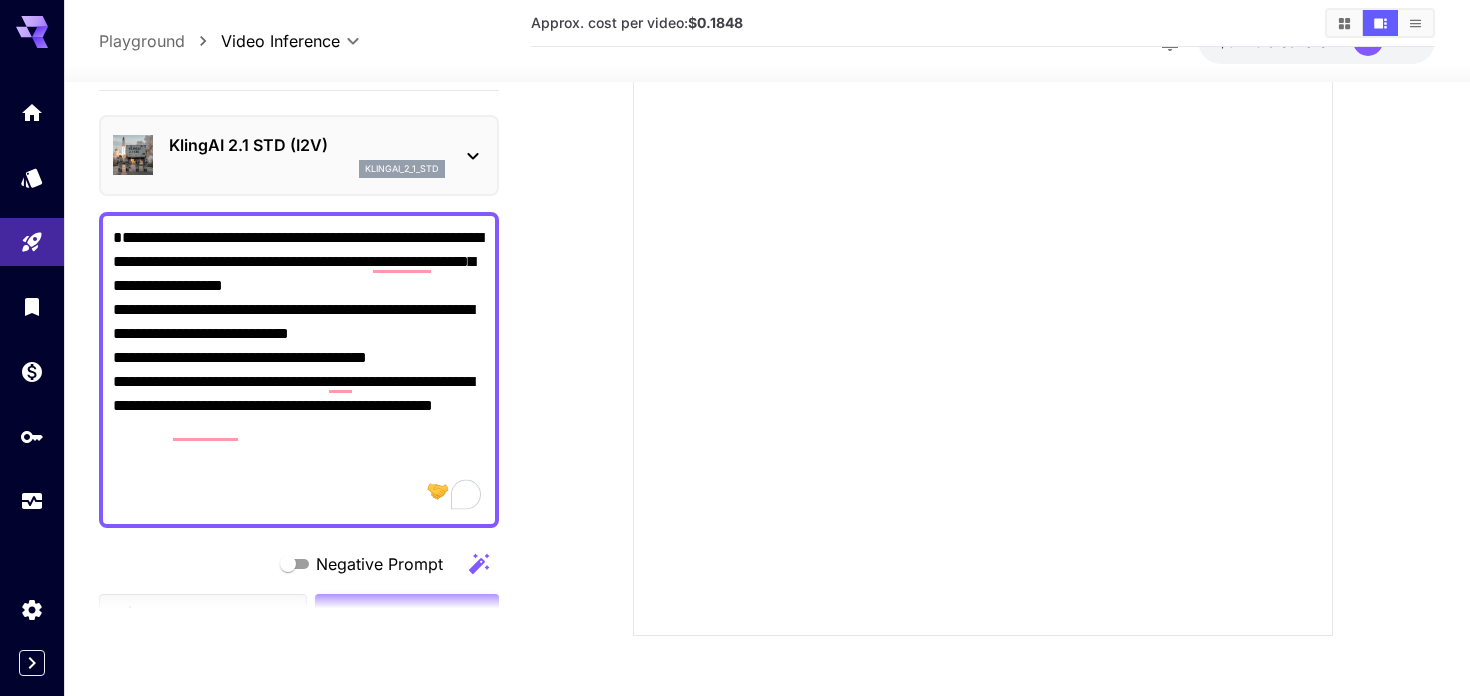 click on "**********" at bounding box center (299, 370) 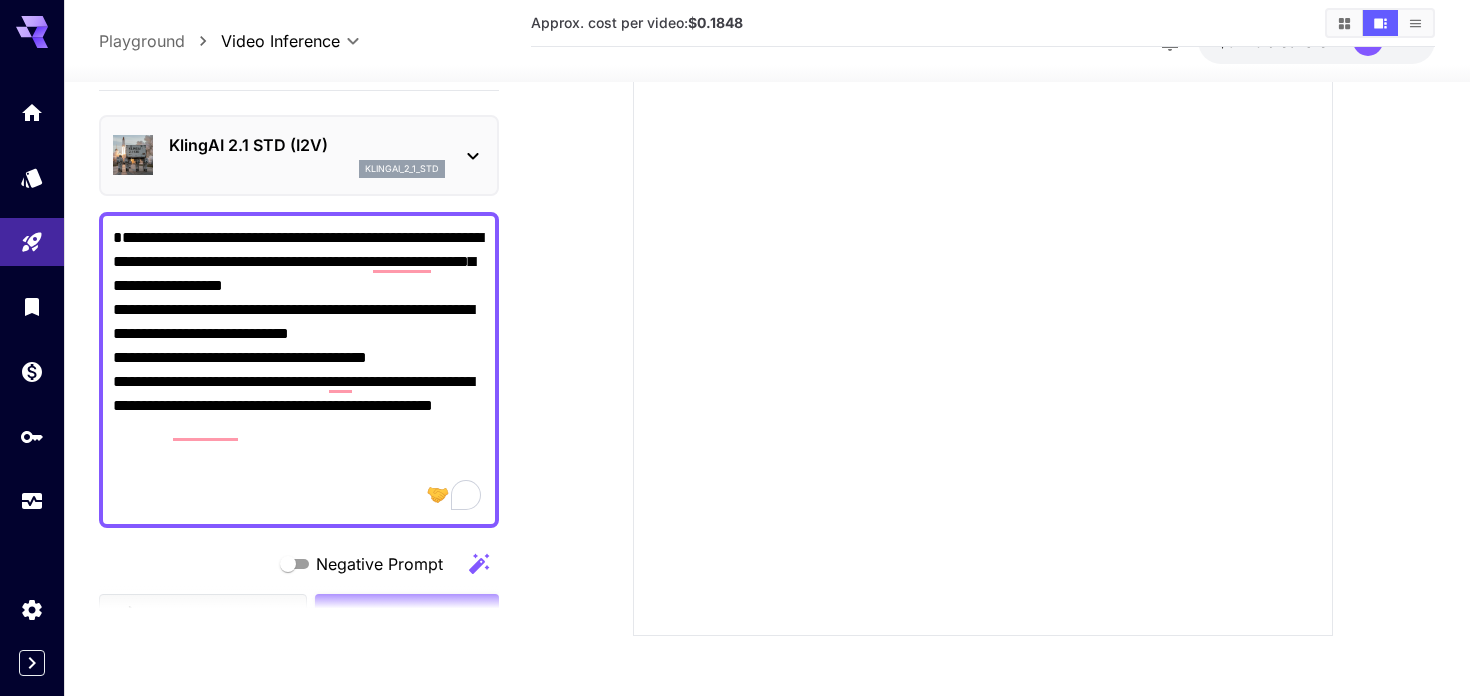 click on "**********" at bounding box center (299, 370) 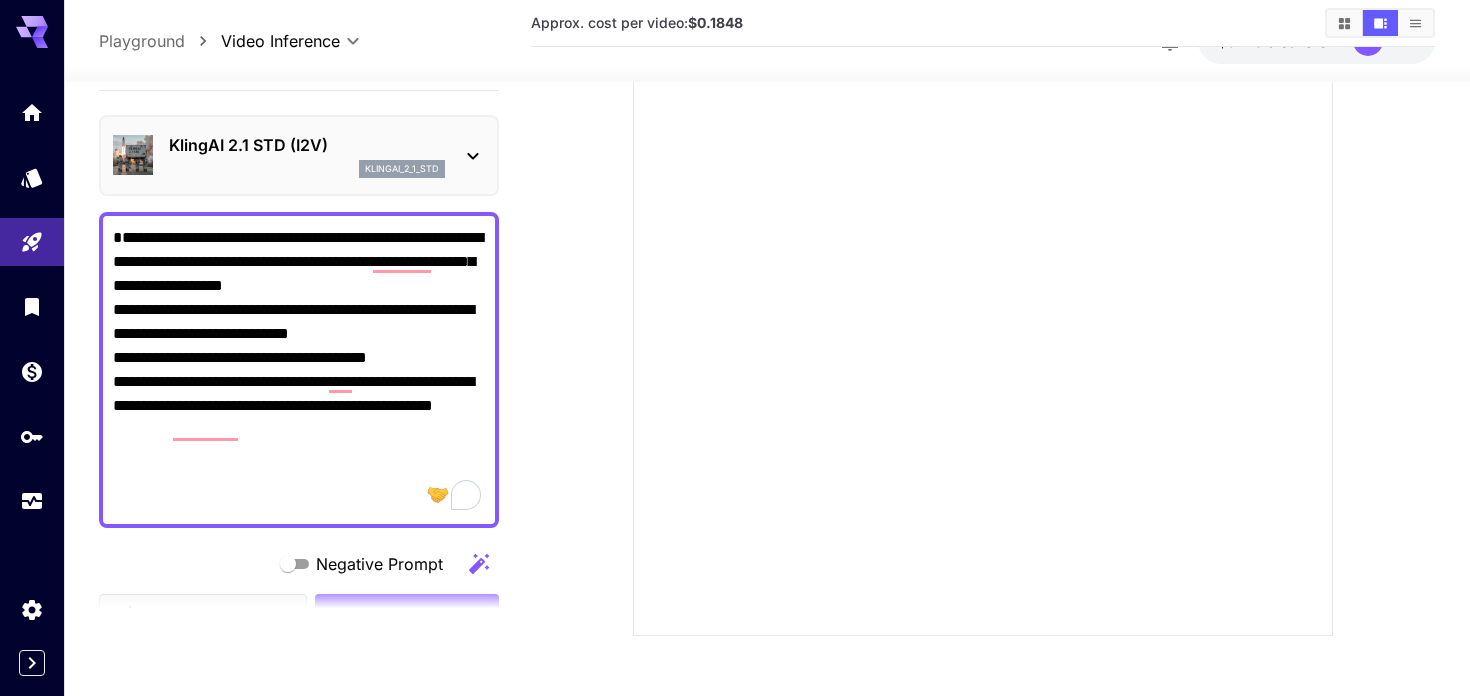 type on "**********" 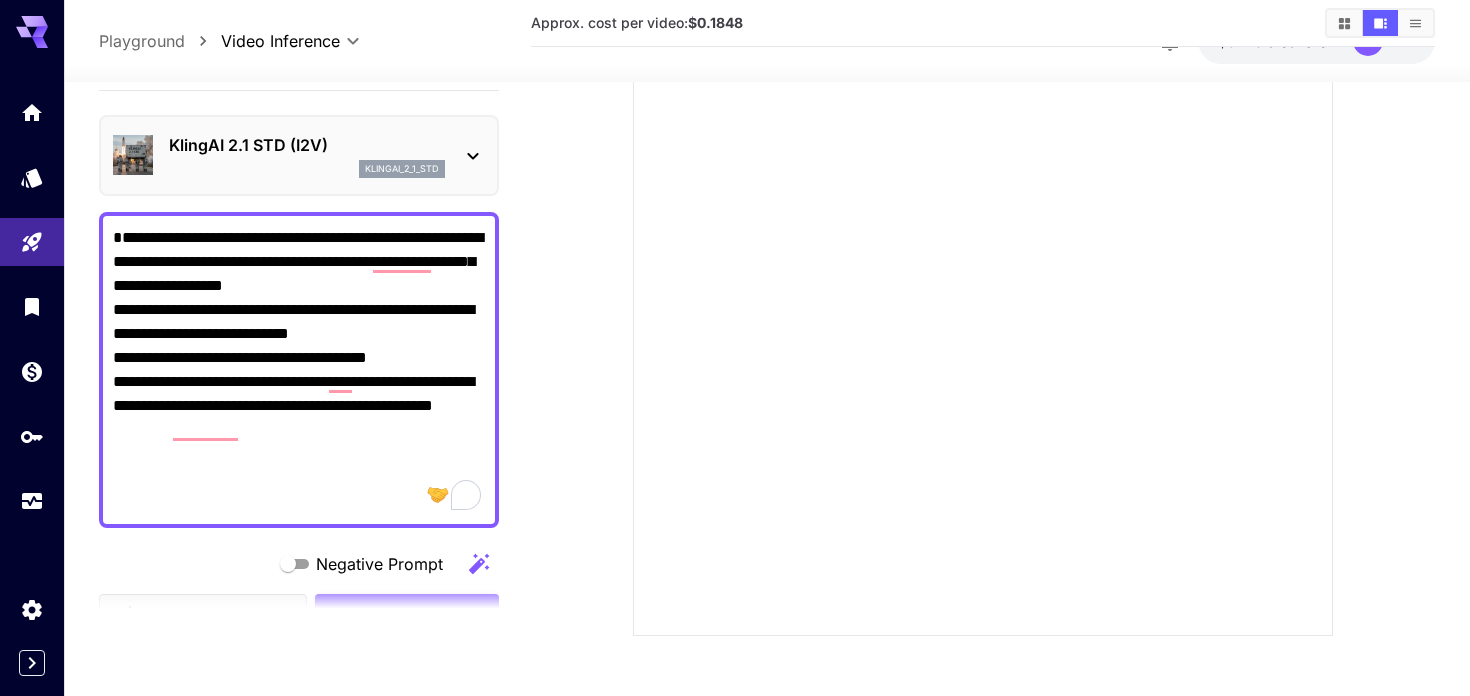 click on "**********" at bounding box center [299, 370] 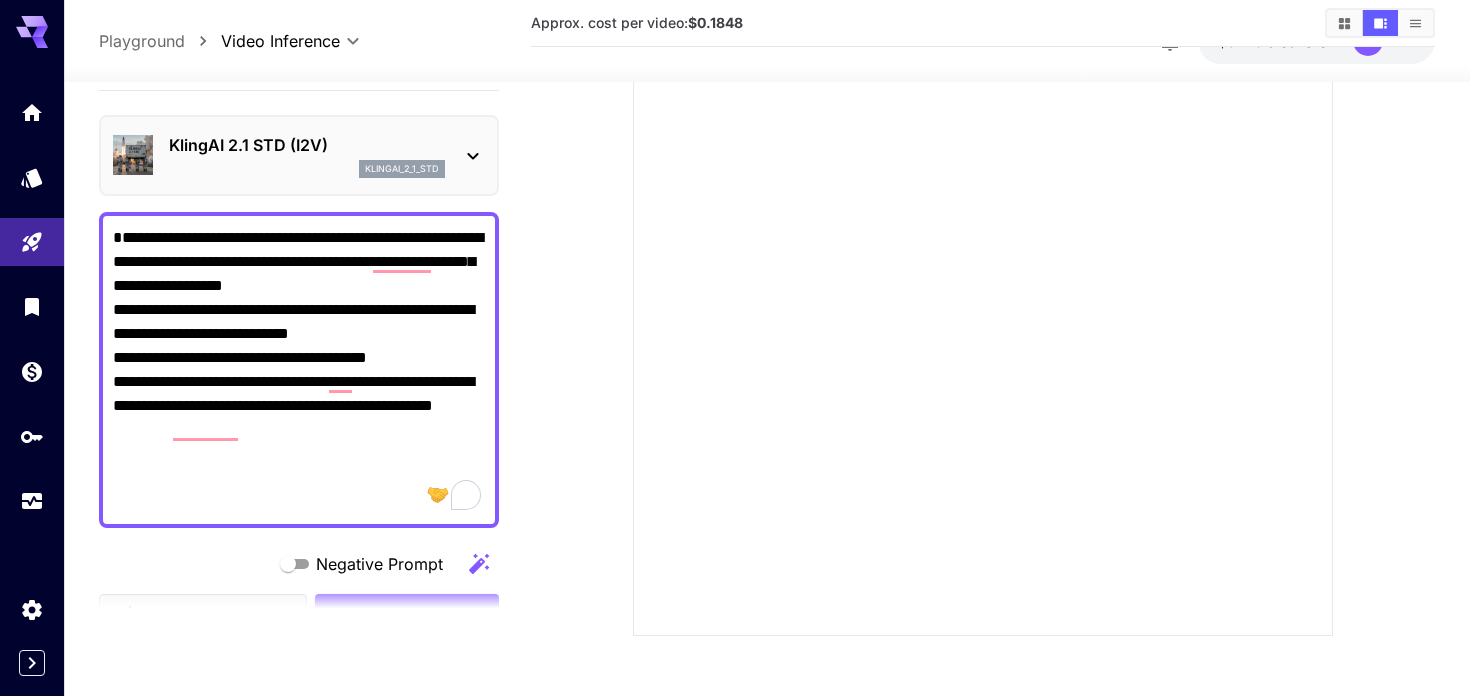 scroll, scrollTop: 0, scrollLeft: 0, axis: both 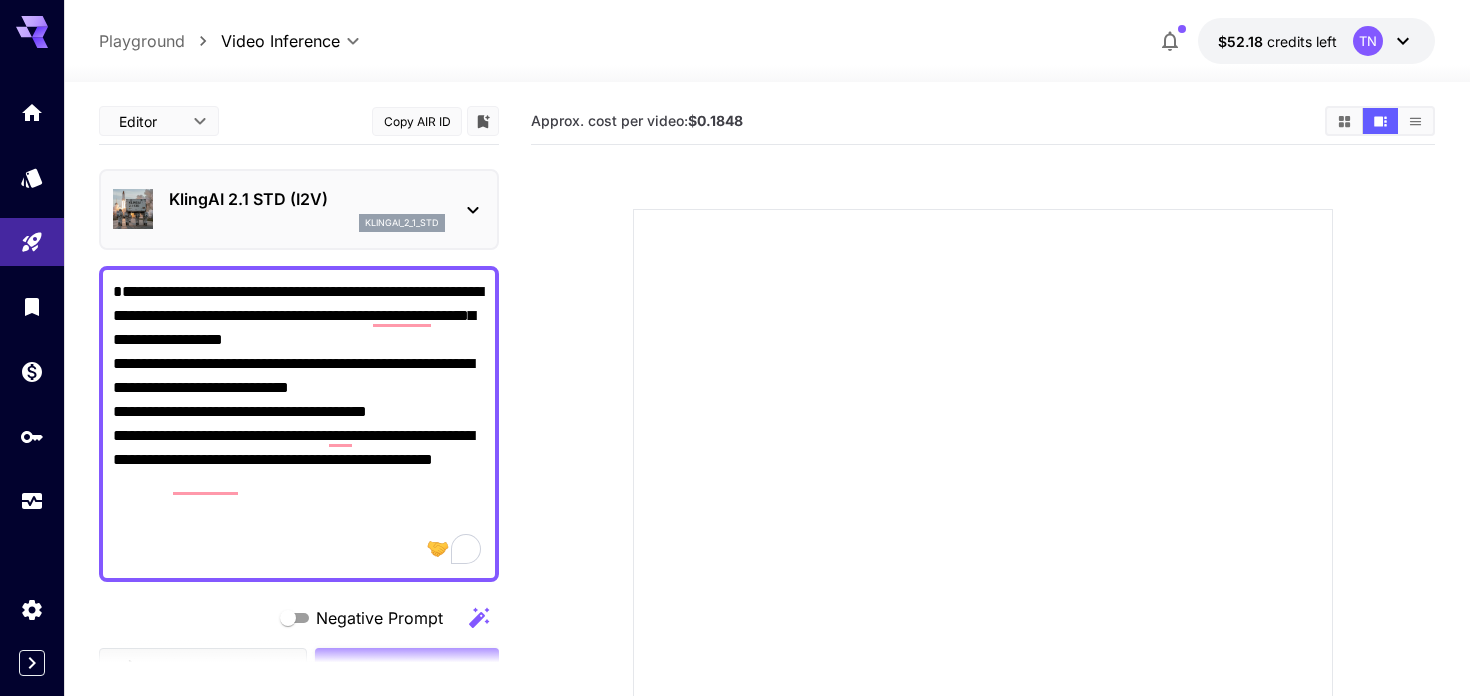 click on "**********" at bounding box center [299, 424] 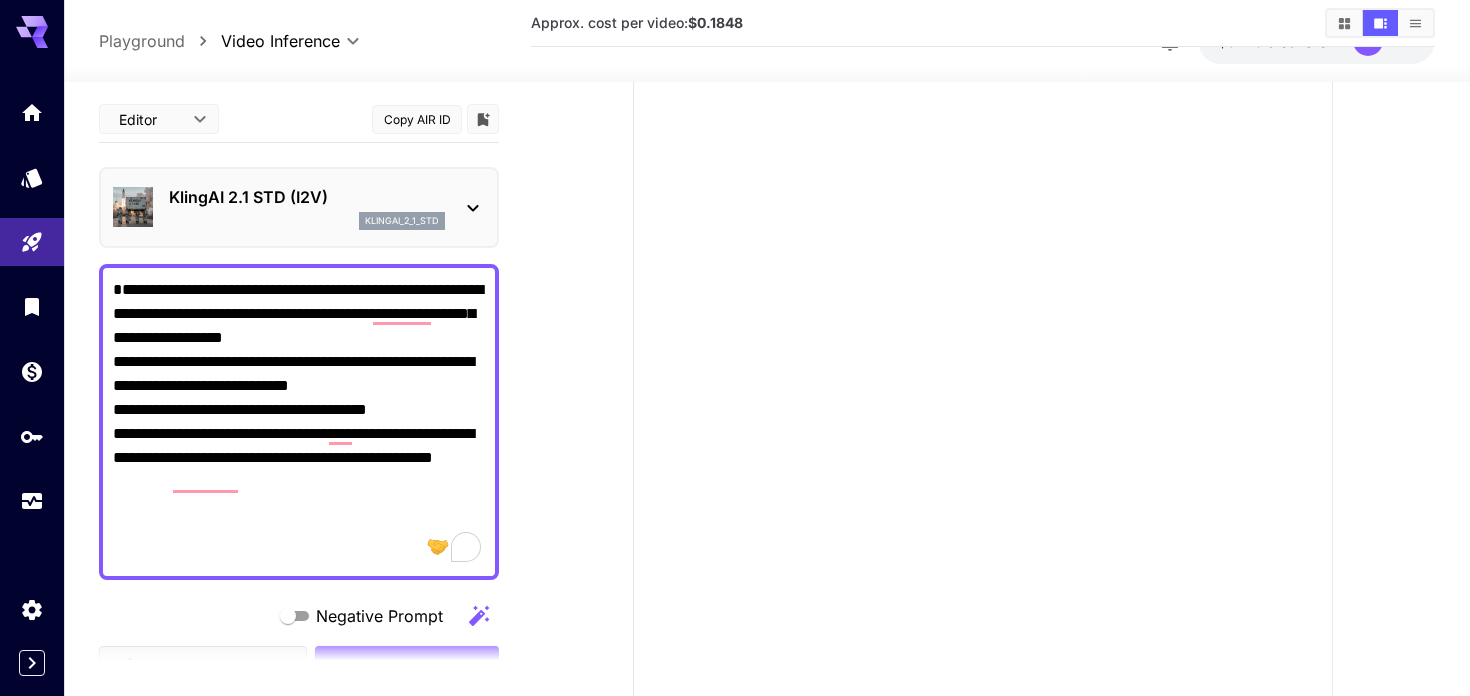 scroll, scrollTop: 273, scrollLeft: 0, axis: vertical 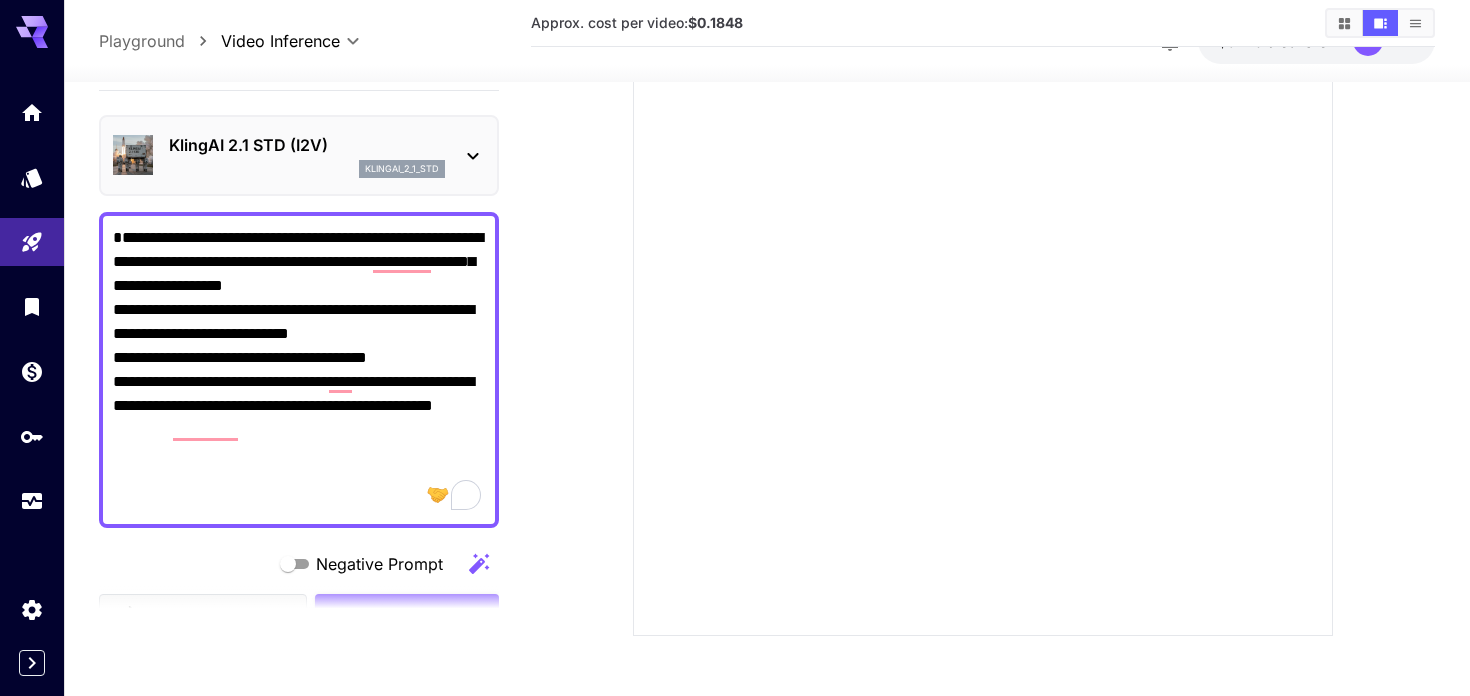 click on "Negative Prompt" at bounding box center [299, 564] 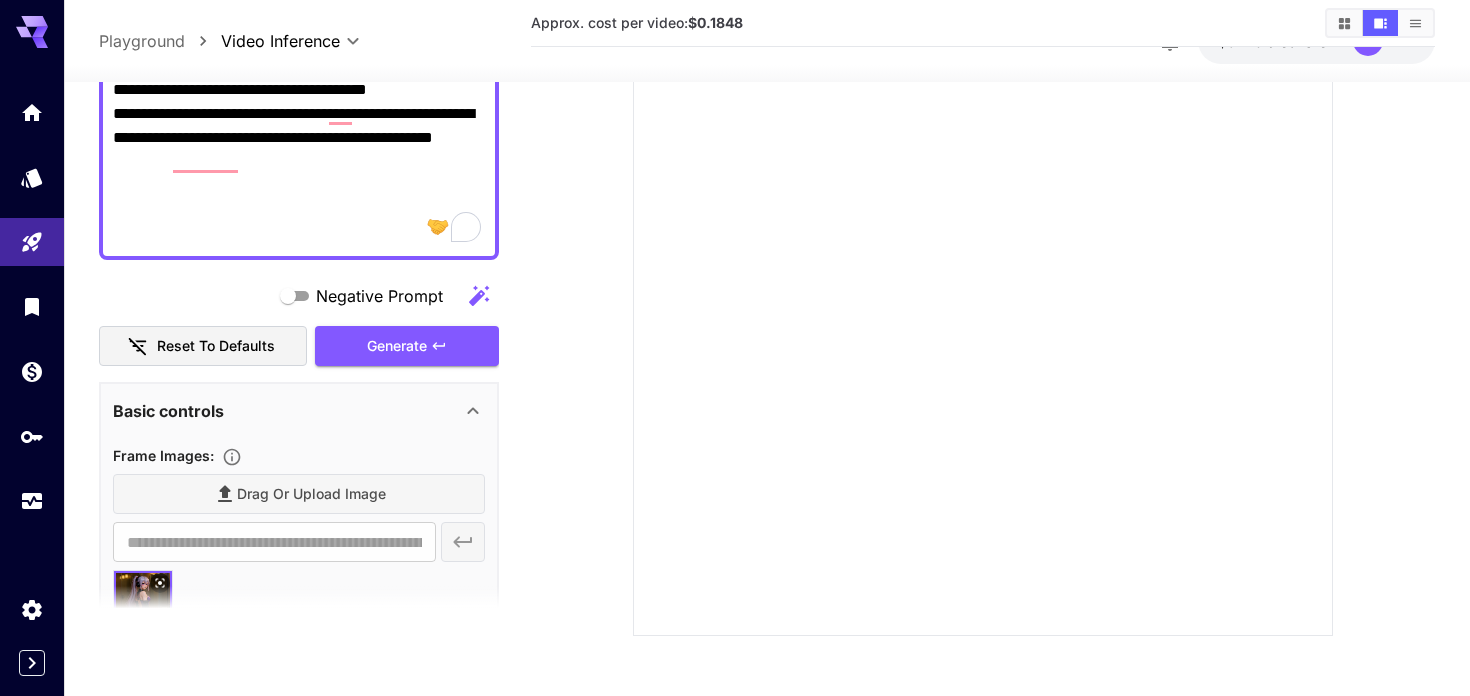 scroll, scrollTop: 362, scrollLeft: 0, axis: vertical 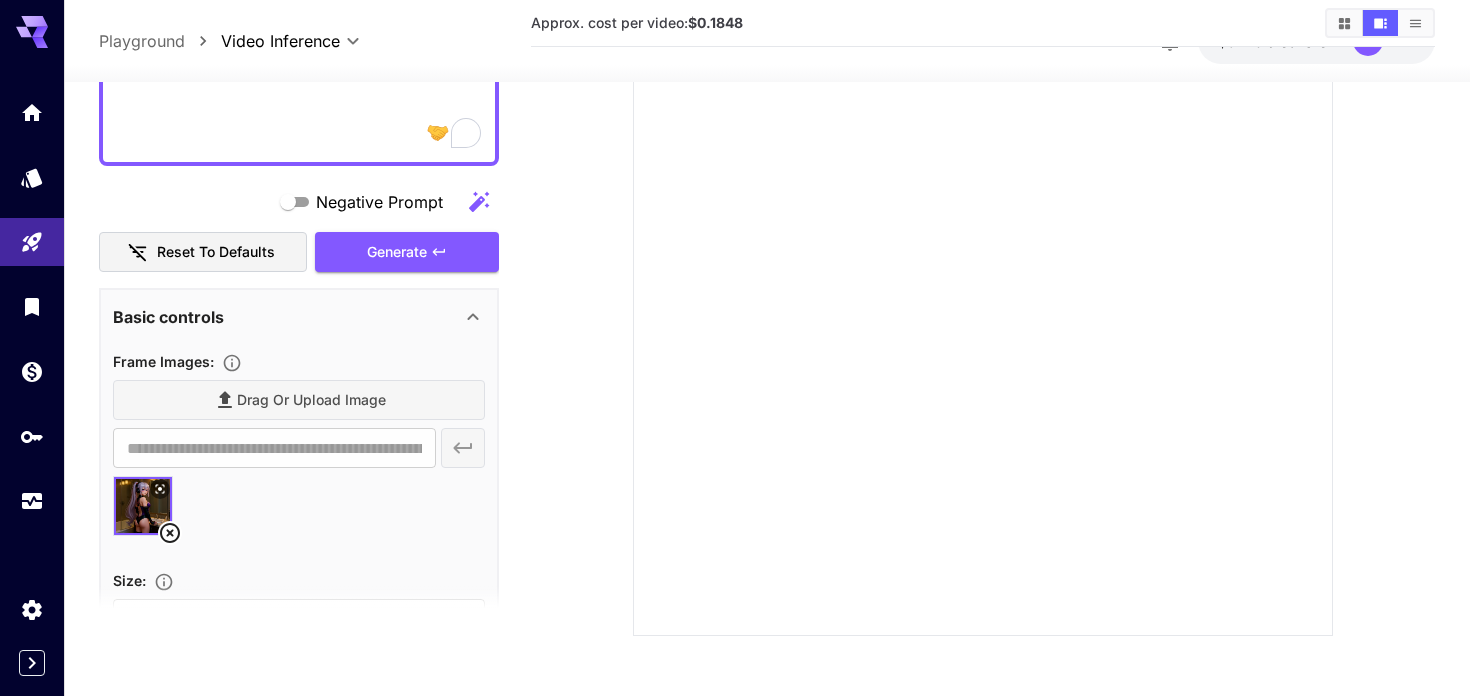 click 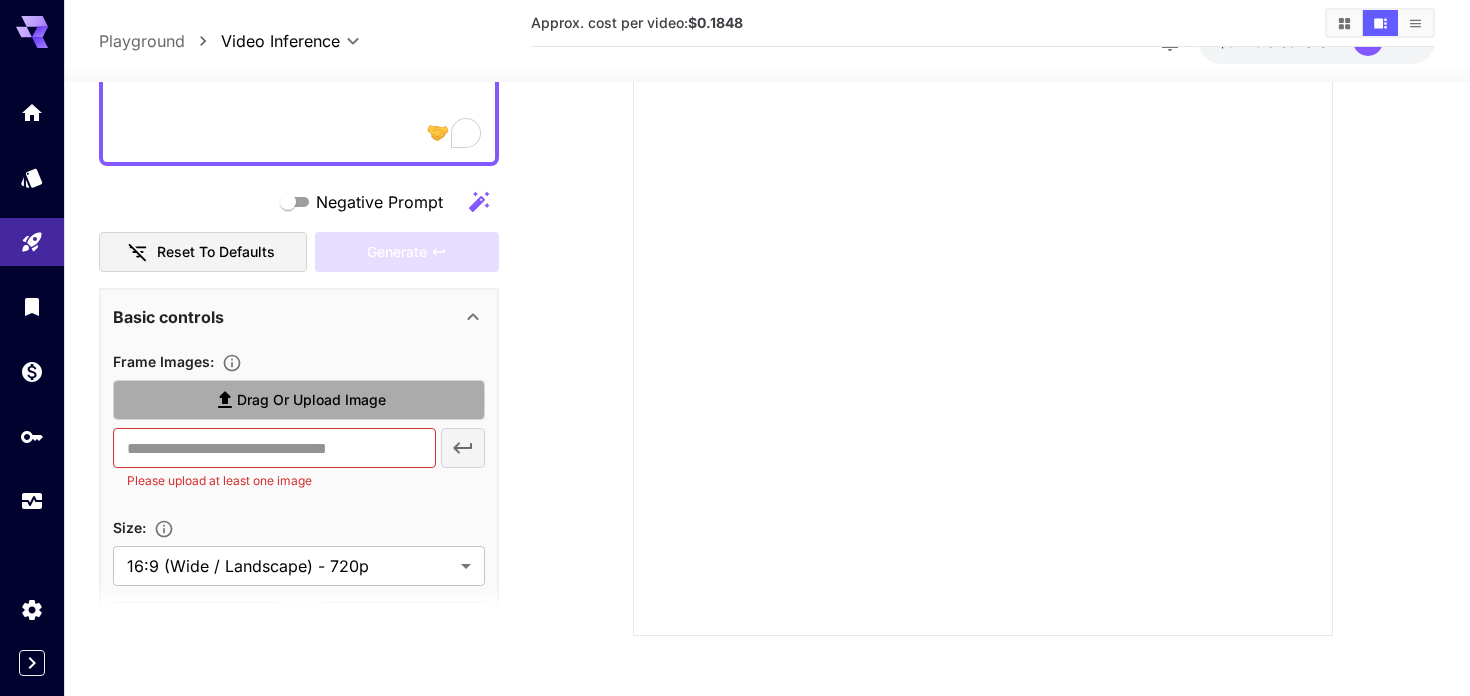 click on "Drag or upload image" at bounding box center [299, 400] 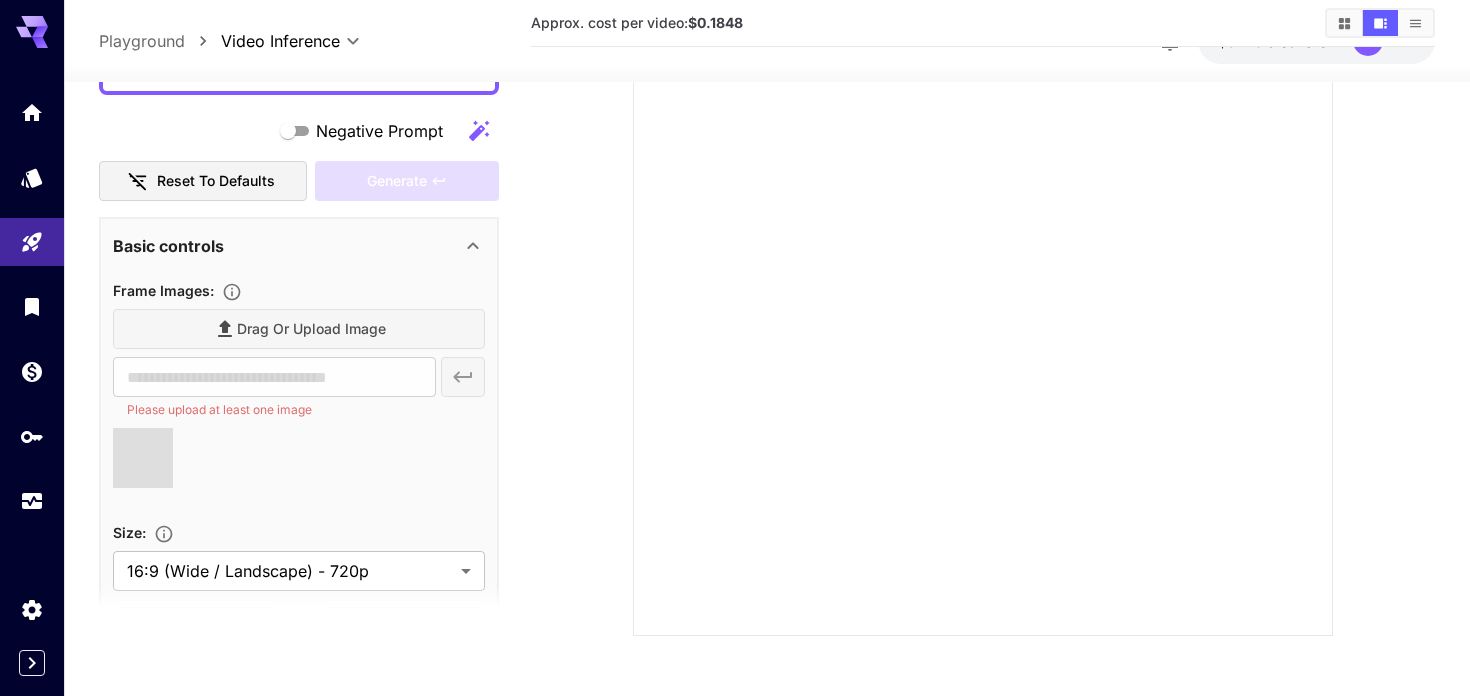 scroll, scrollTop: 449, scrollLeft: 0, axis: vertical 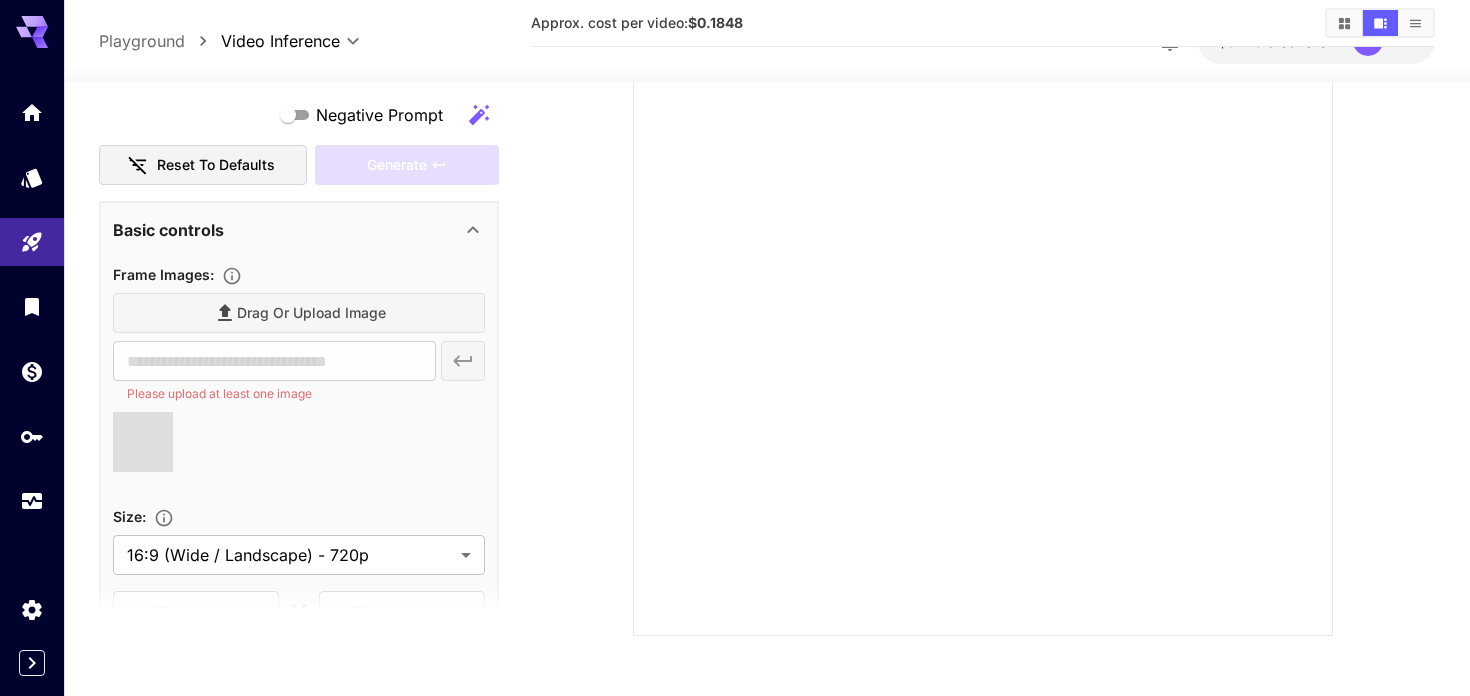 type on "**********" 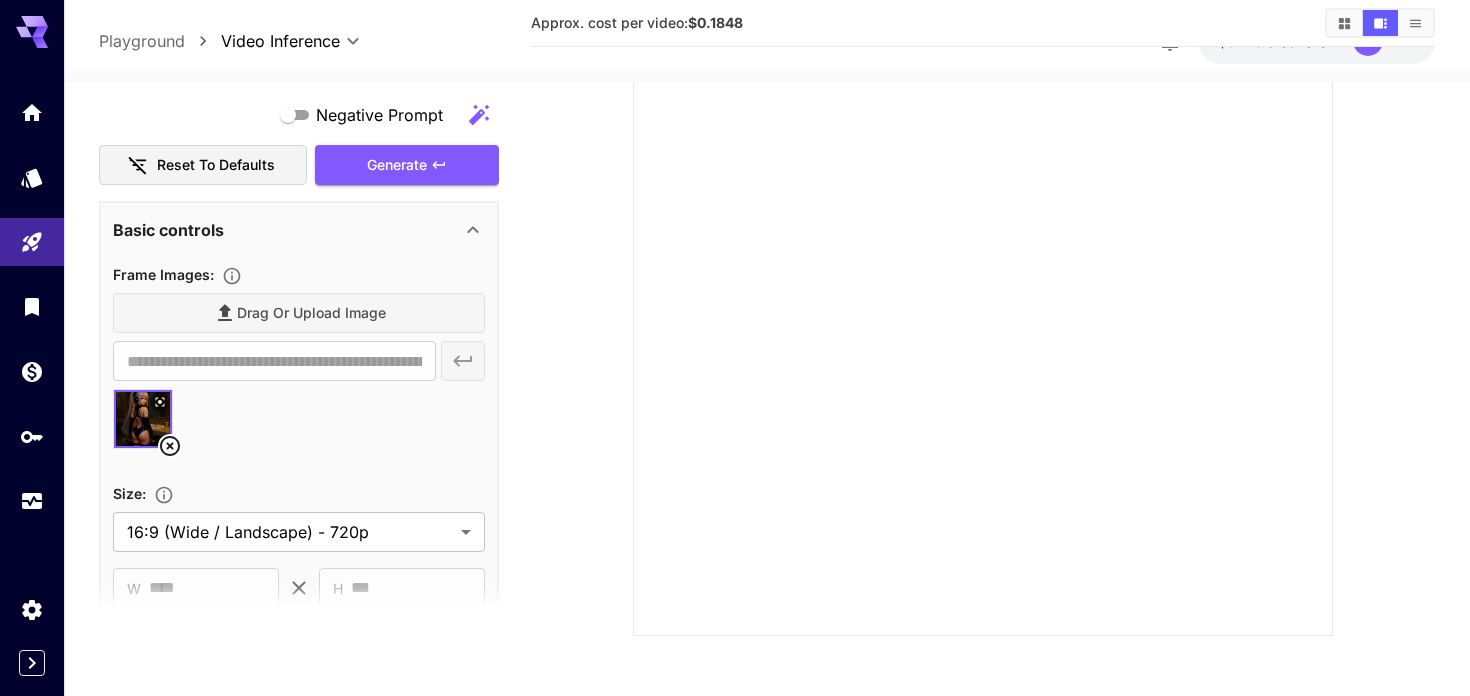 scroll, scrollTop: 292, scrollLeft: 0, axis: vertical 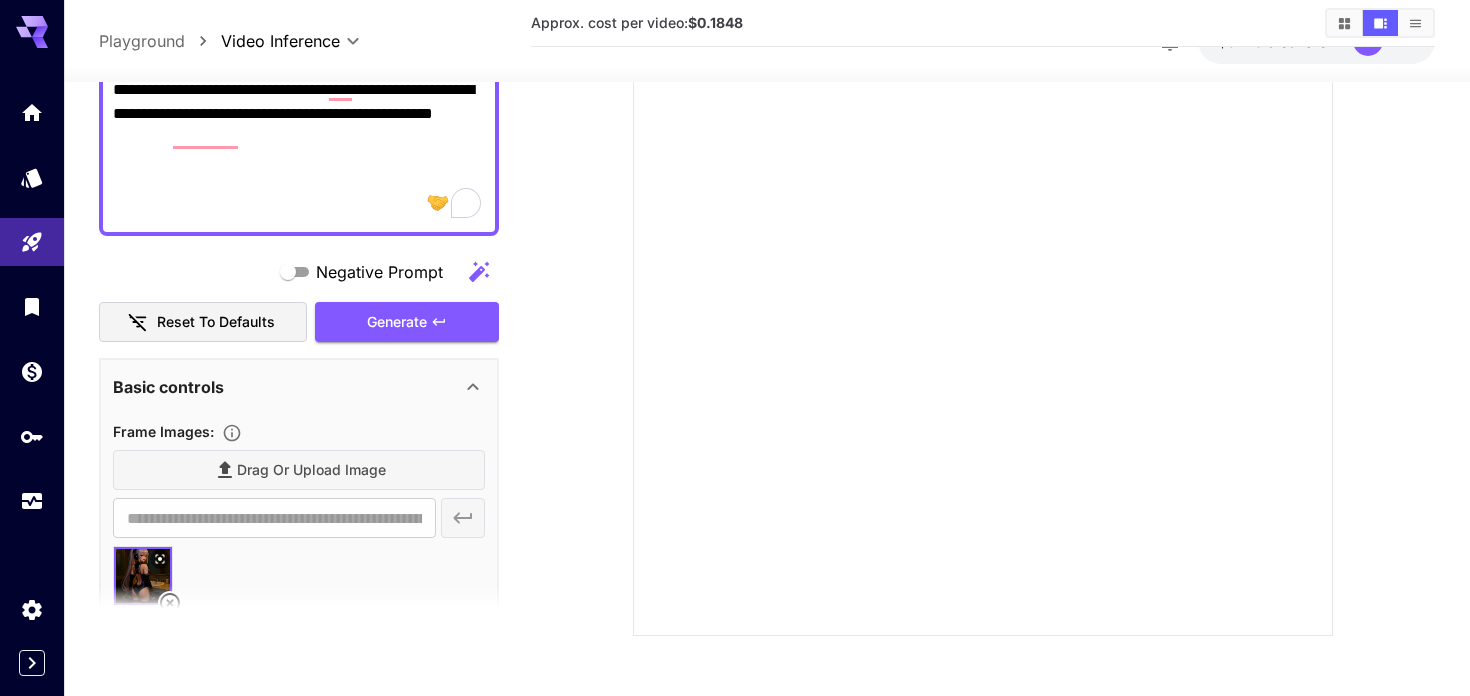 click on "**********" at bounding box center (299, 78) 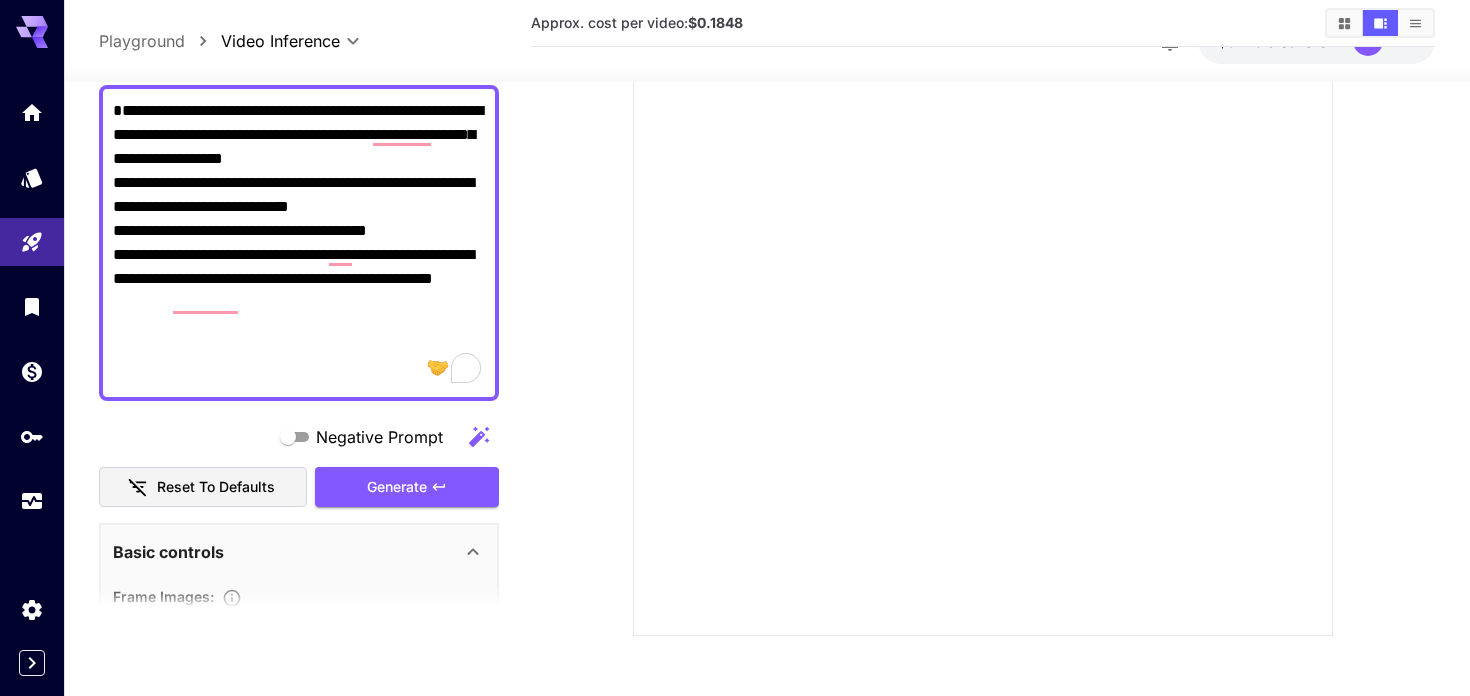 scroll, scrollTop: 145, scrollLeft: 0, axis: vertical 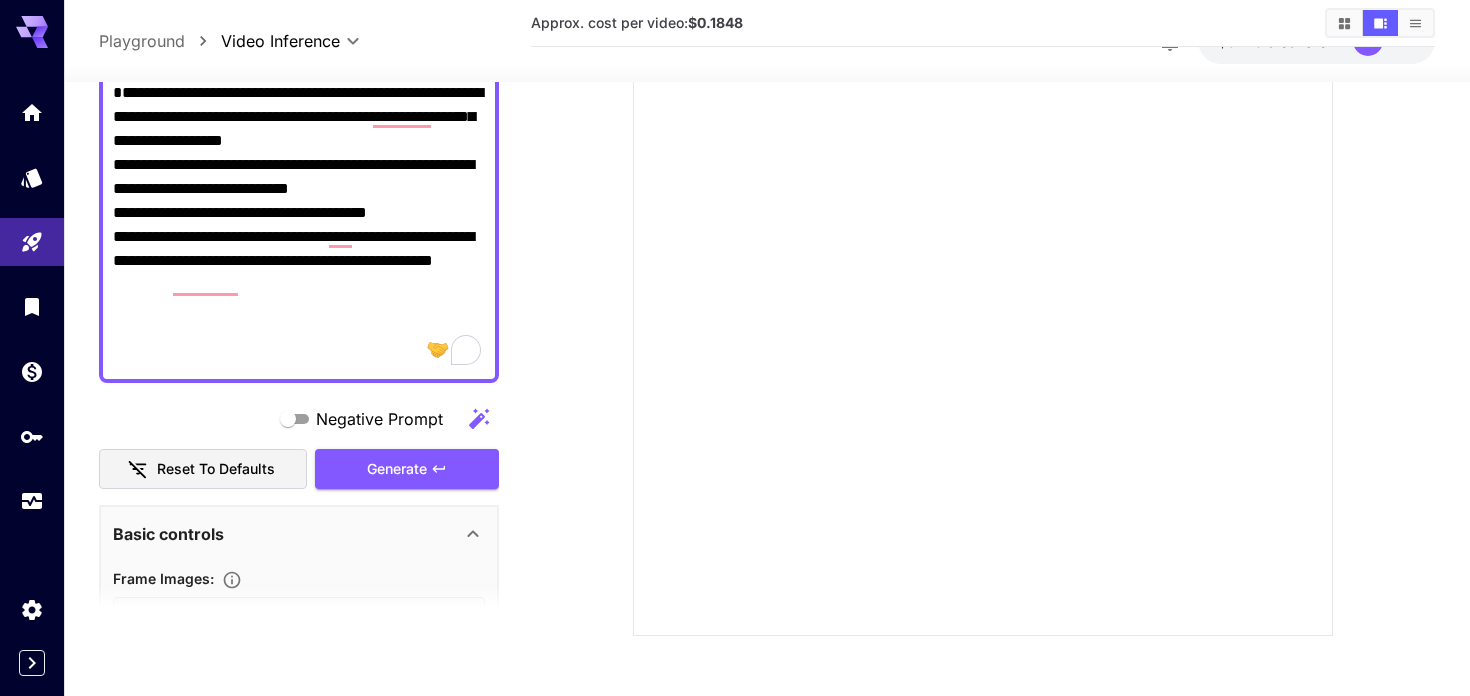 click on "**********" at bounding box center (299, 225) 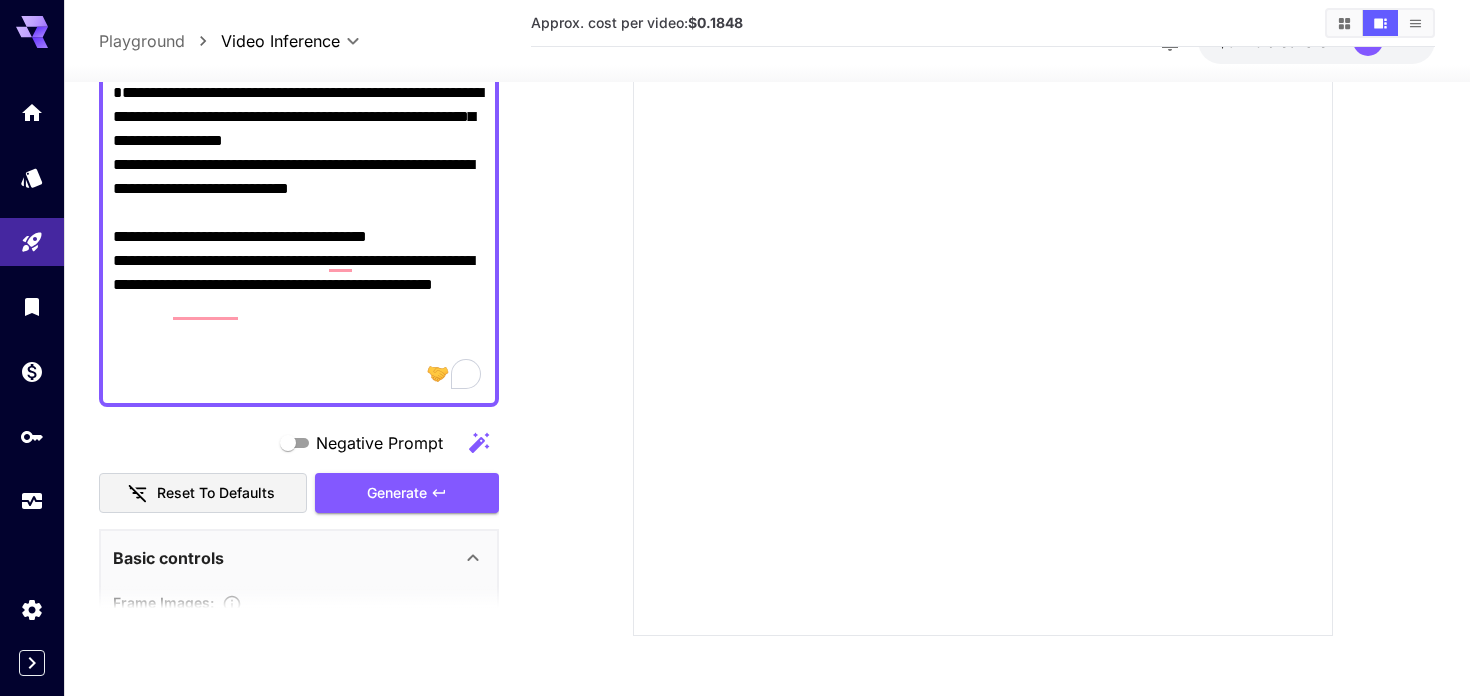 paste on "**********" 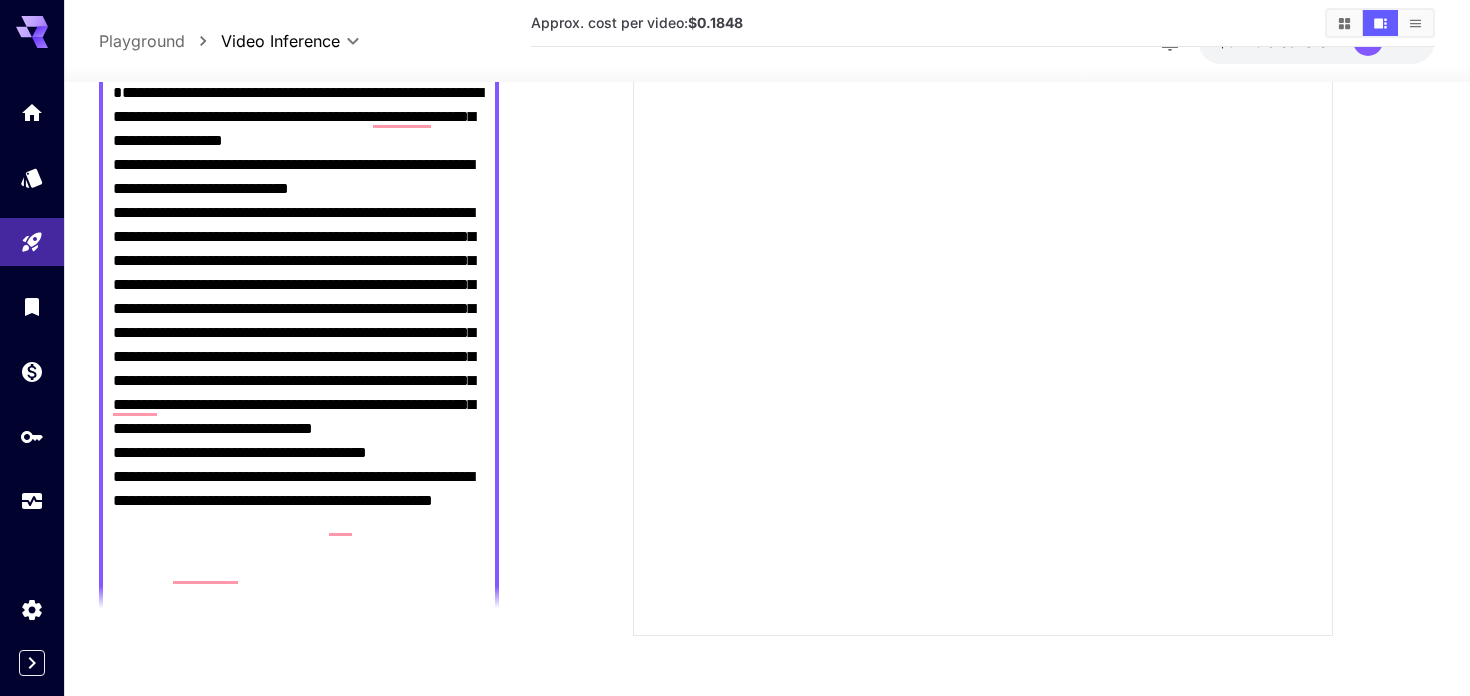 drag, startPoint x: 117, startPoint y: 237, endPoint x: 360, endPoint y: 308, distance: 253.16003 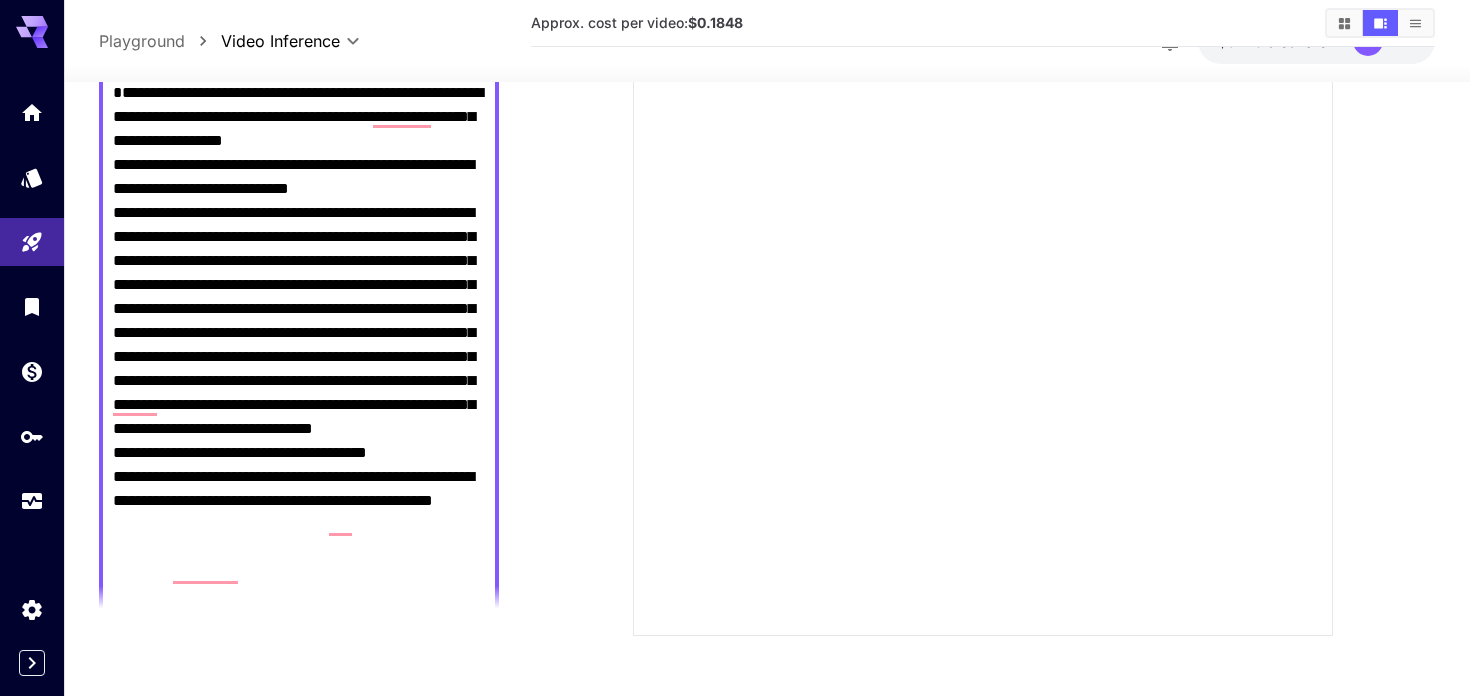 click on "**********" at bounding box center (299, 369) 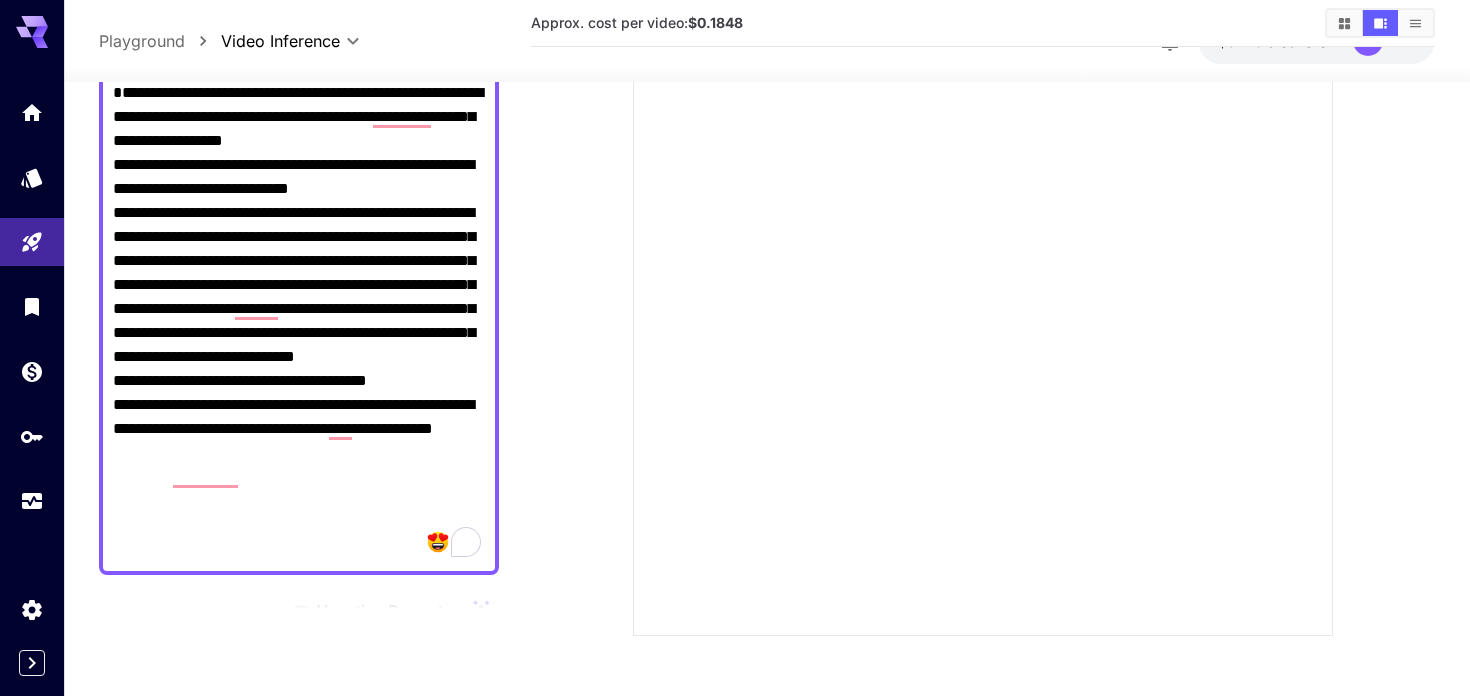 drag, startPoint x: 165, startPoint y: 120, endPoint x: 426, endPoint y: 160, distance: 264.04733 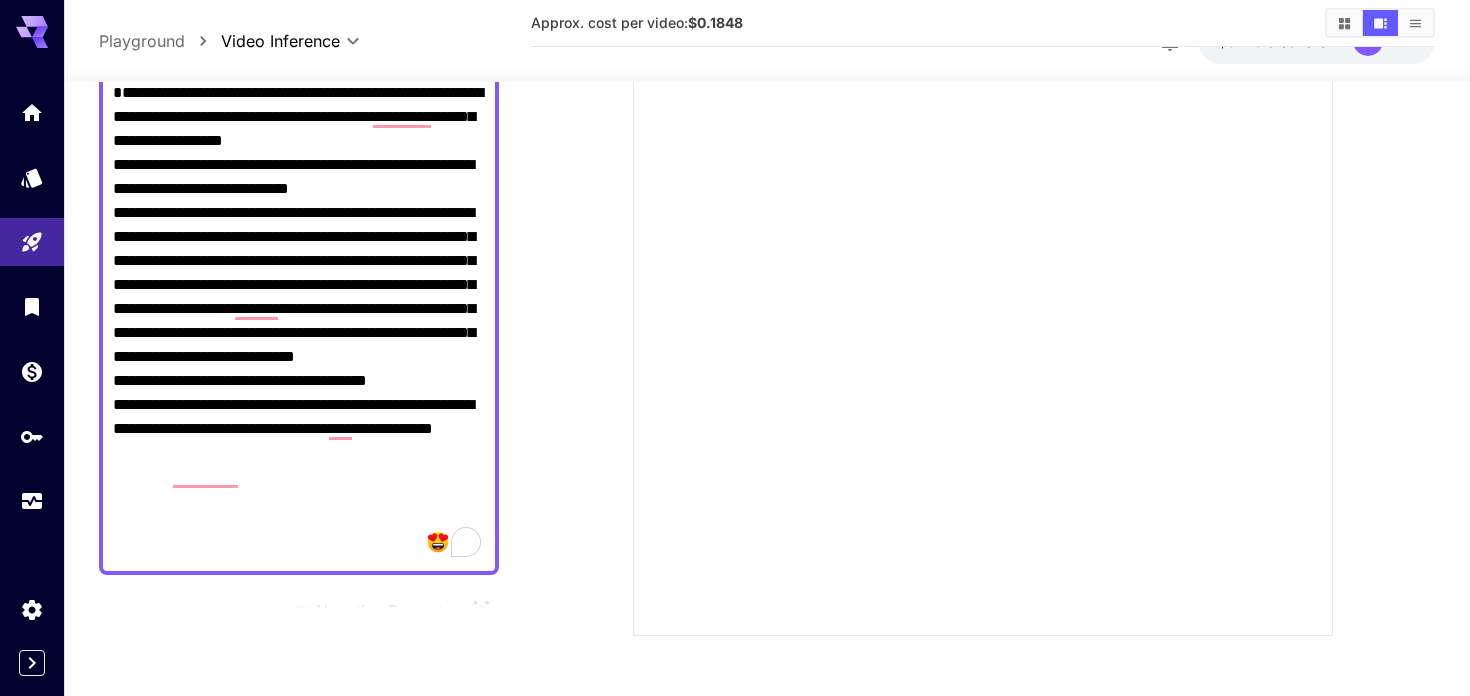 click on "**********" at bounding box center (299, 321) 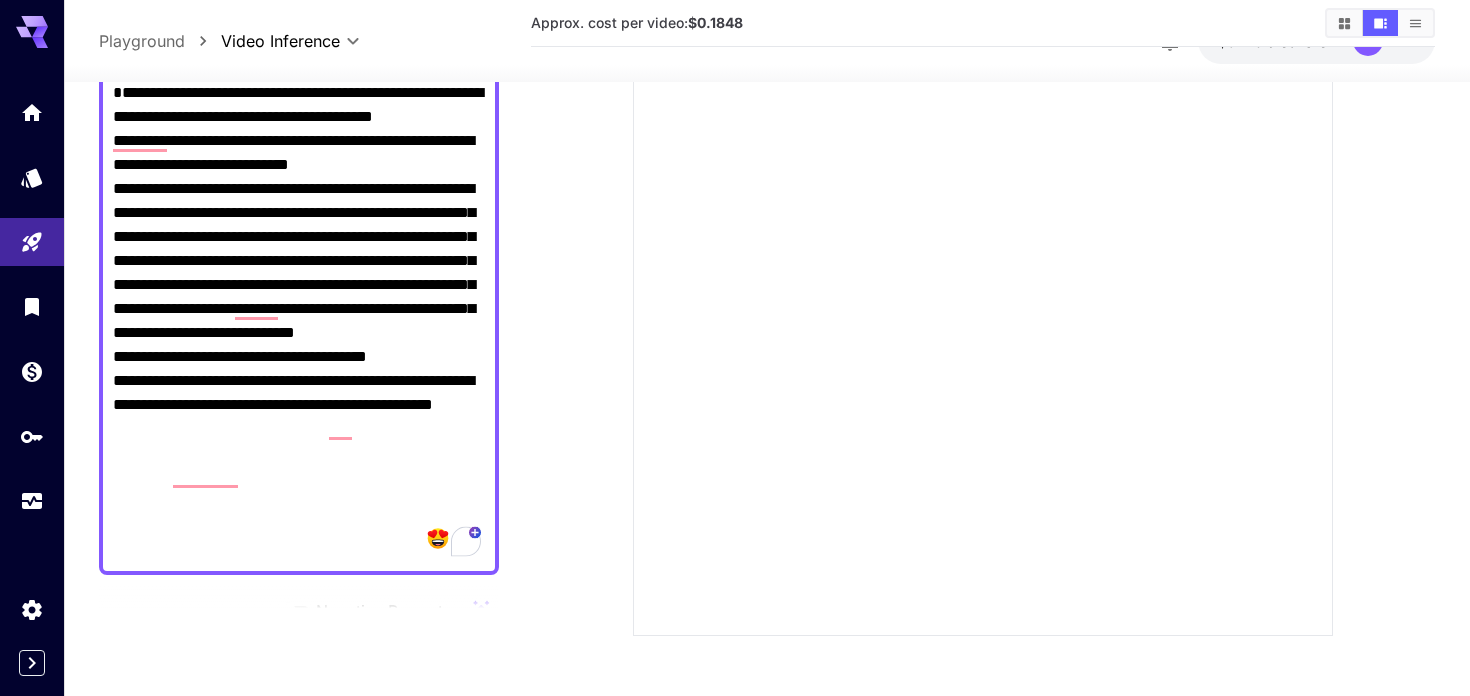 drag, startPoint x: 233, startPoint y: 120, endPoint x: 166, endPoint y: 119, distance: 67.00746 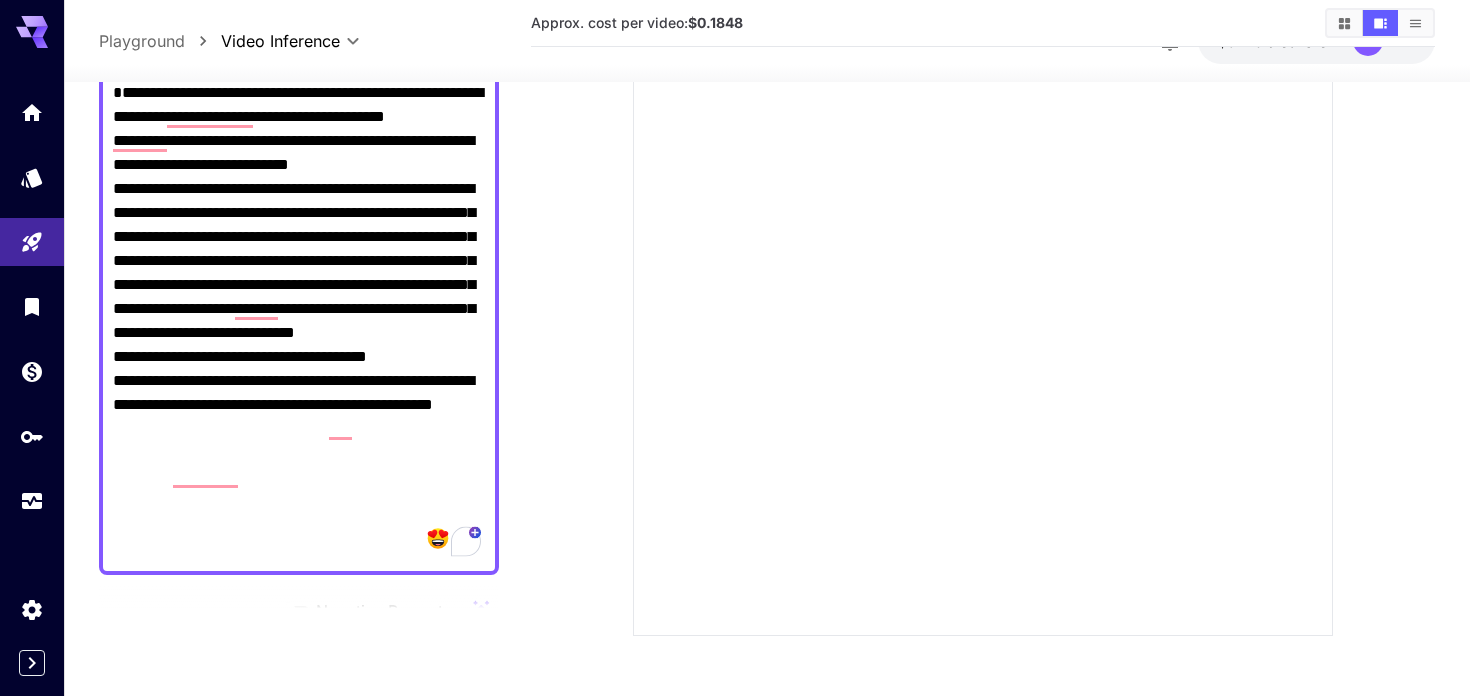 click on "**********" at bounding box center [299, 321] 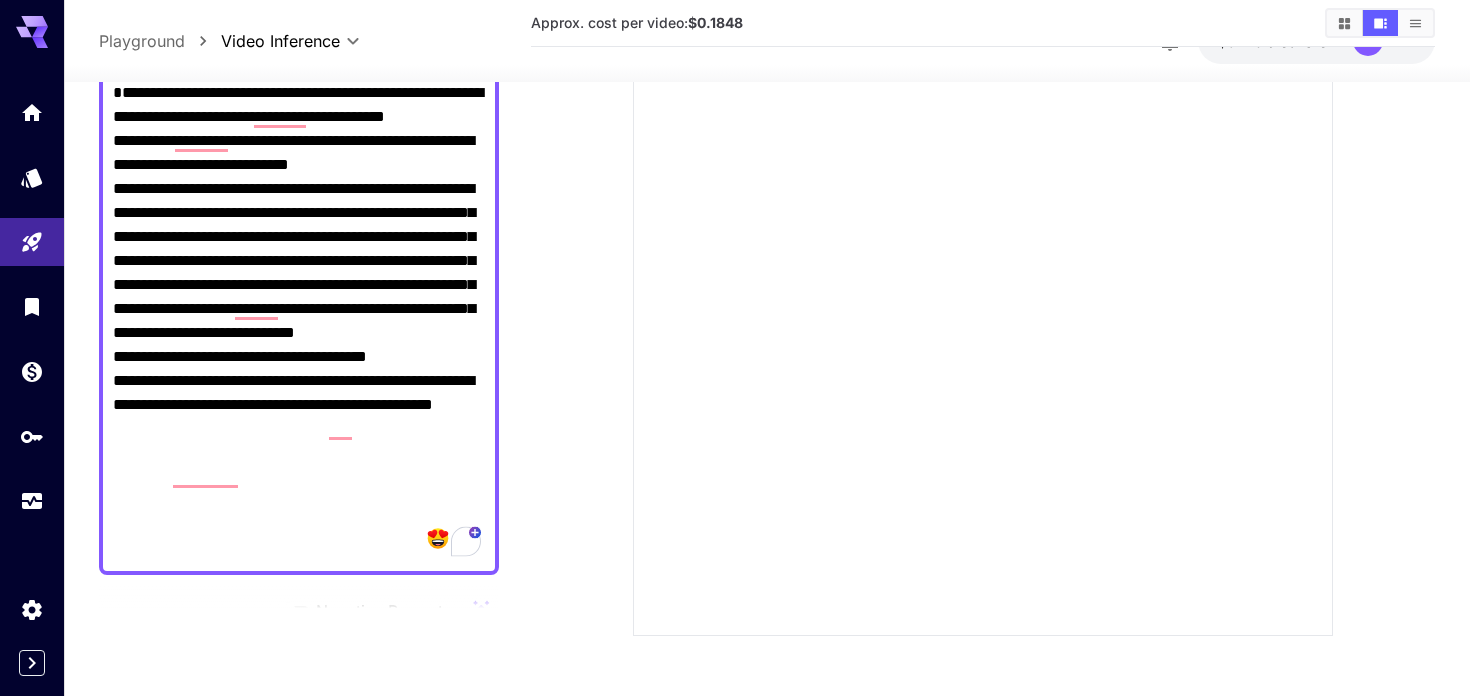 click on "**********" at bounding box center [299, 321] 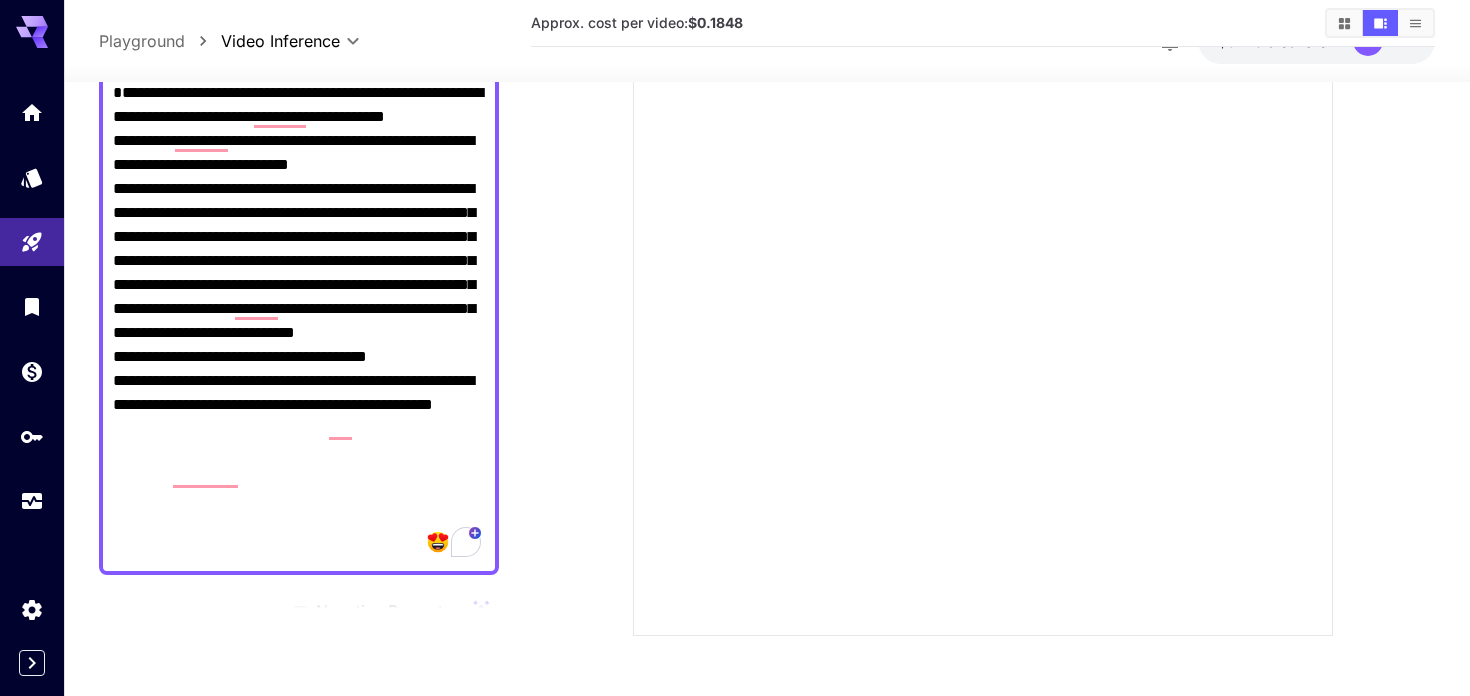 drag, startPoint x: 115, startPoint y: 238, endPoint x: 276, endPoint y: 355, distance: 199.02261 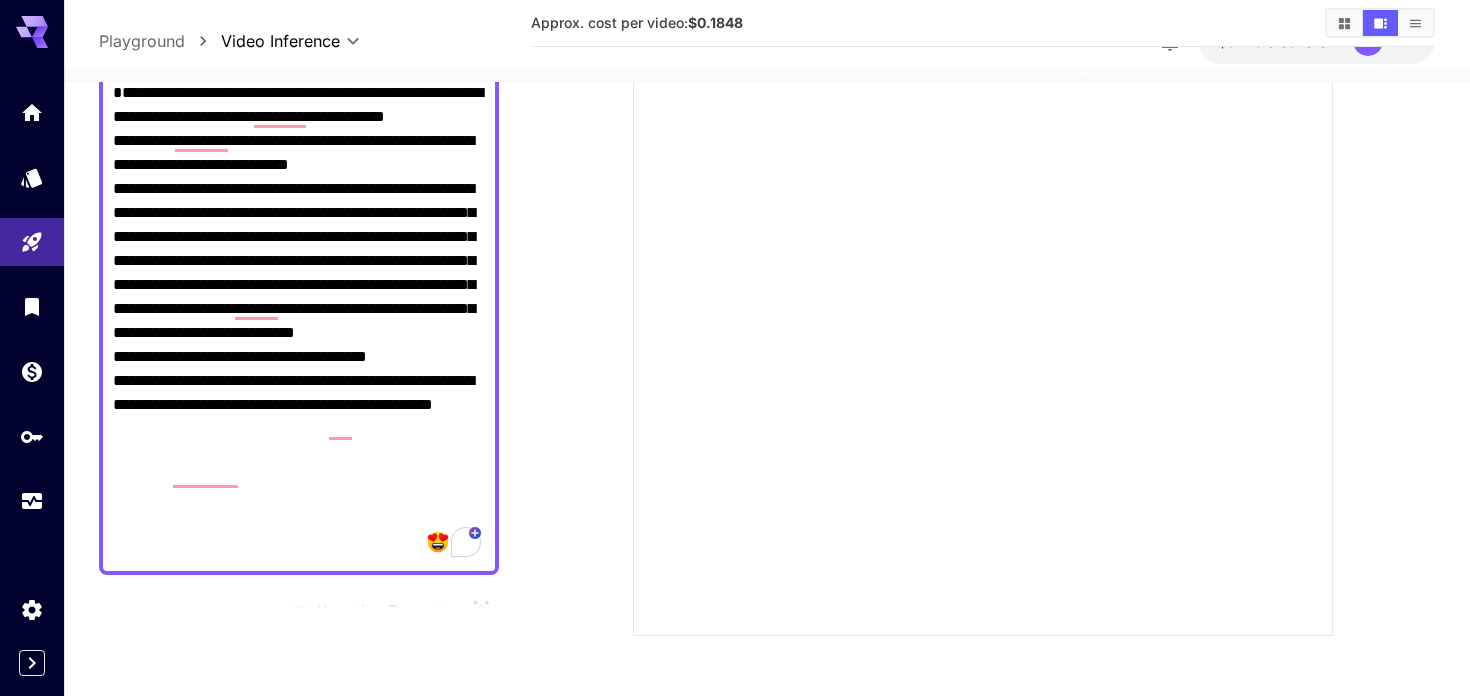 click on "**********" at bounding box center [299, 321] 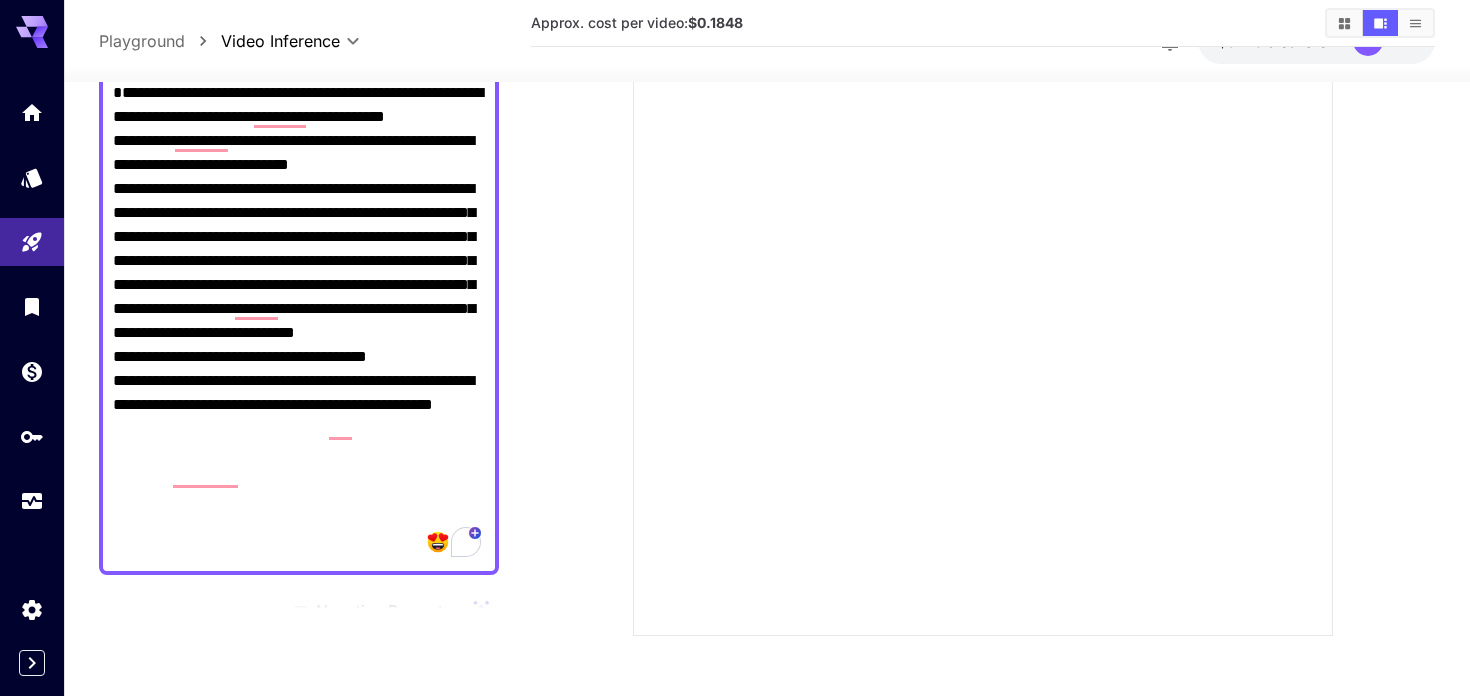 drag, startPoint x: 378, startPoint y: 308, endPoint x: 392, endPoint y: 378, distance: 71.38628 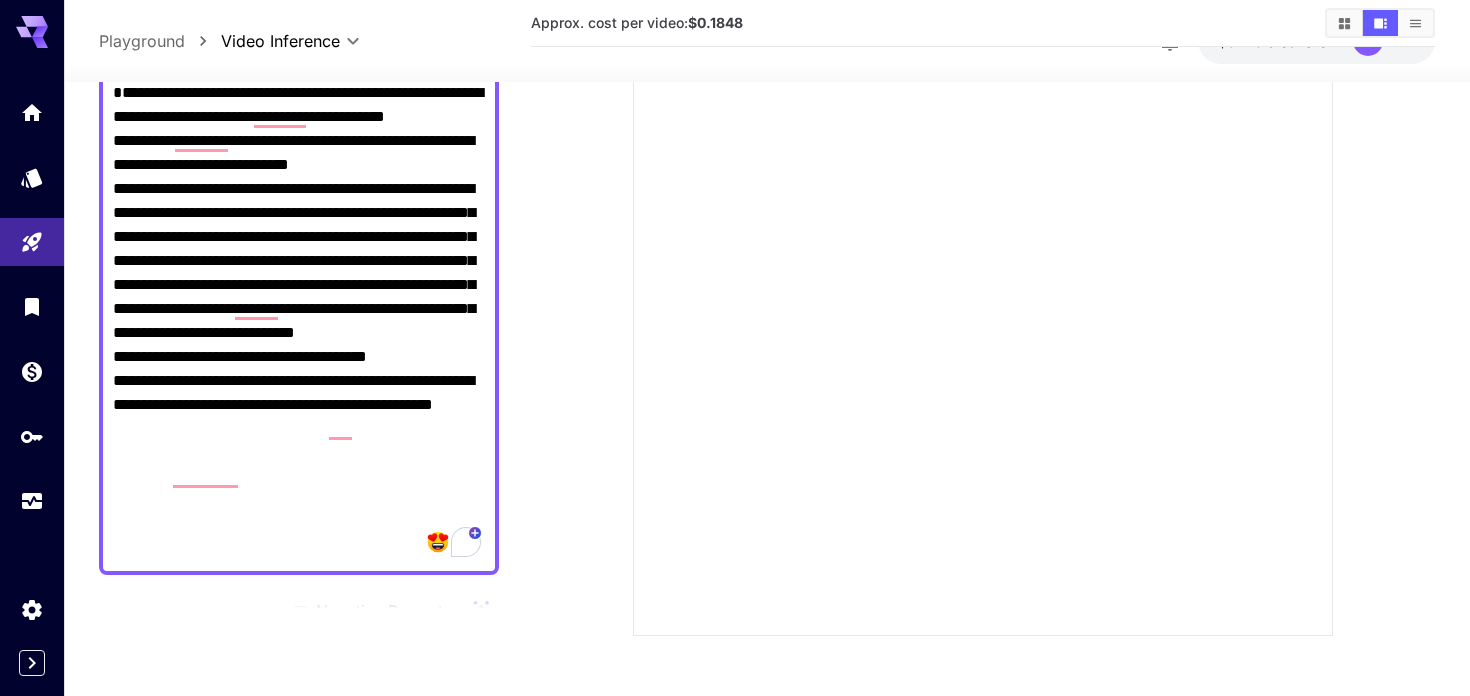 click on "**********" at bounding box center [299, 321] 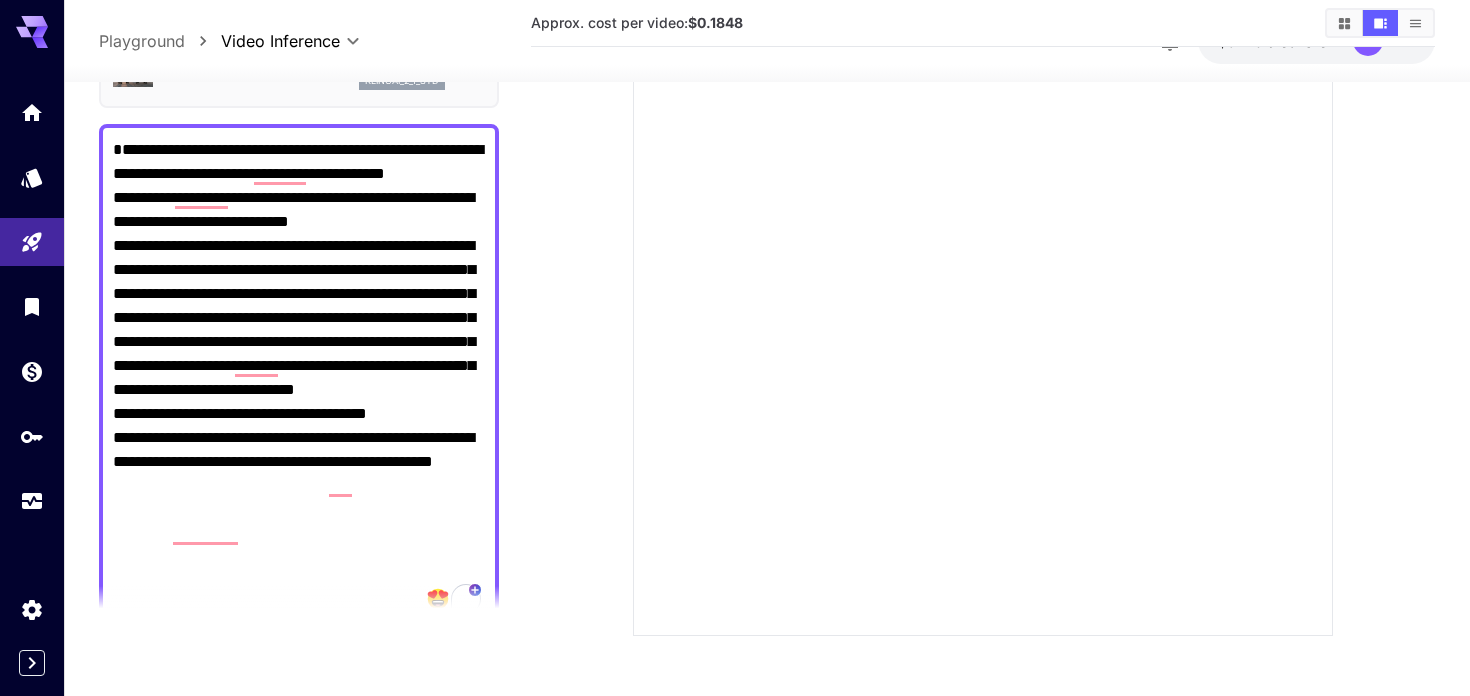 scroll, scrollTop: 29, scrollLeft: 0, axis: vertical 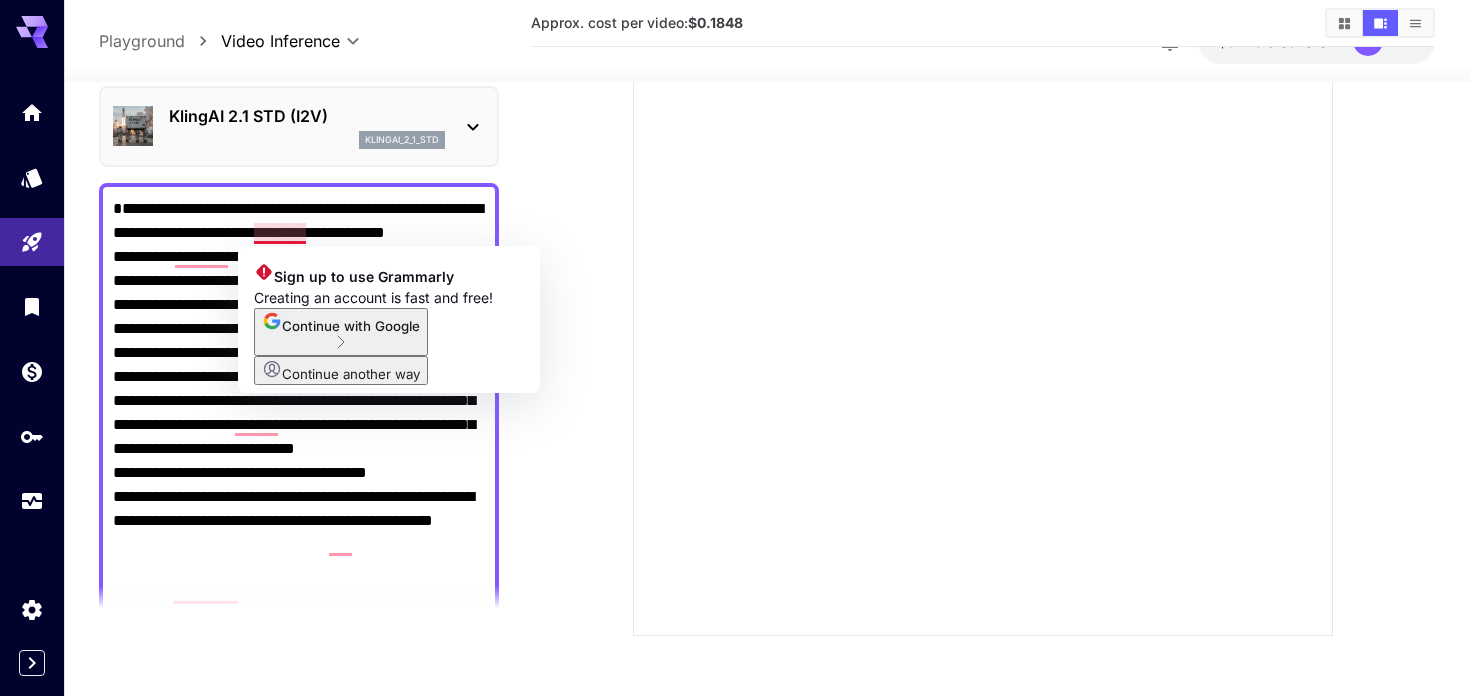 click on "Sign up to use Grammarly Creating an account is fast and free! Continue with Google Continue another way" 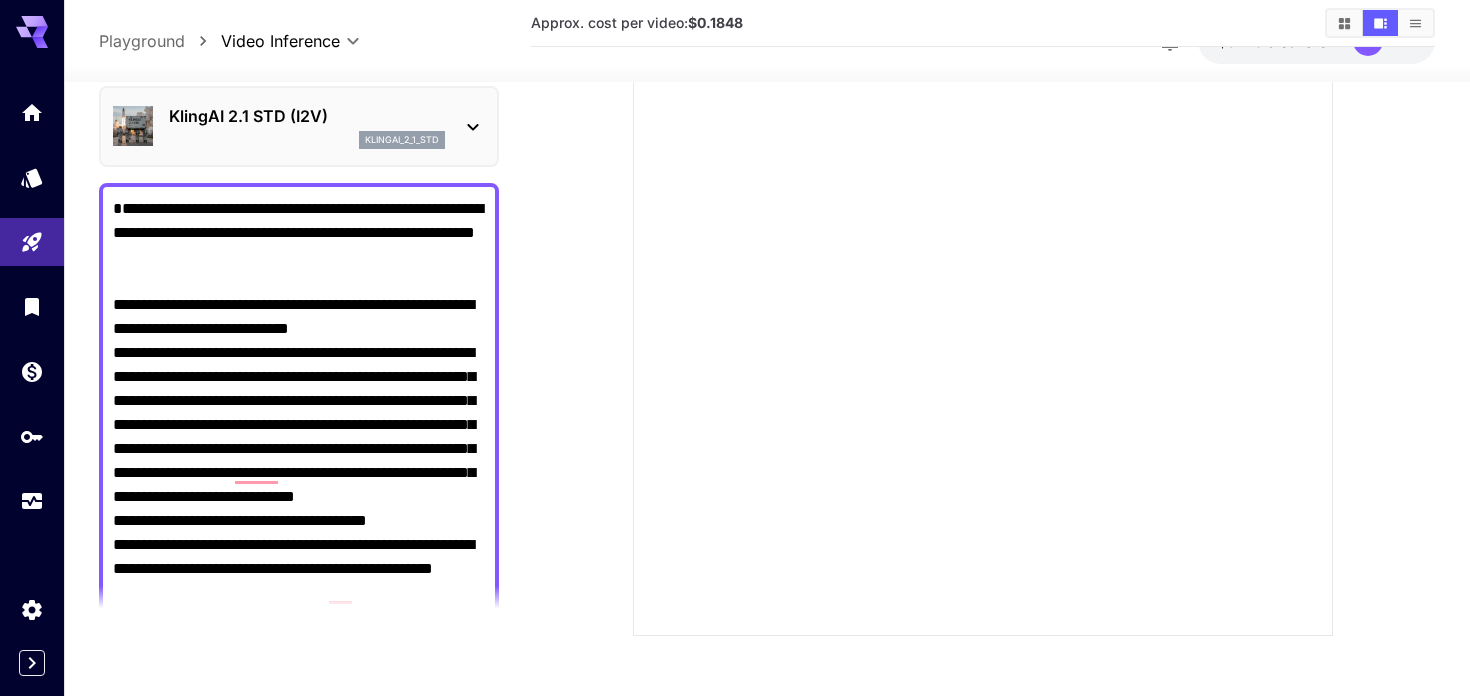 paste on "**********" 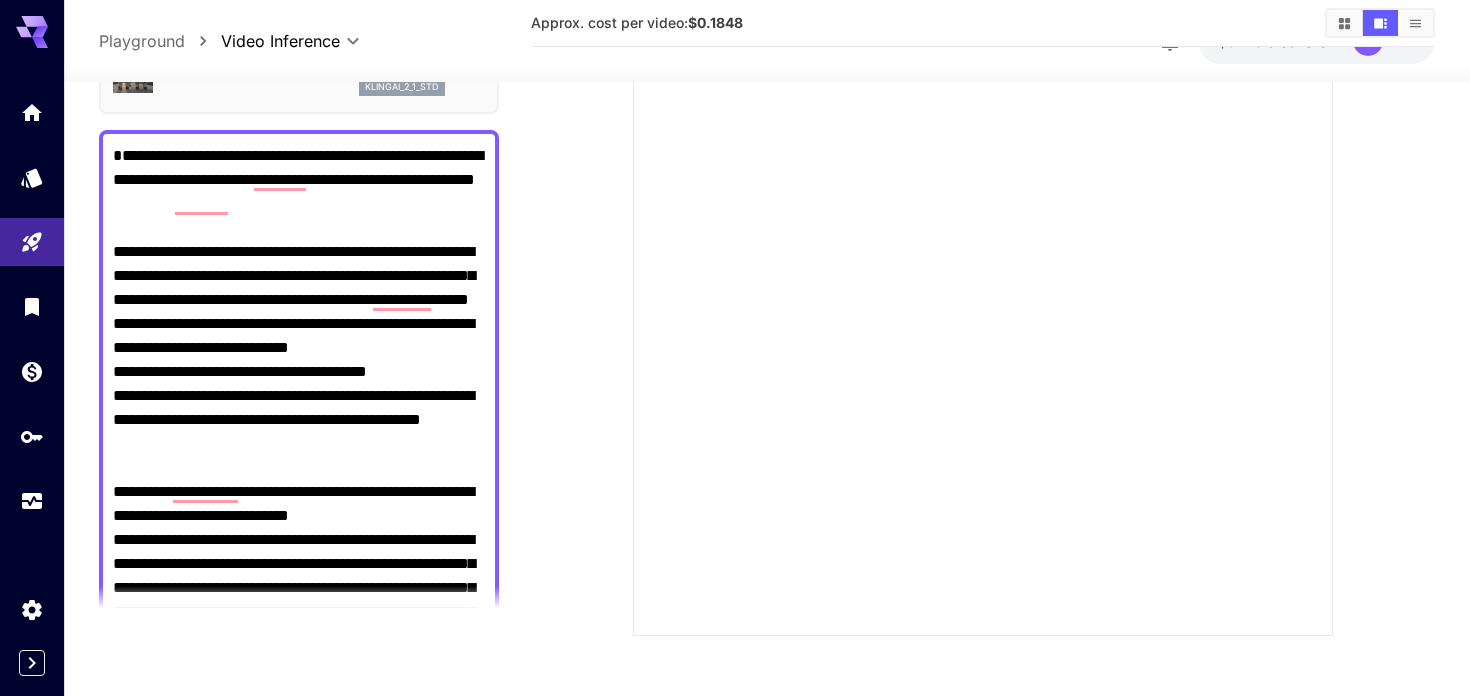 scroll, scrollTop: 75, scrollLeft: 0, axis: vertical 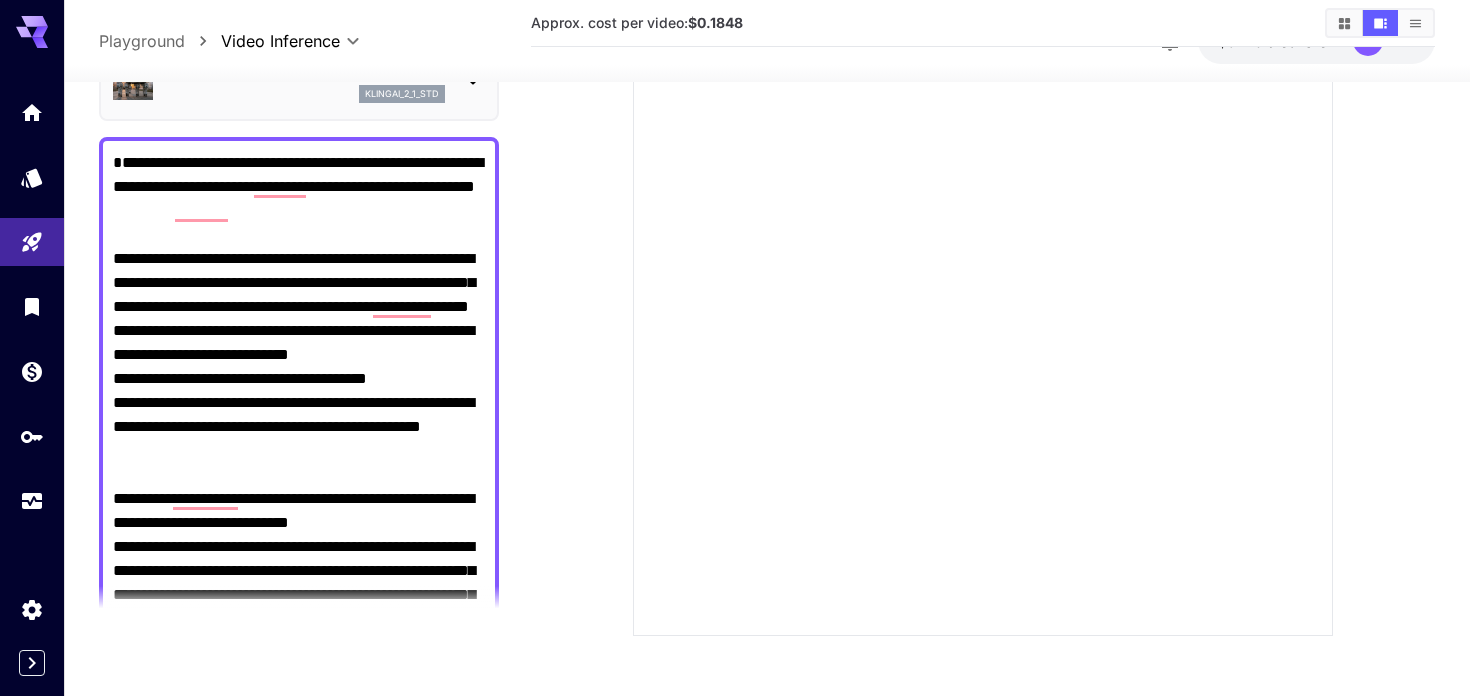 drag, startPoint x: 243, startPoint y: 307, endPoint x: 264, endPoint y: 236, distance: 74.04053 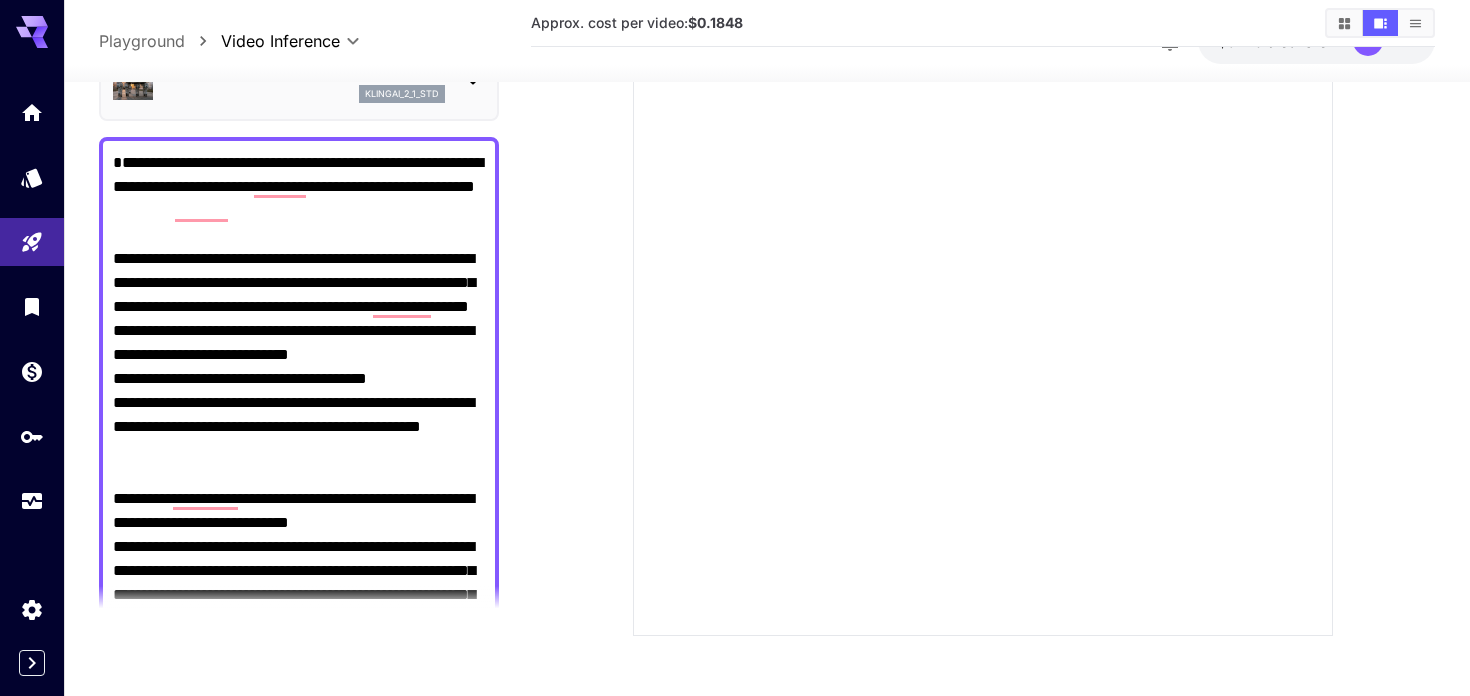 click on "Negative Prompt" at bounding box center (299, 559) 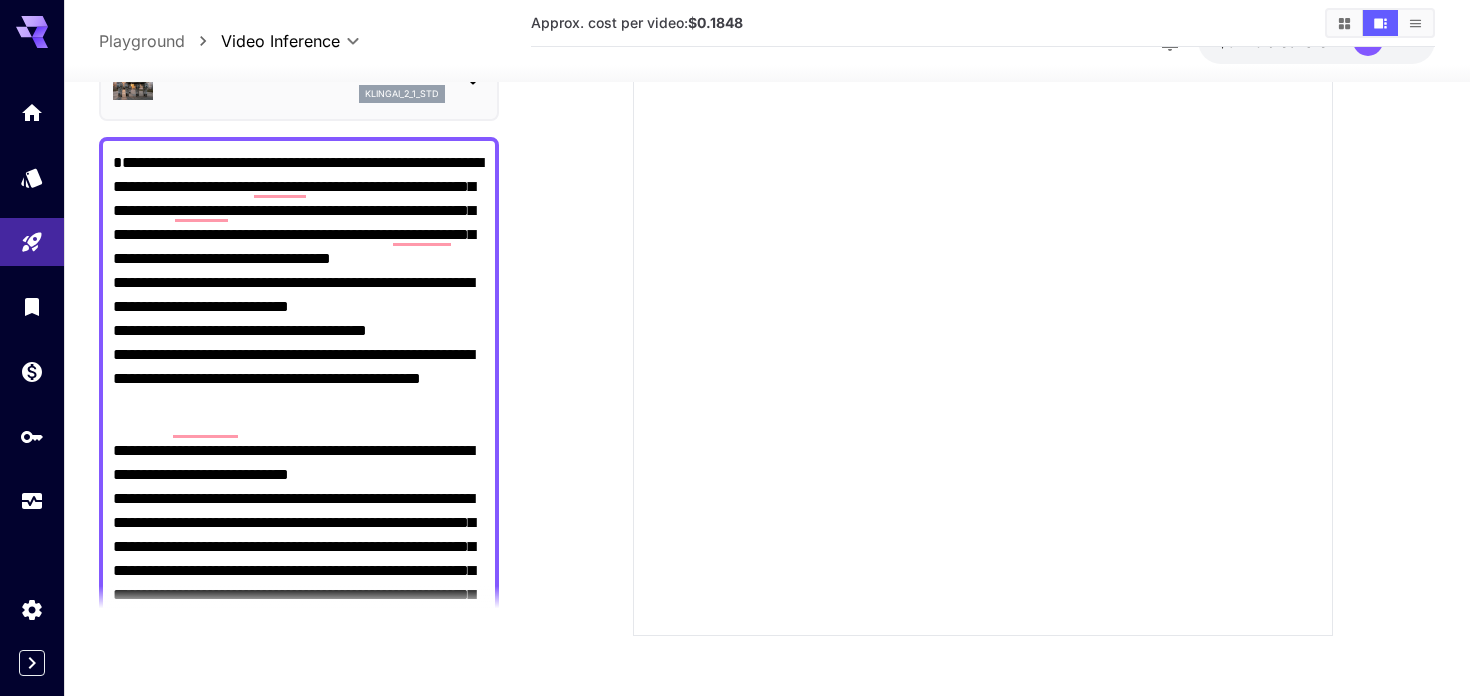drag, startPoint x: 362, startPoint y: 256, endPoint x: 331, endPoint y: 284, distance: 41.773197 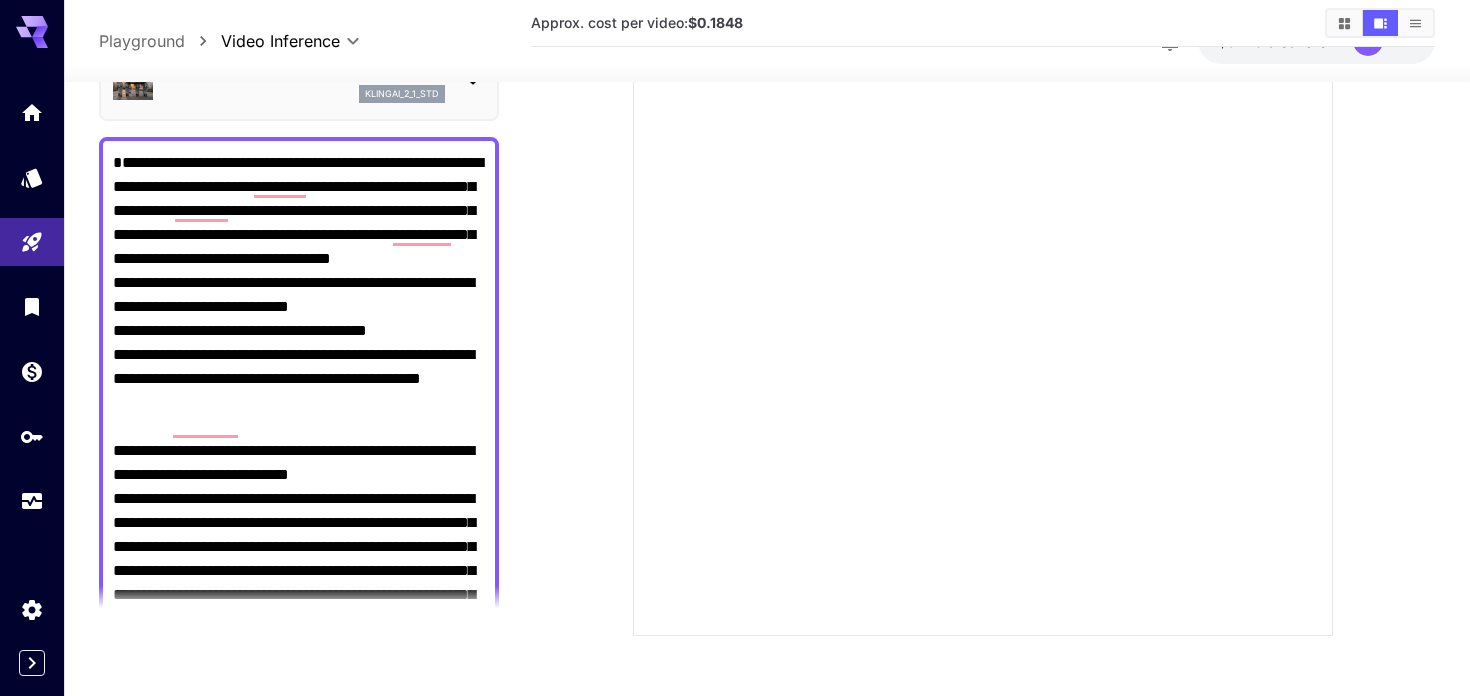 click on "Negative Prompt" at bounding box center (299, 523) 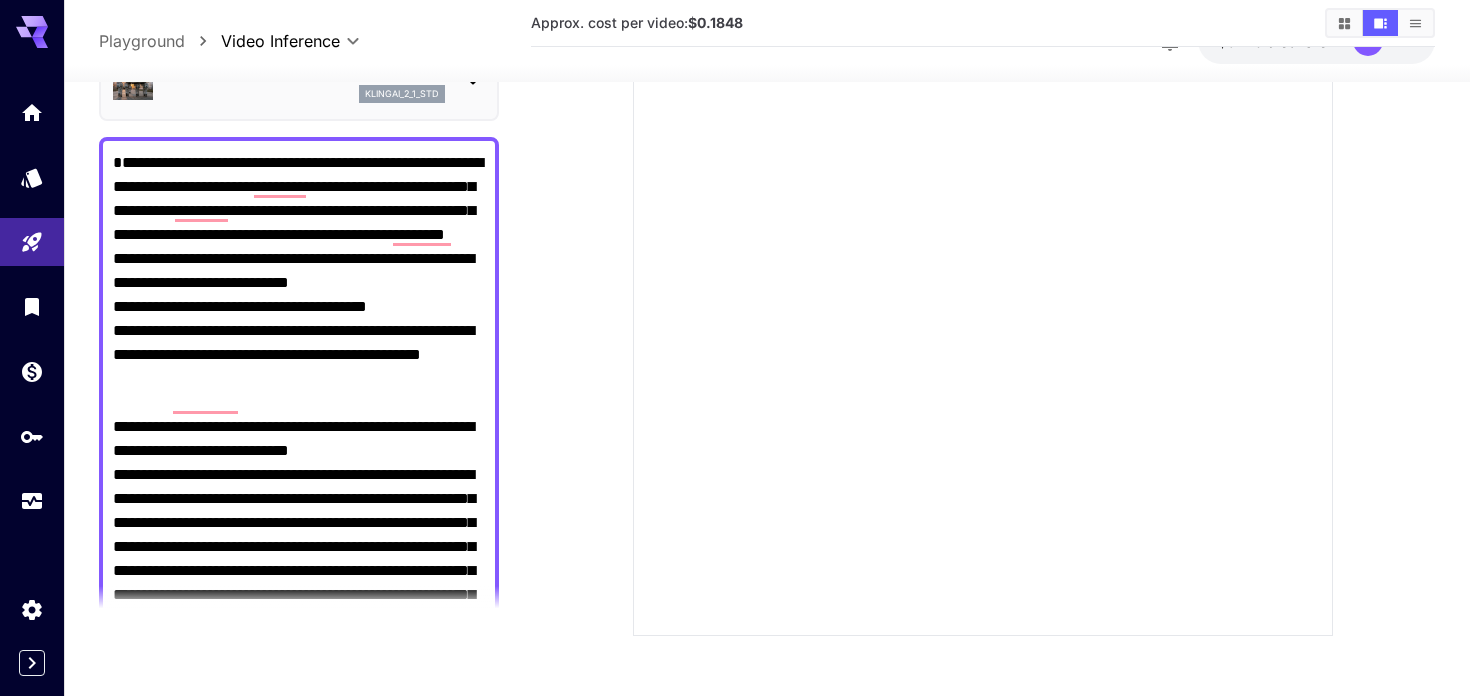click on "Negative Prompt" at bounding box center [299, 511] 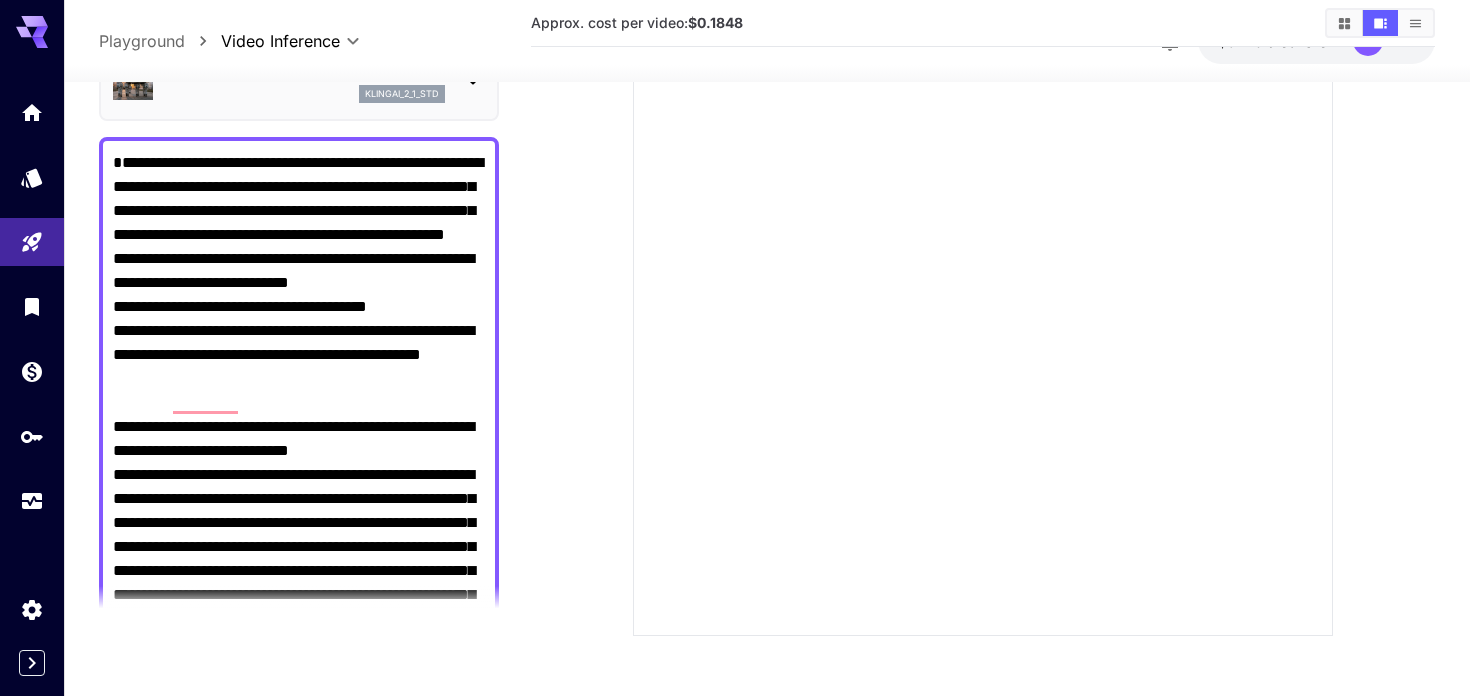 click on "Negative Prompt" at bounding box center [299, 511] 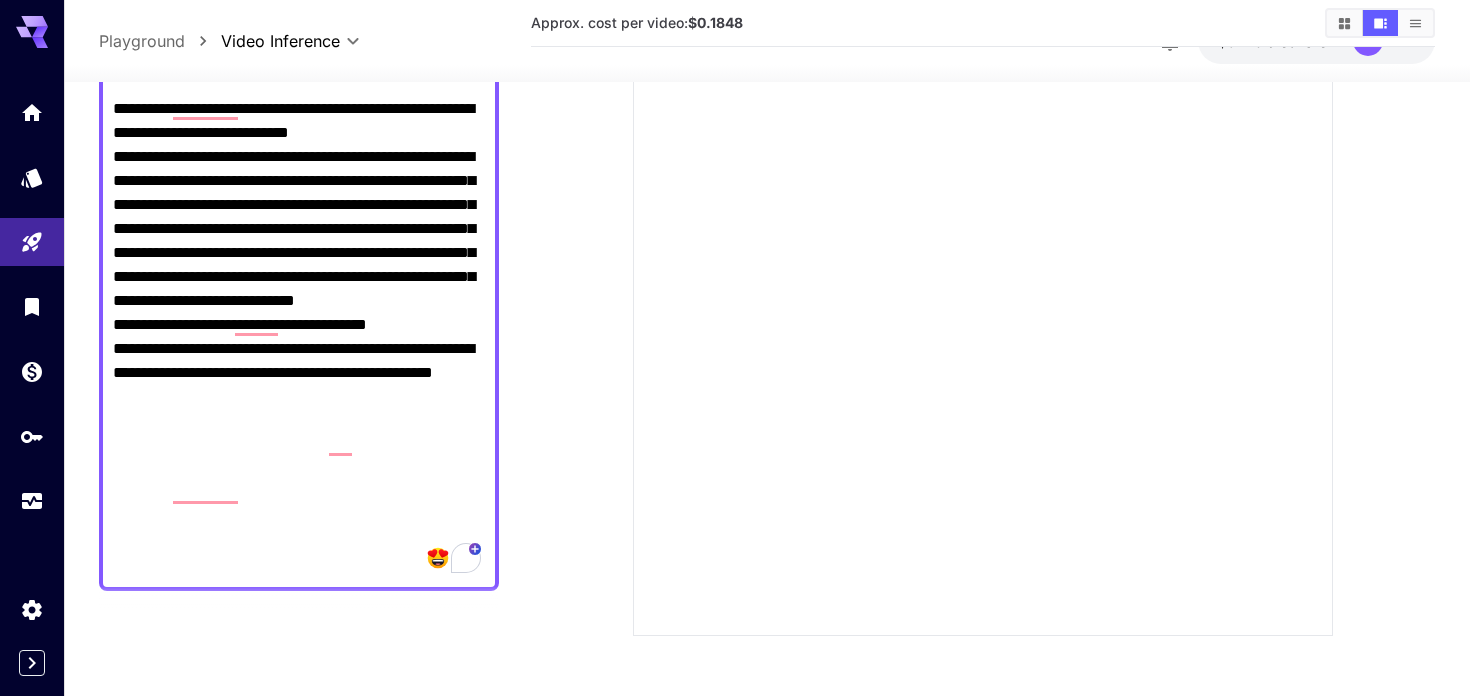 scroll, scrollTop: 462, scrollLeft: 0, axis: vertical 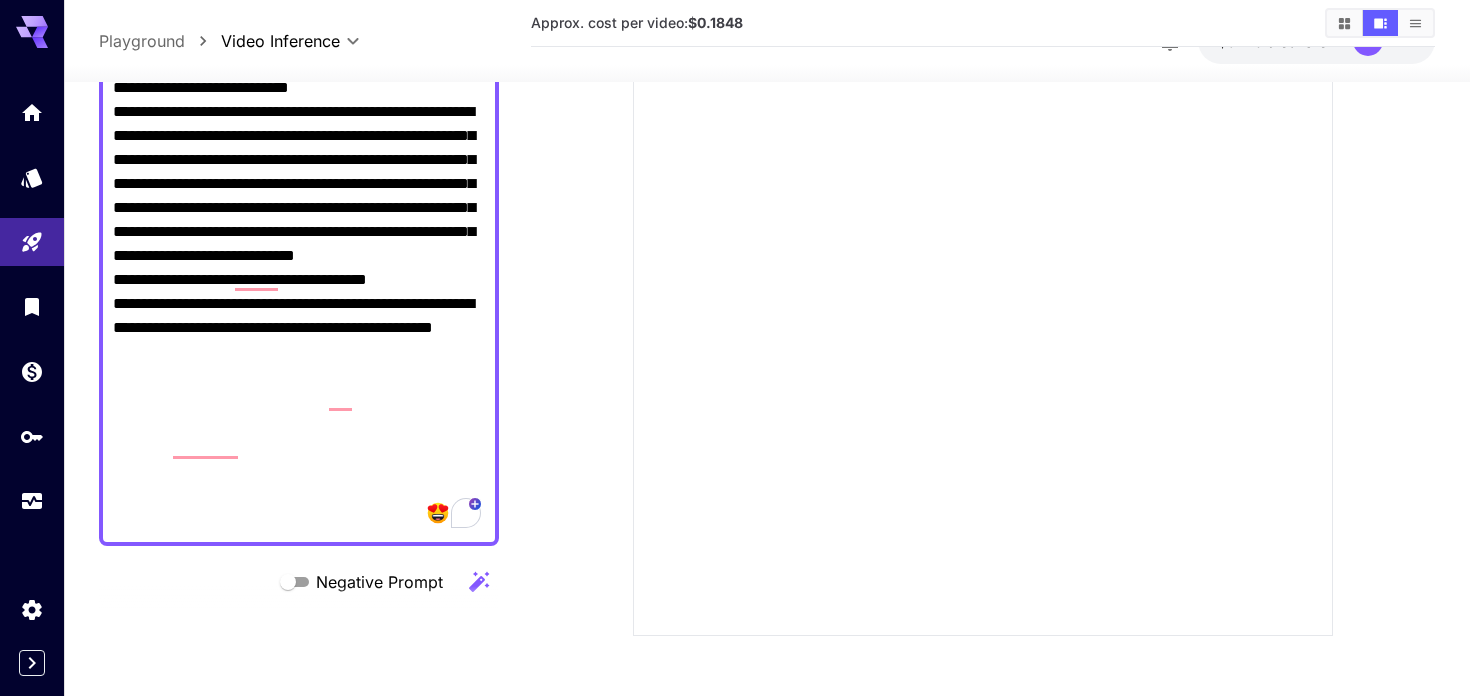 drag, startPoint x: 246, startPoint y: 488, endPoint x: 267, endPoint y: 470, distance: 27.658634 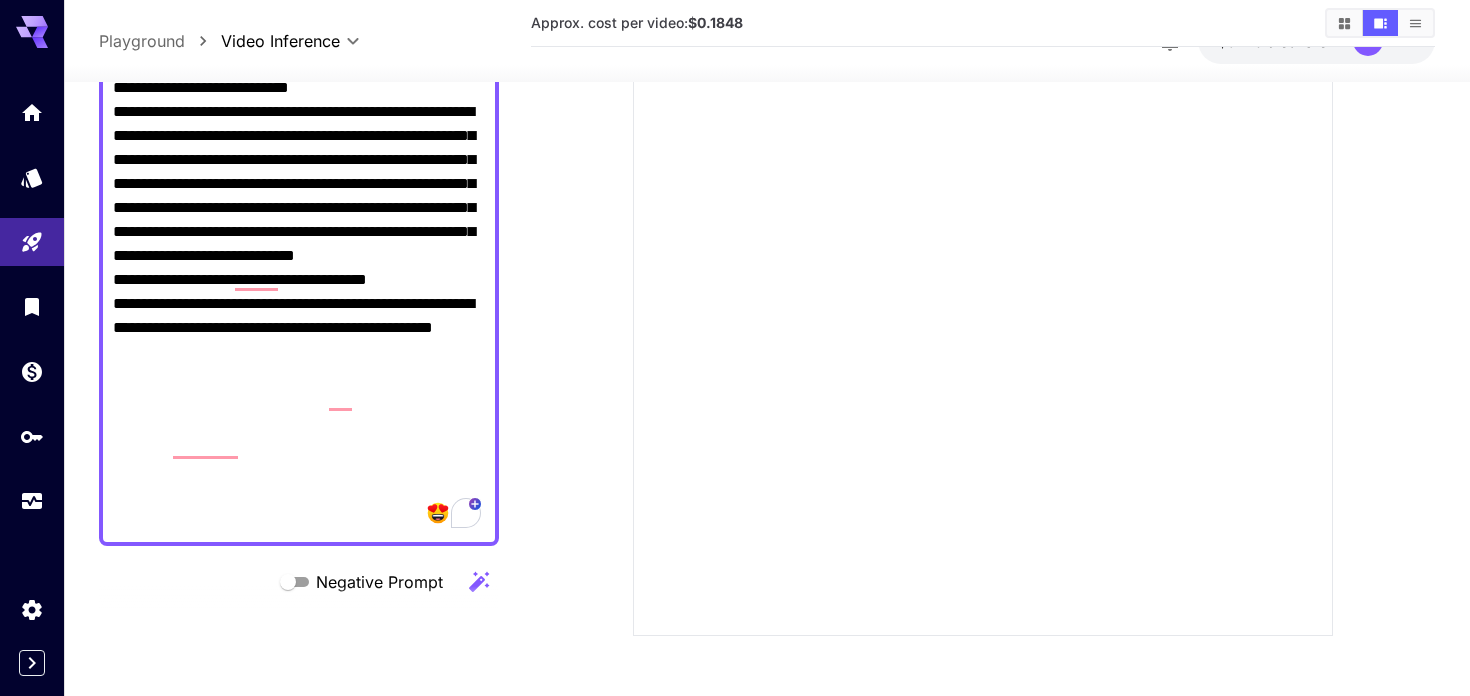 click on "Negative Prompt" at bounding box center (299, 148) 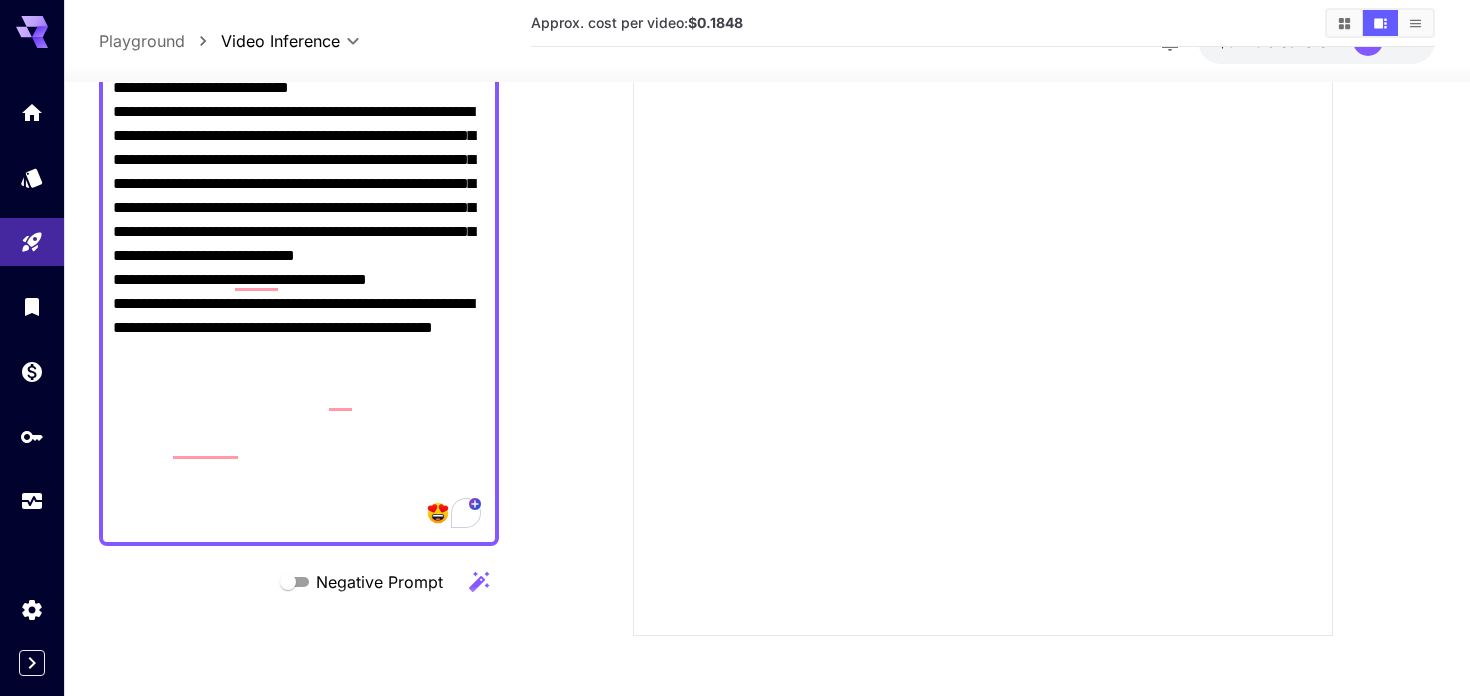 drag, startPoint x: 329, startPoint y: 474, endPoint x: 116, endPoint y: 163, distance: 376.94827 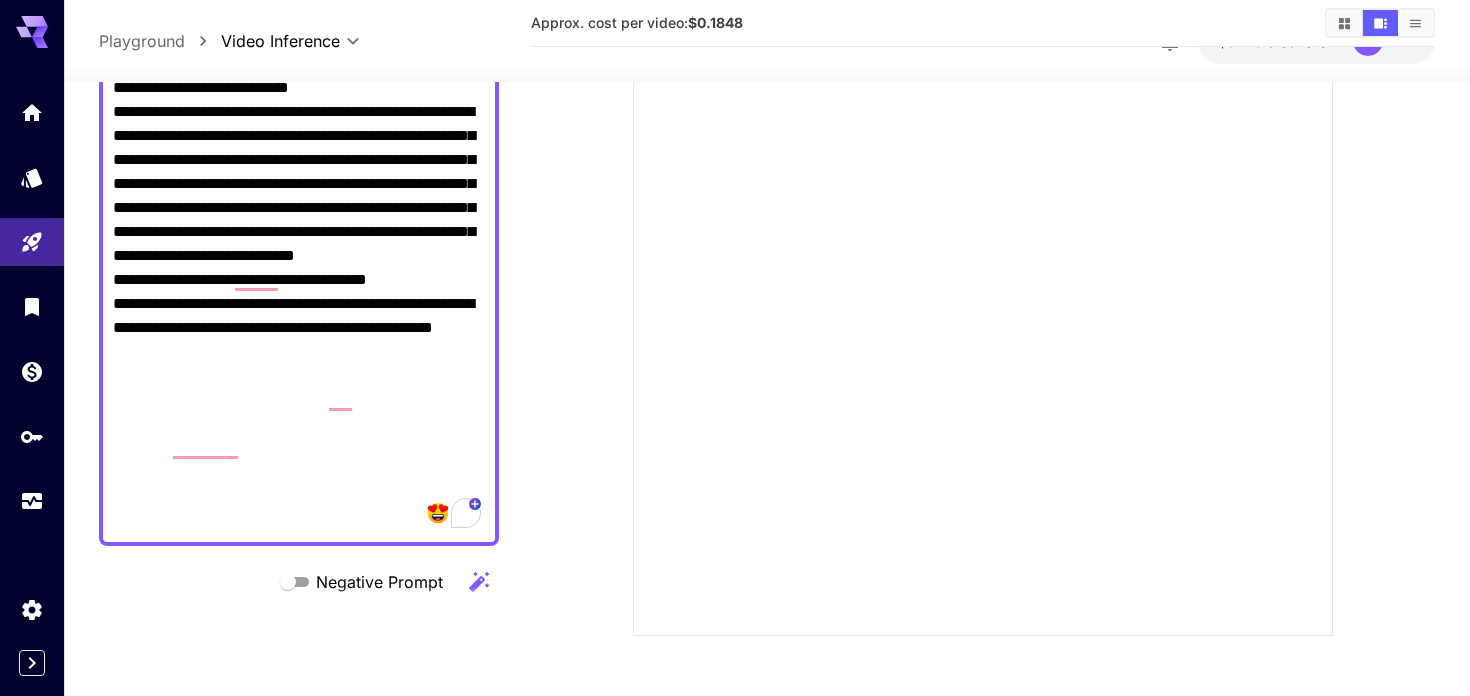 click on "Negative Prompt" at bounding box center (299, 148) 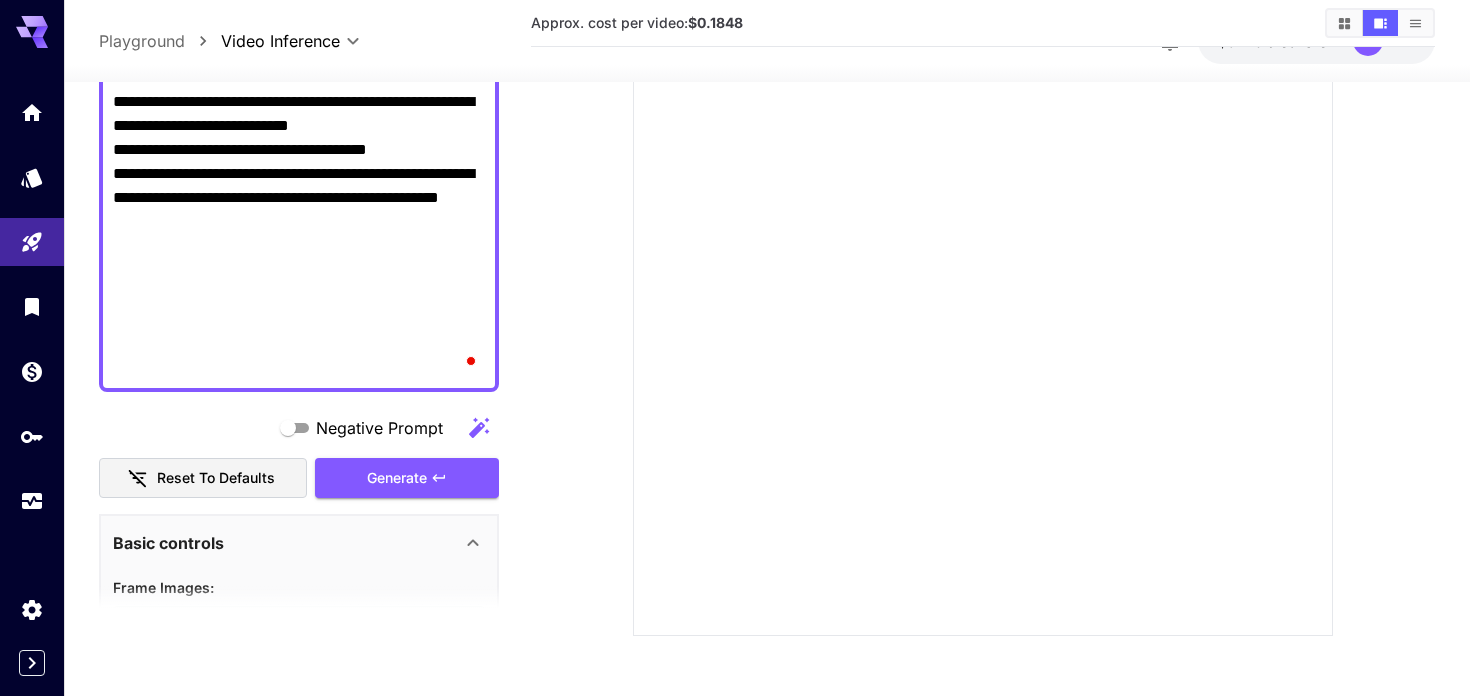scroll, scrollTop: 237, scrollLeft: 0, axis: vertical 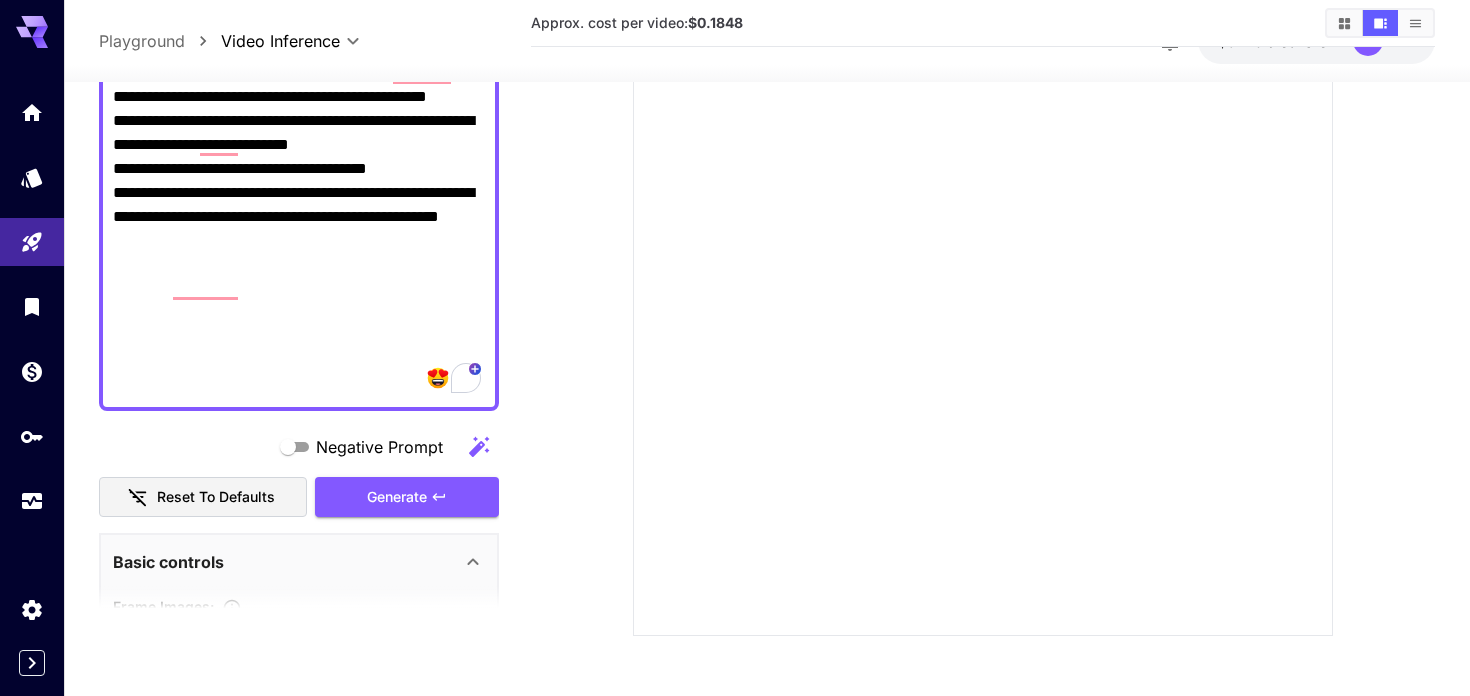 drag, startPoint x: 258, startPoint y: 265, endPoint x: 268, endPoint y: 287, distance: 24.166092 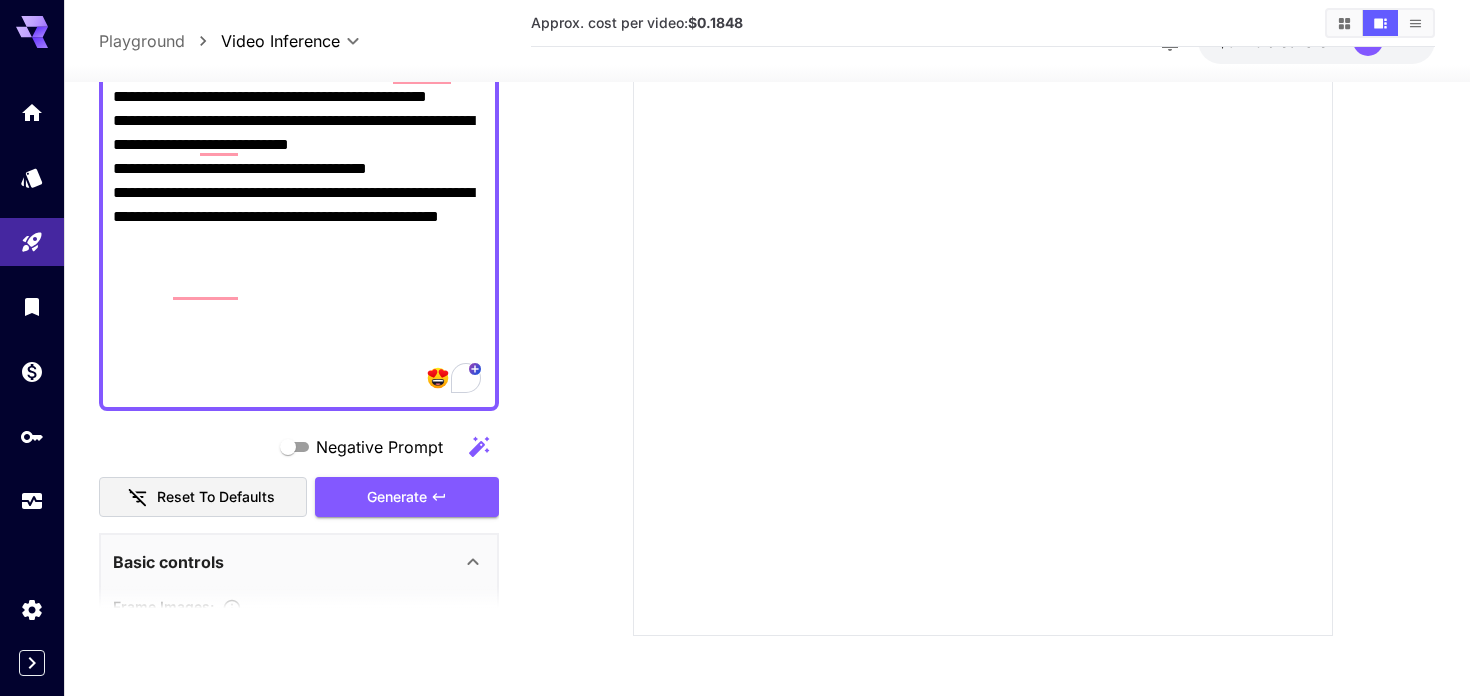 drag, startPoint x: 254, startPoint y: 301, endPoint x: 159, endPoint y: 268, distance: 100.56838 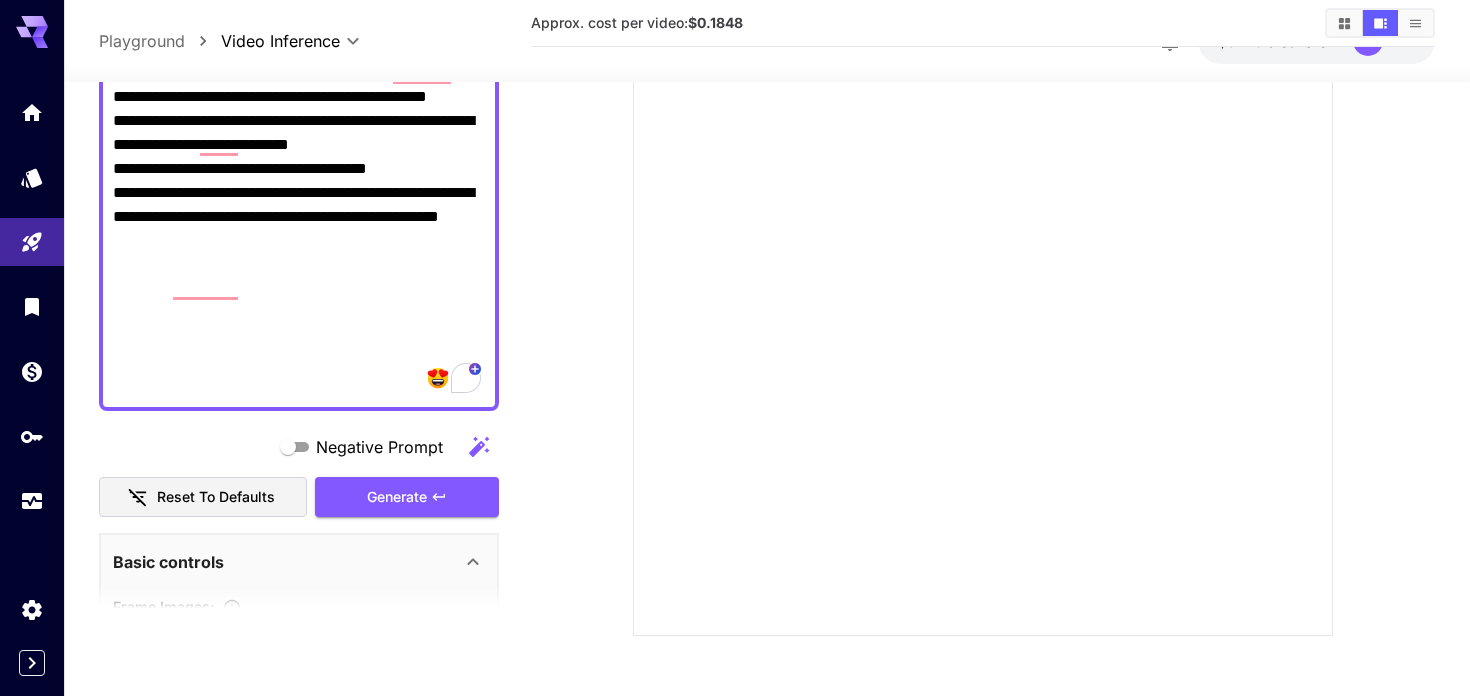 click on "**********" at bounding box center (299, 193) 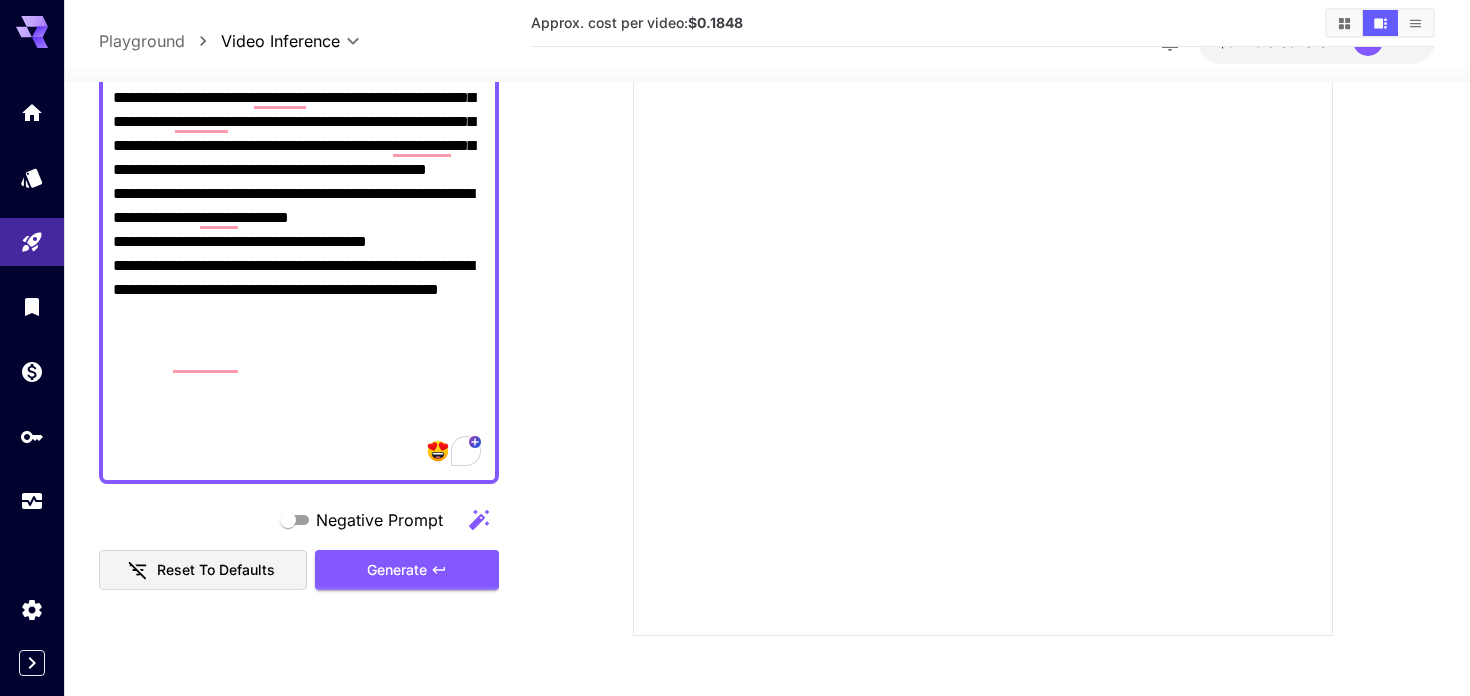 scroll, scrollTop: 124, scrollLeft: 0, axis: vertical 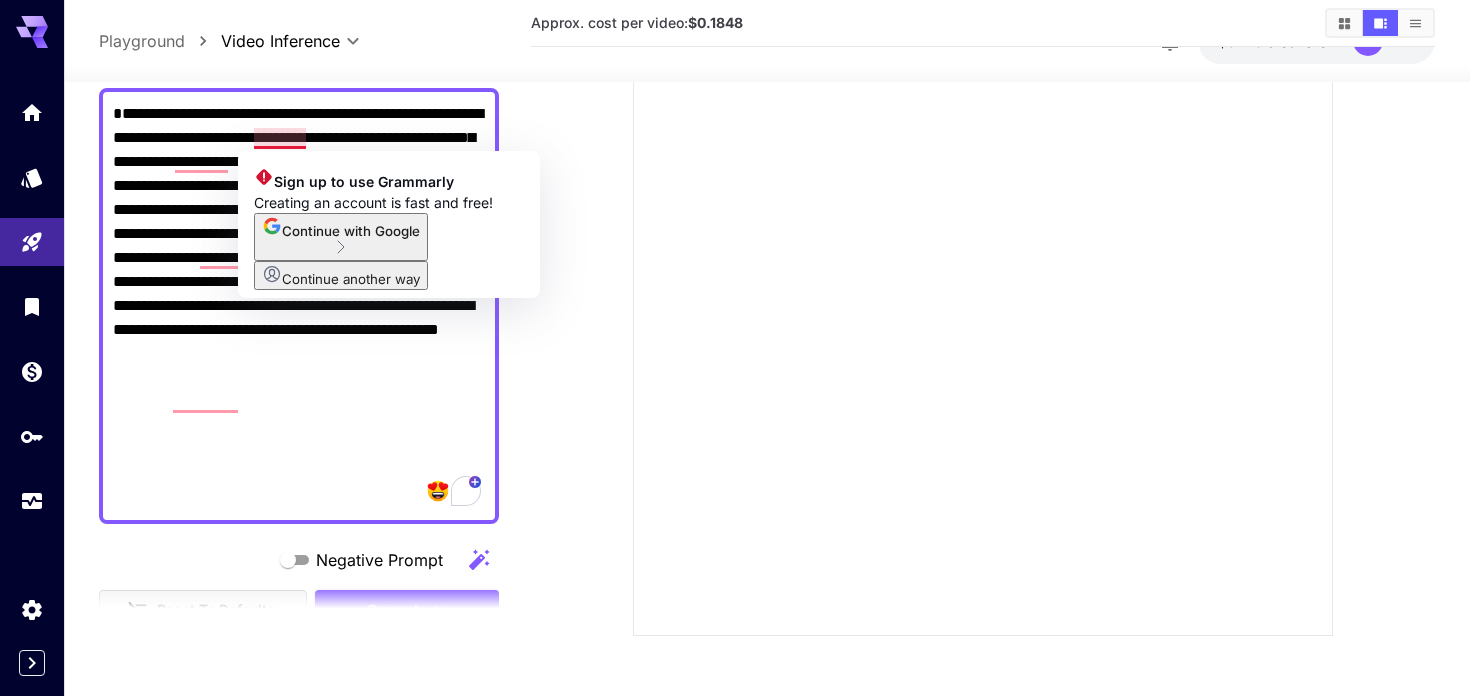 click on "**********" at bounding box center [299, 306] 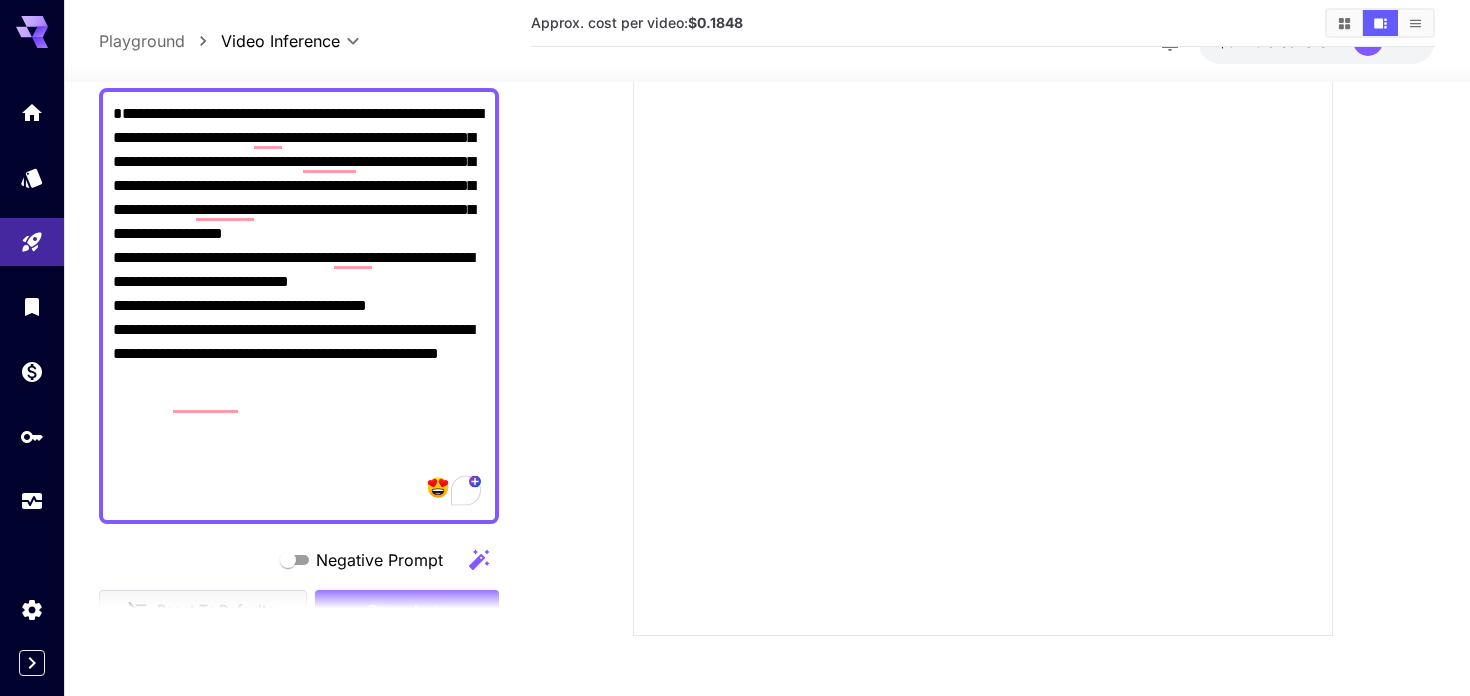 click on "**********" at bounding box center [299, 306] 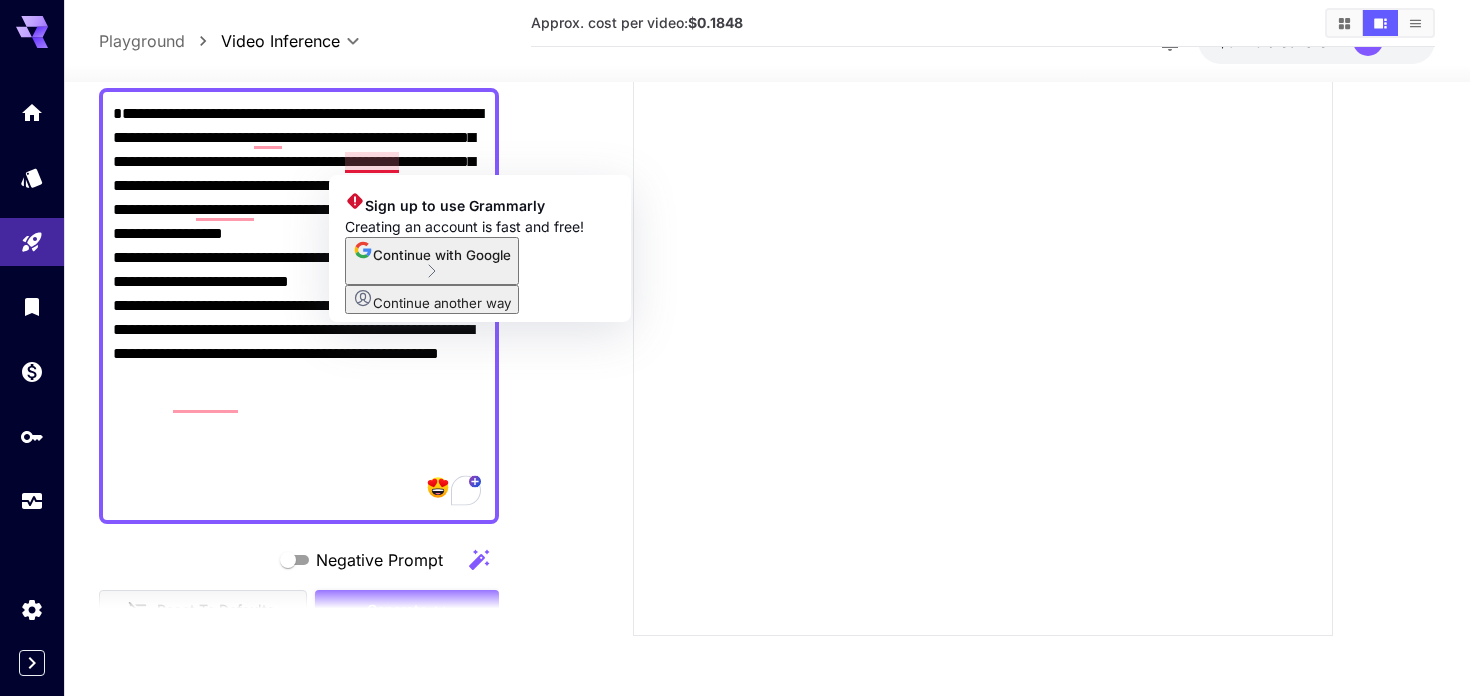 click on "**********" at bounding box center (299, 306) 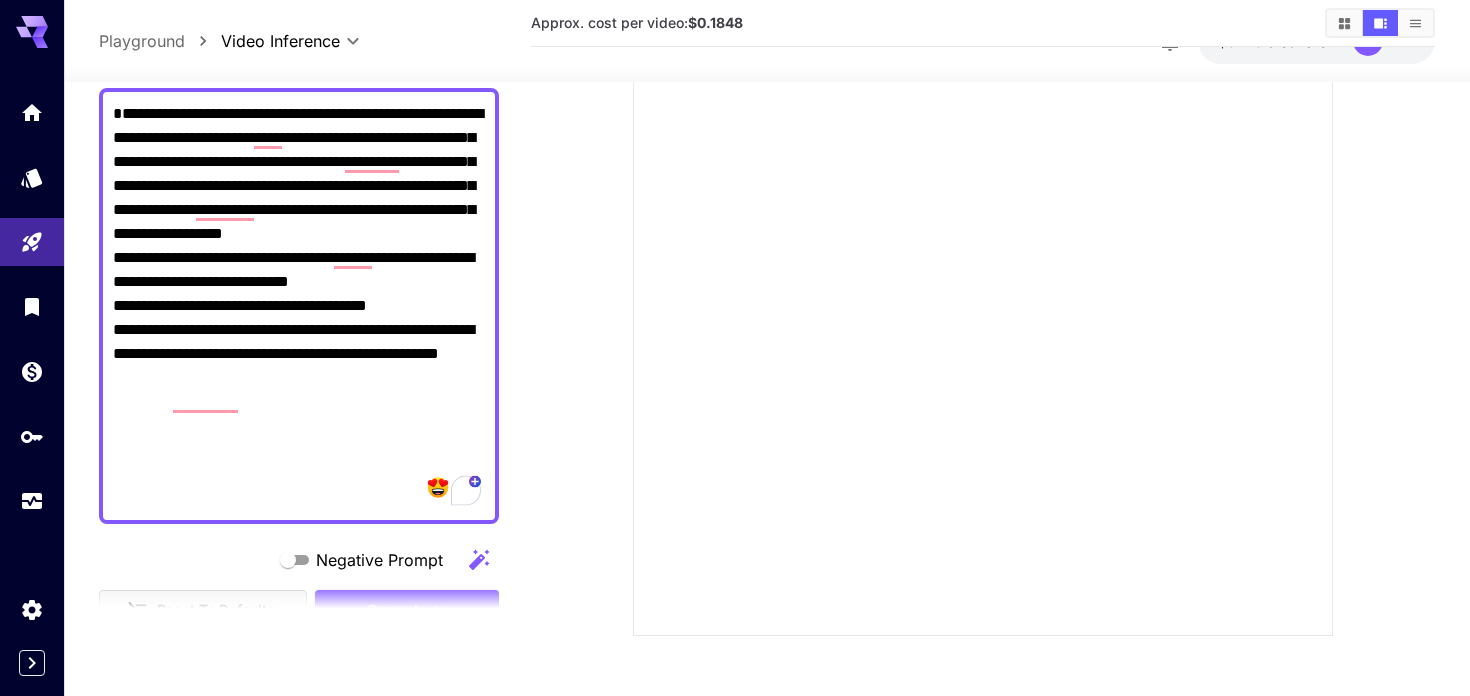 click on "**********" at bounding box center [299, 306] 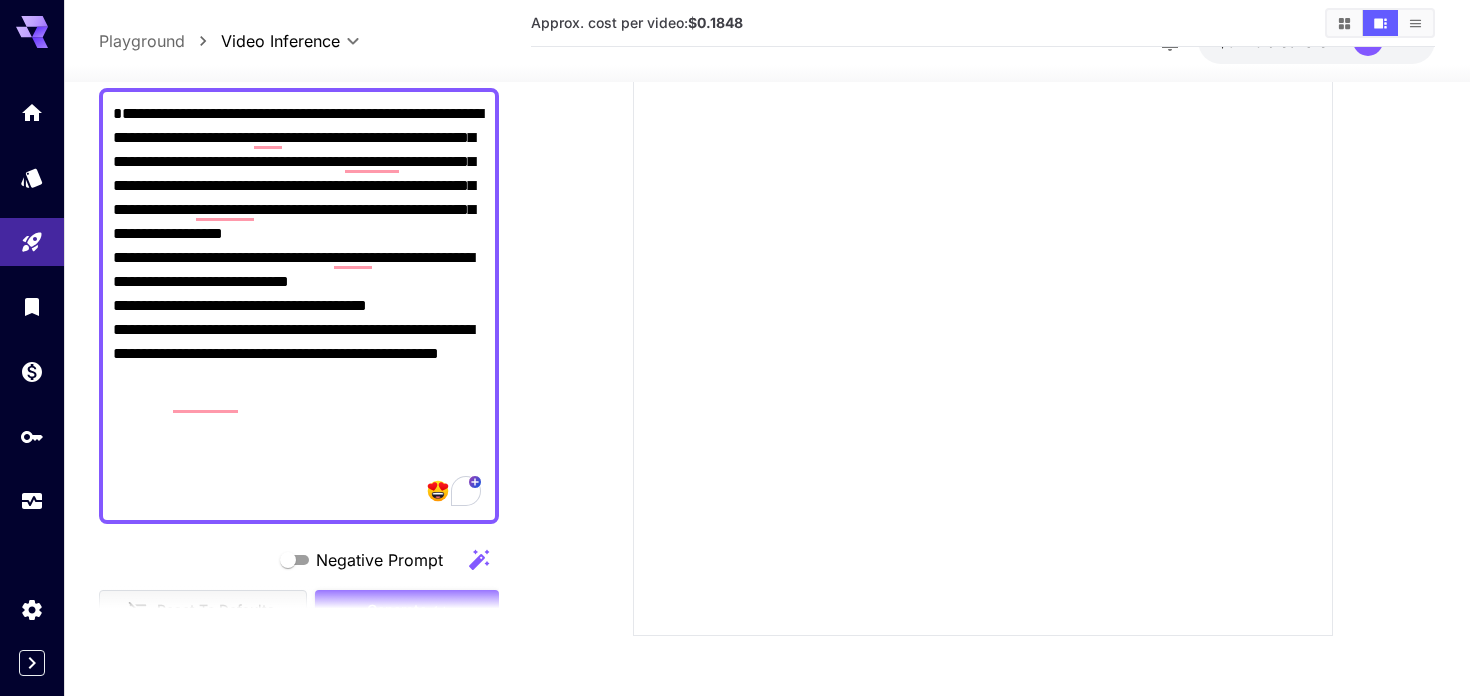 click on "**********" at bounding box center (299, 306) 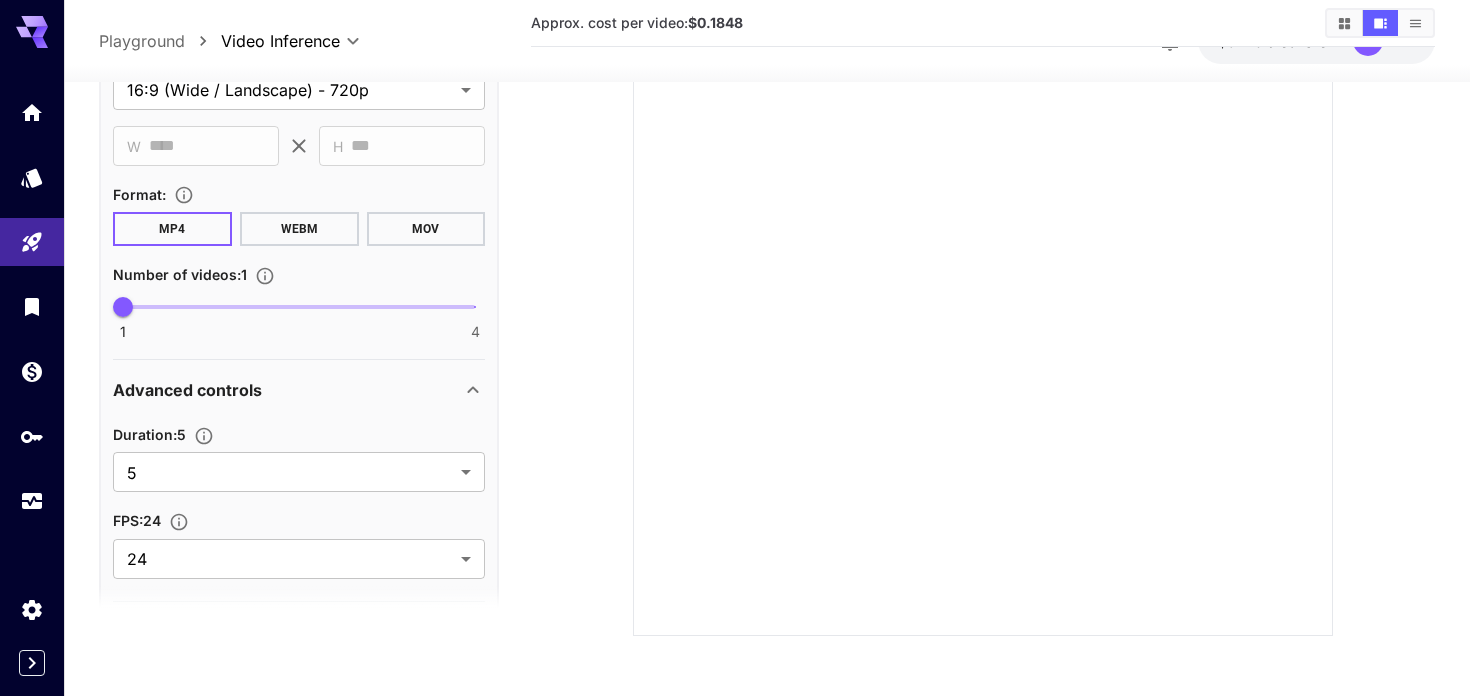 scroll, scrollTop: 1090, scrollLeft: 0, axis: vertical 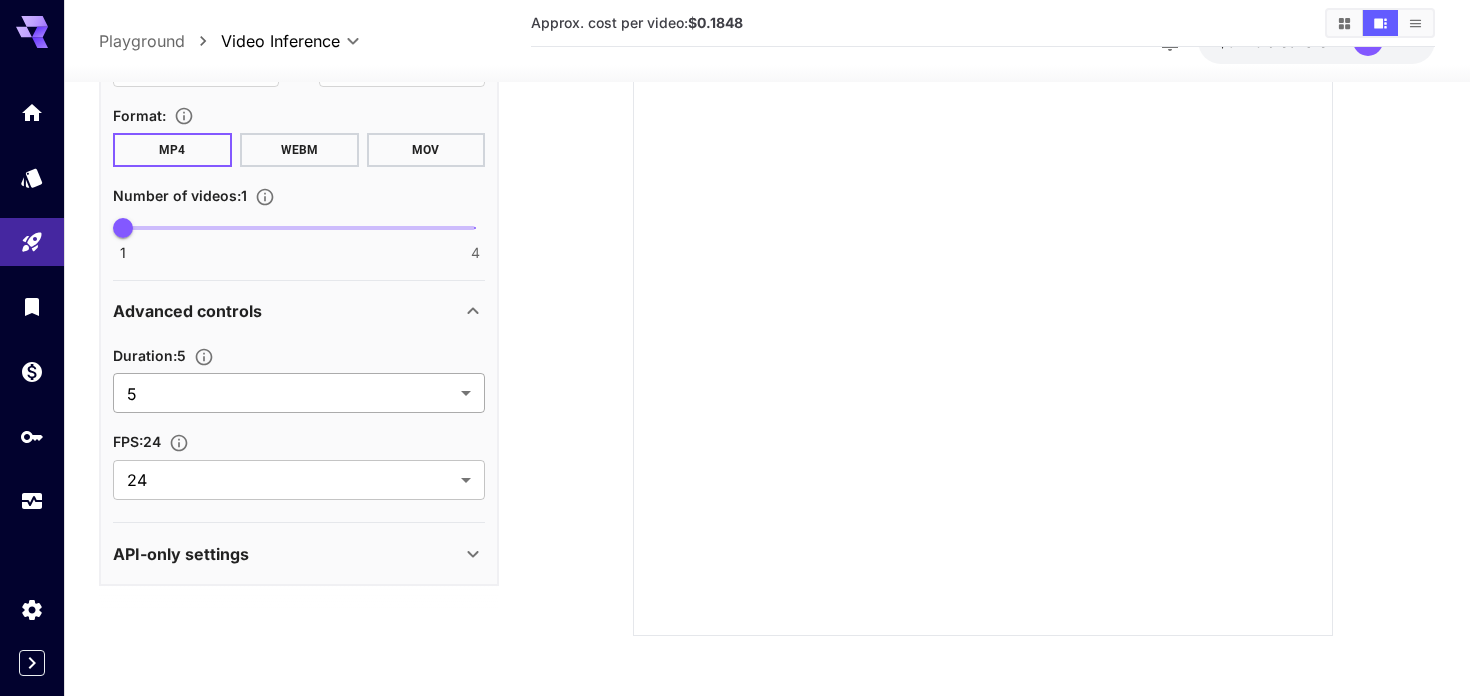 type on "**********" 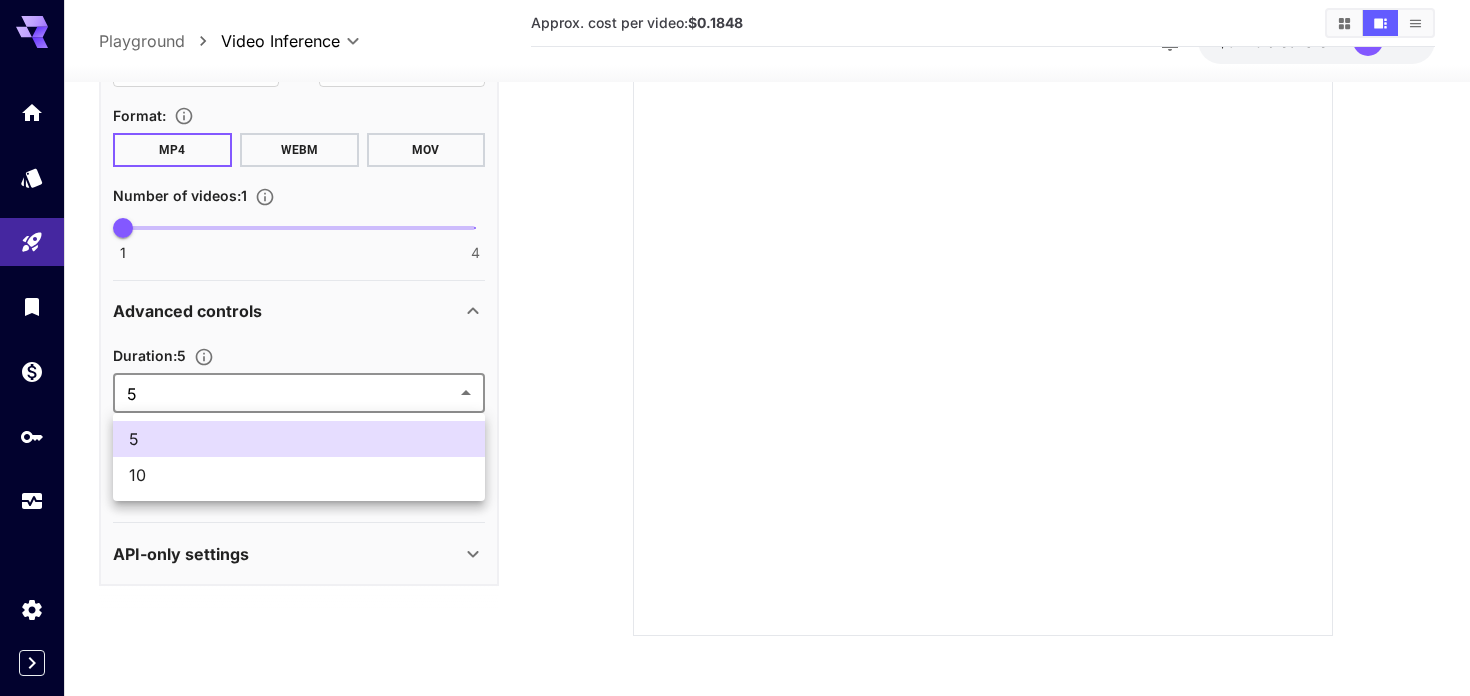 click on "10" at bounding box center (299, 475) 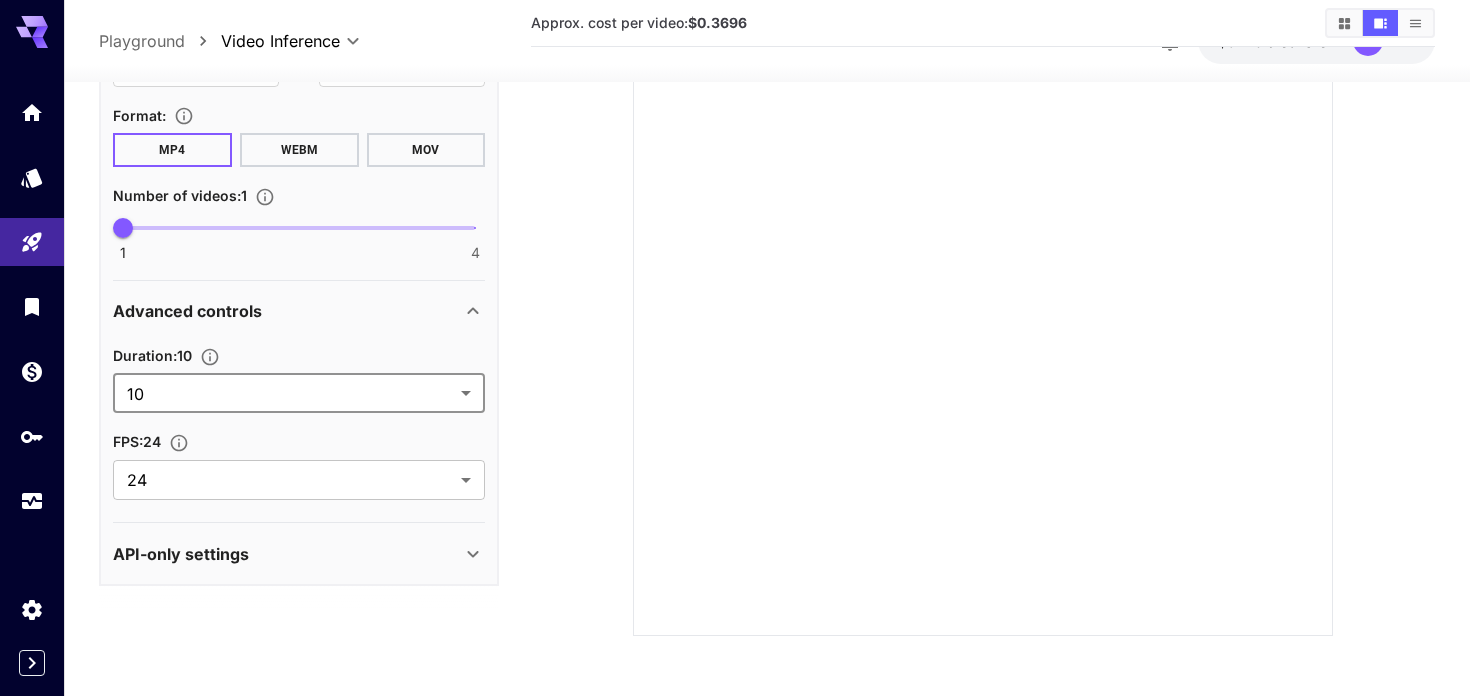 click on "**********" at bounding box center [735, 211] 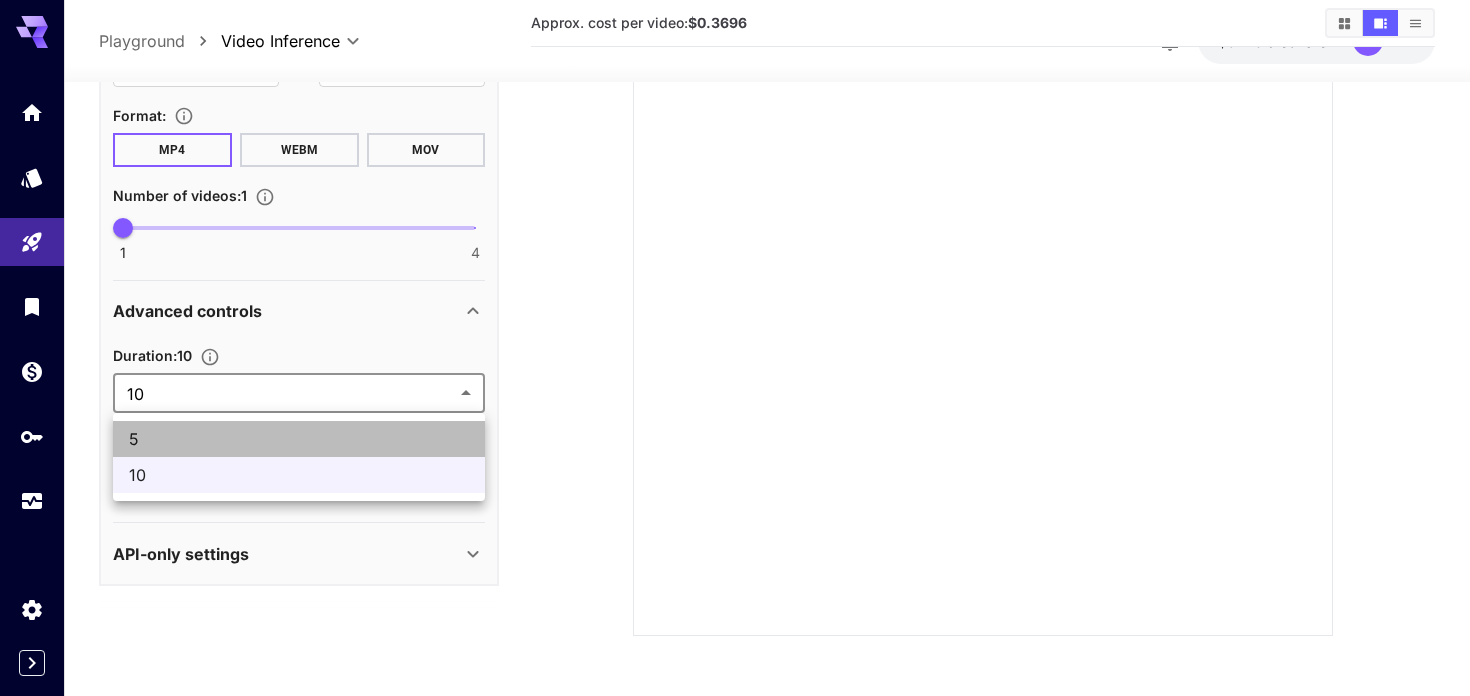 click on "5" at bounding box center [299, 439] 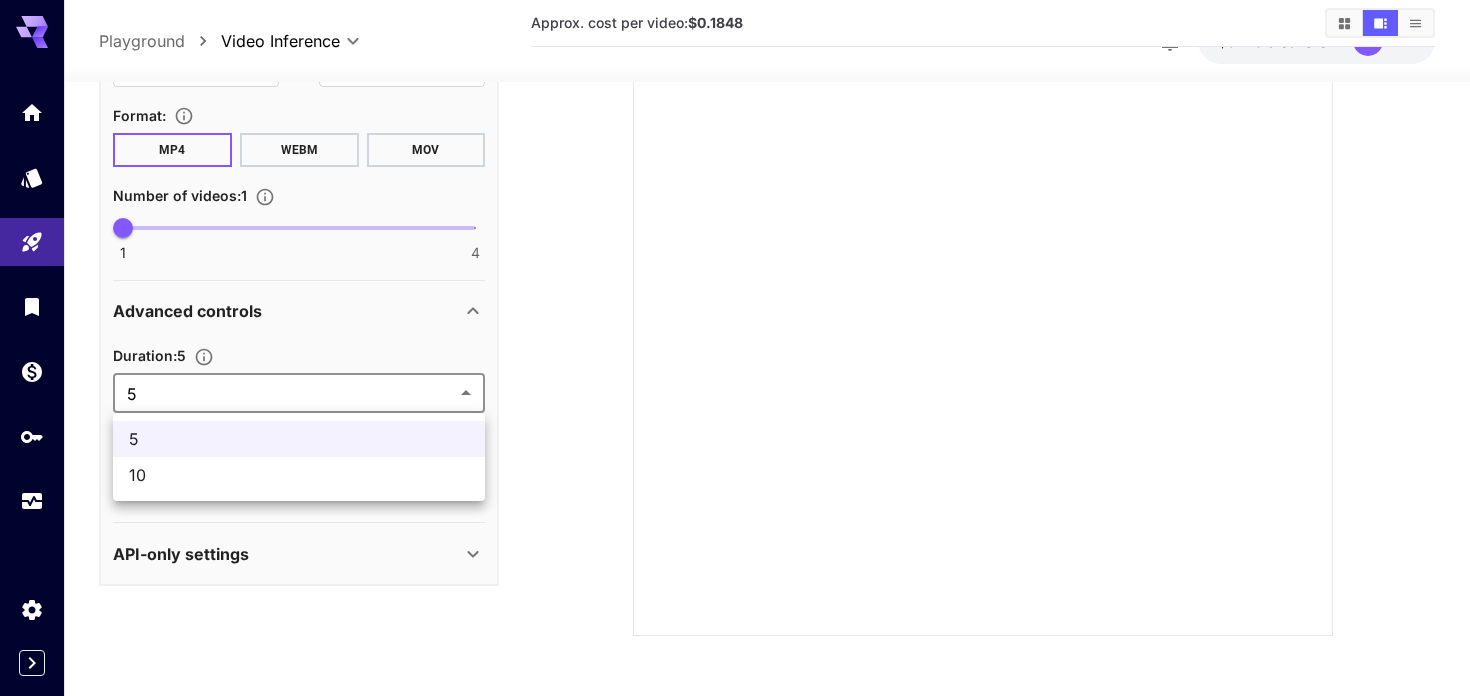 click on "**********" at bounding box center [735, 211] 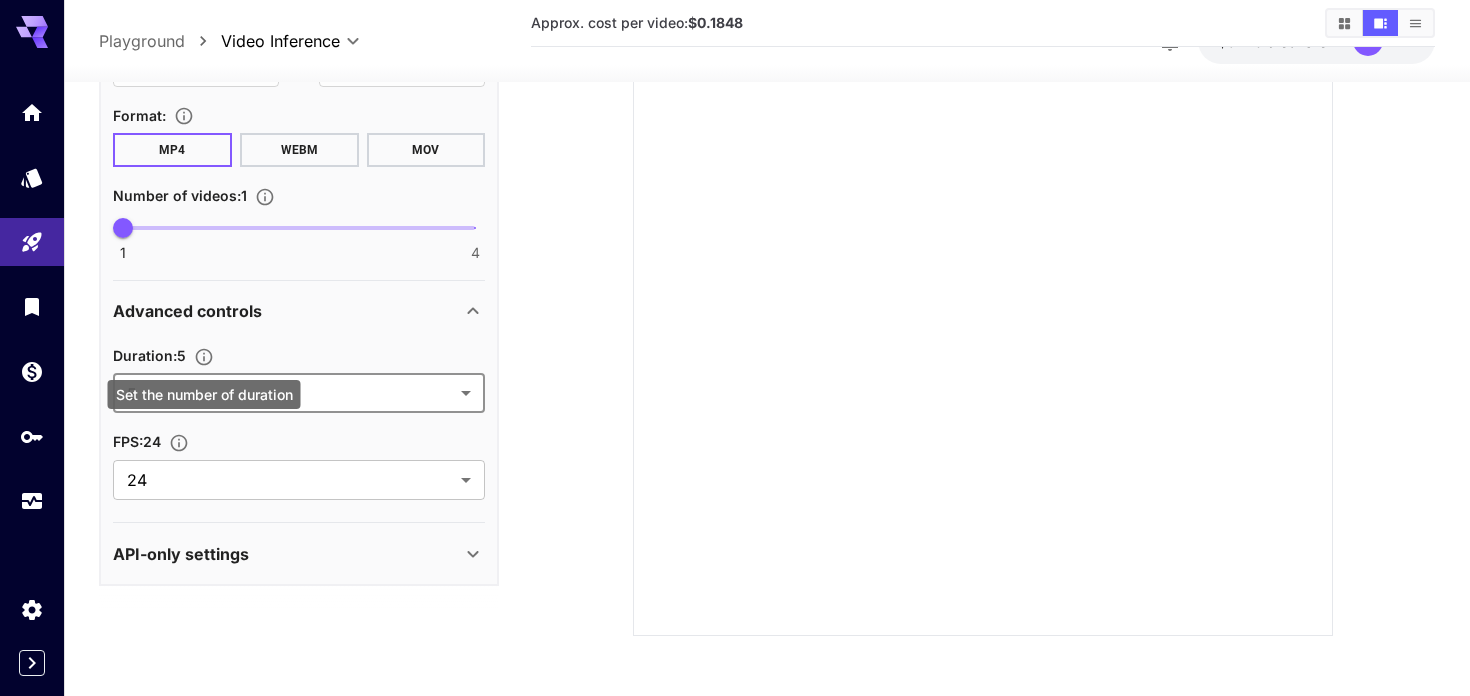 click at bounding box center (204, 357) 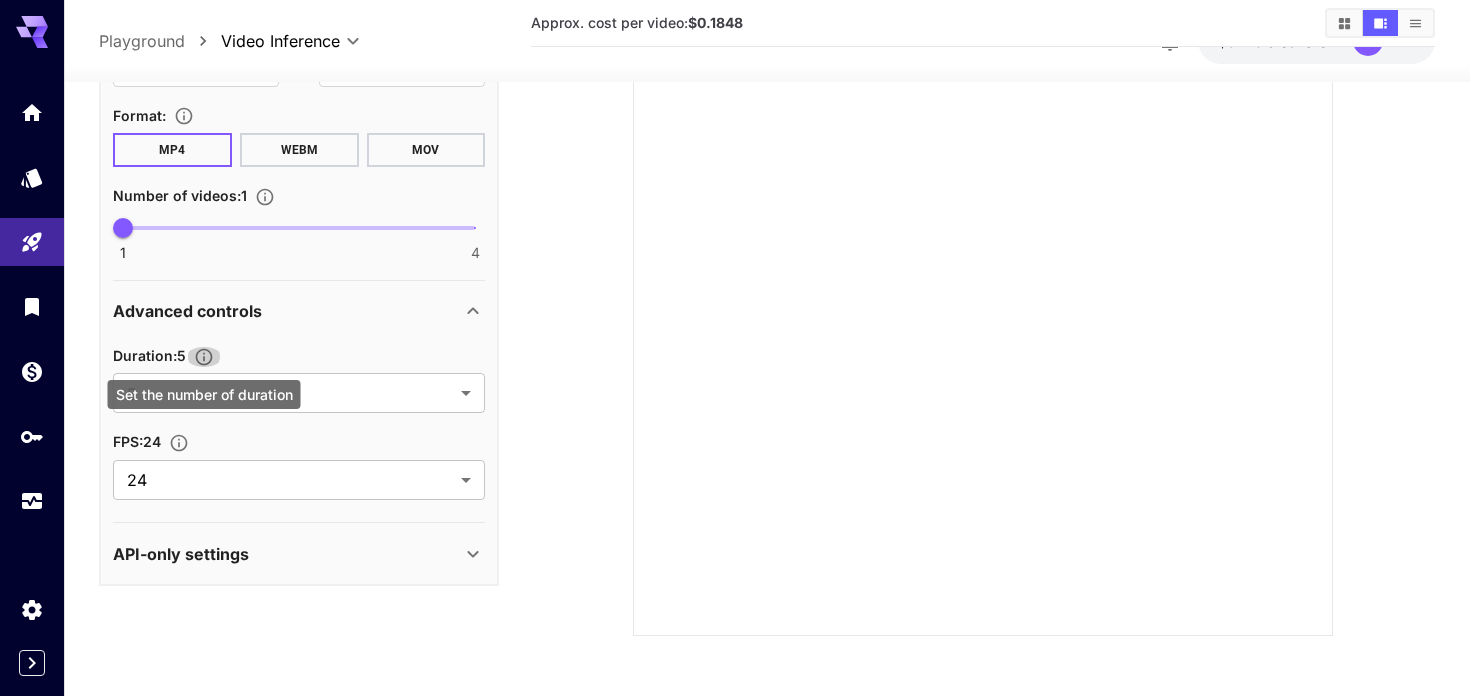 click 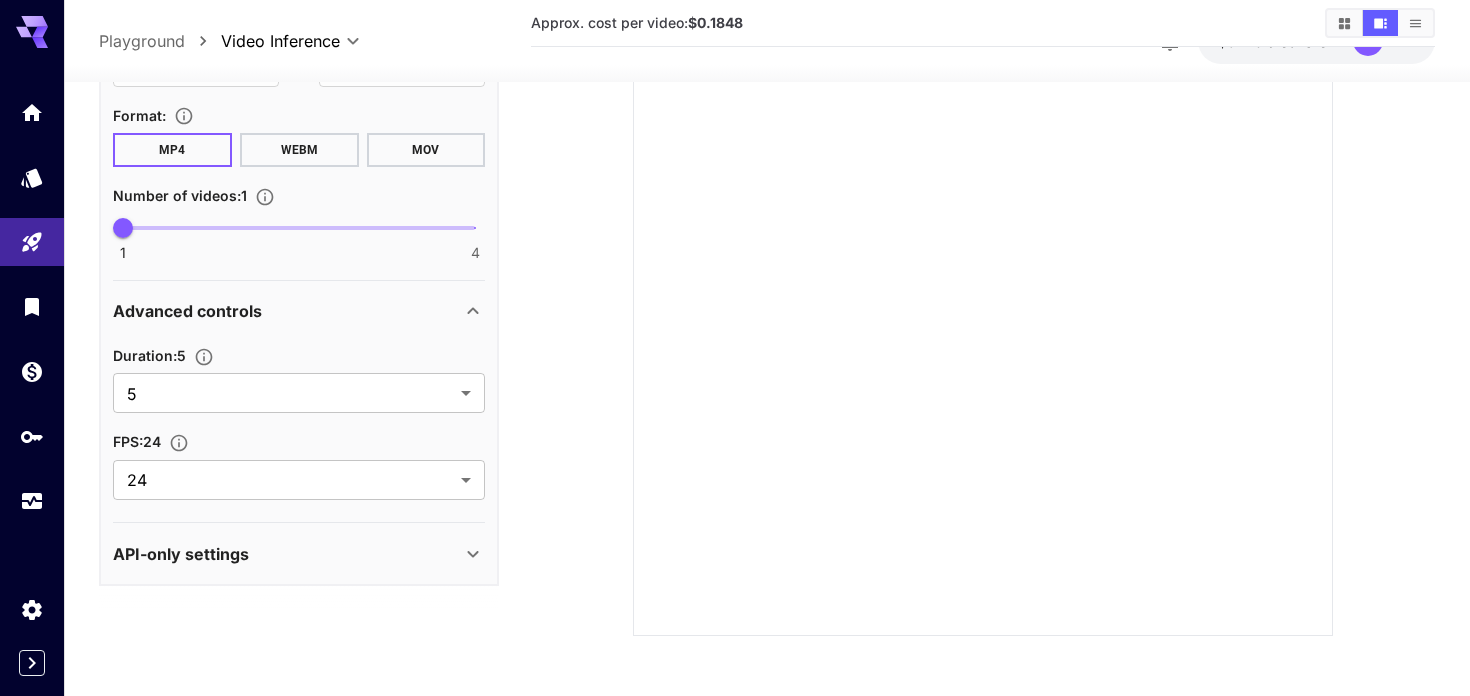 click on "Duration :  5 5 * ​ FPS :  24 24 ** ​" at bounding box center [299, 425] 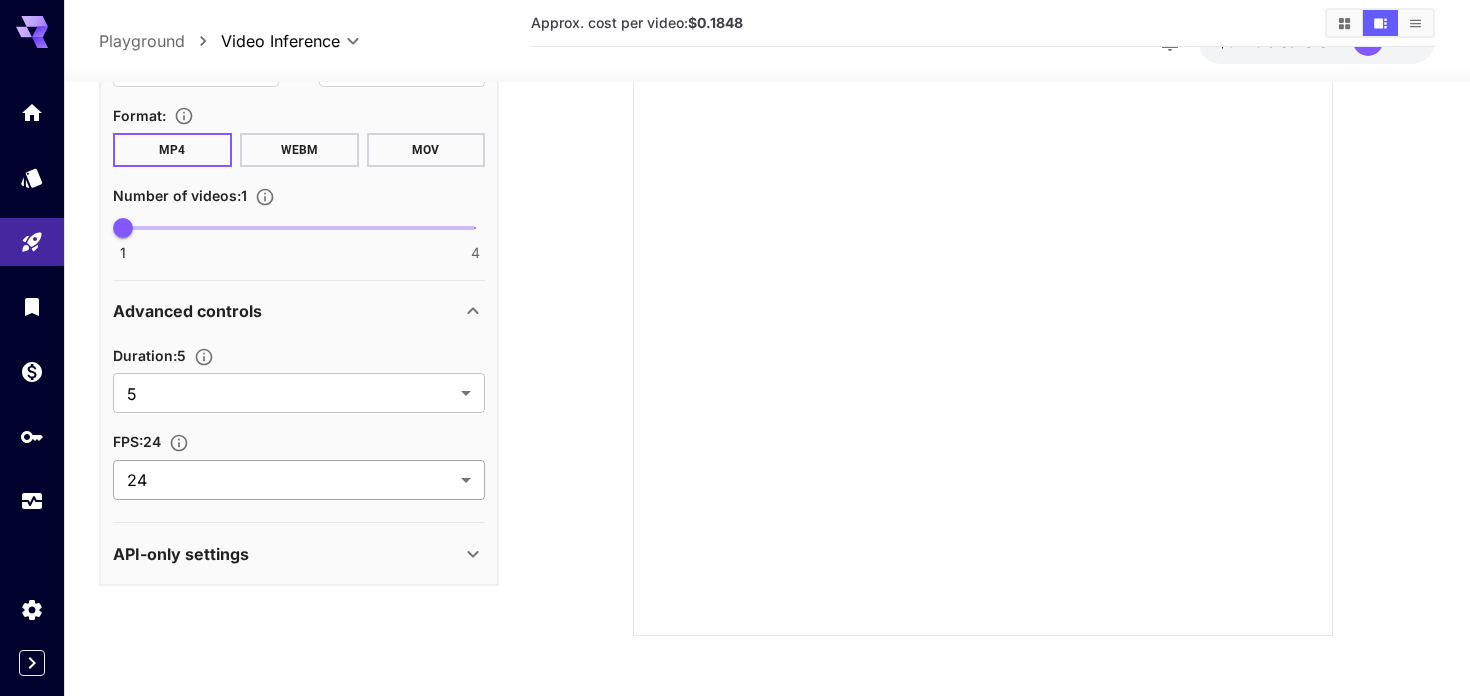 click on "**********" at bounding box center [735, 211] 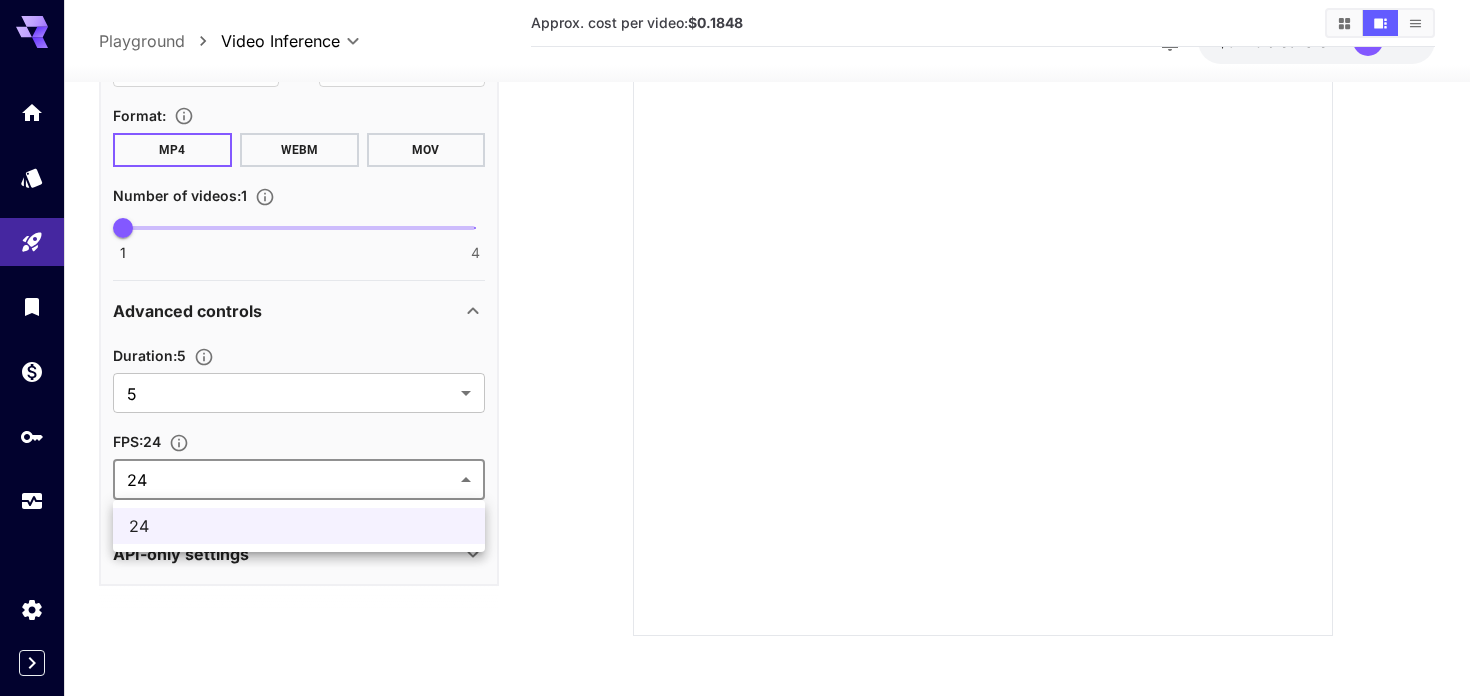 click at bounding box center (735, 348) 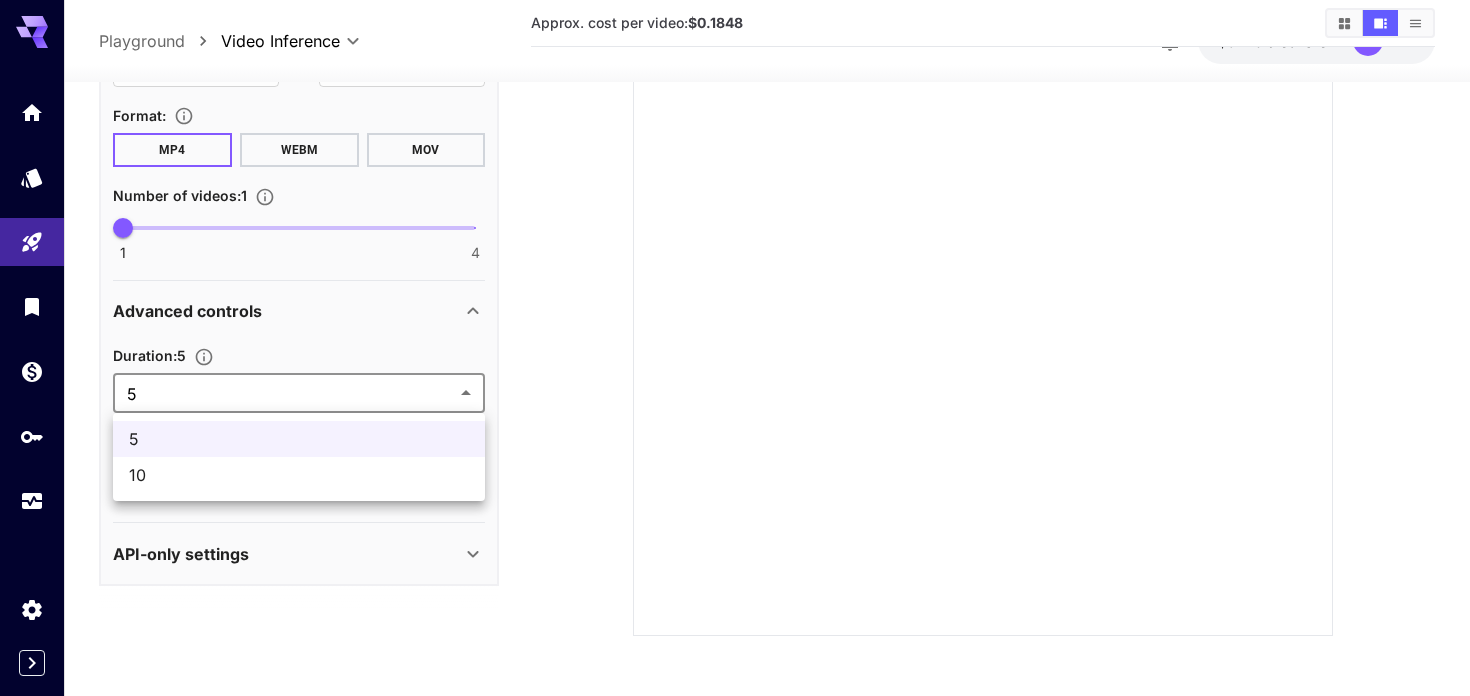 click on "**********" at bounding box center [735, 211] 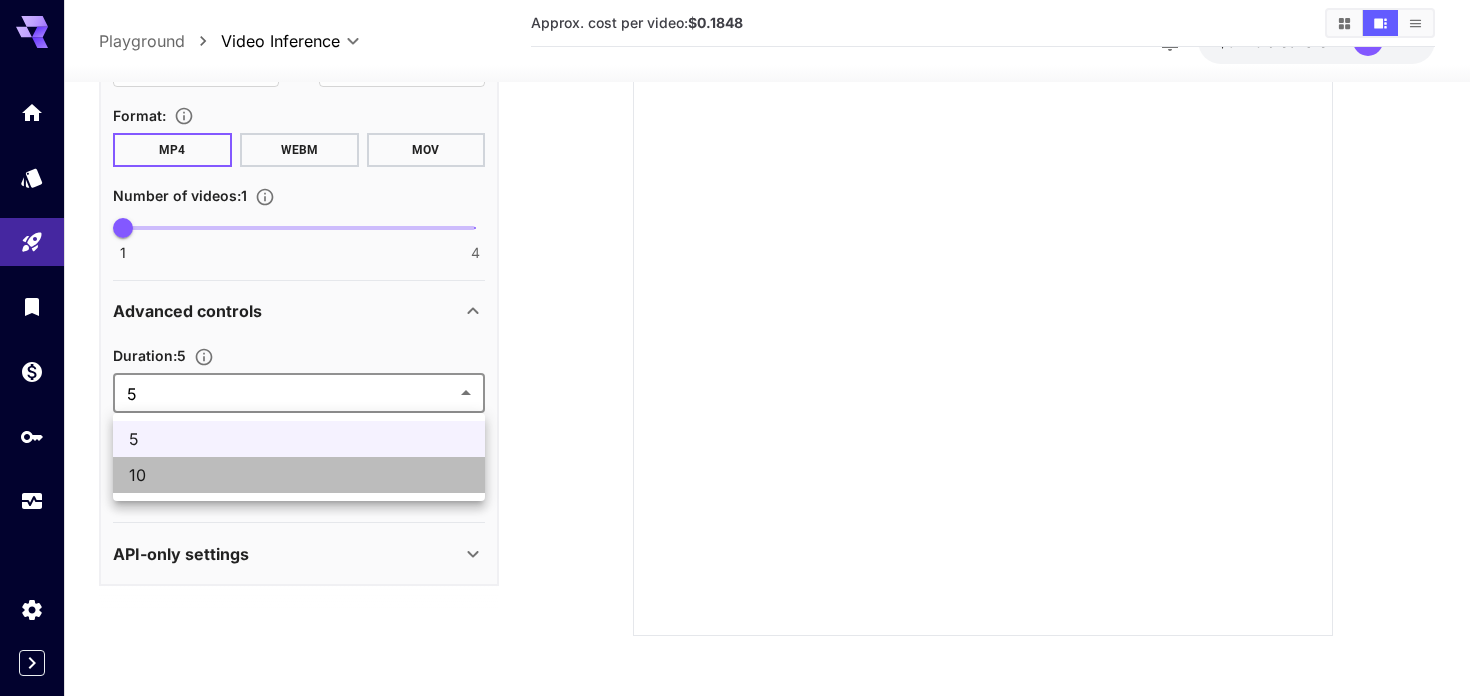 click on "10" at bounding box center (299, 475) 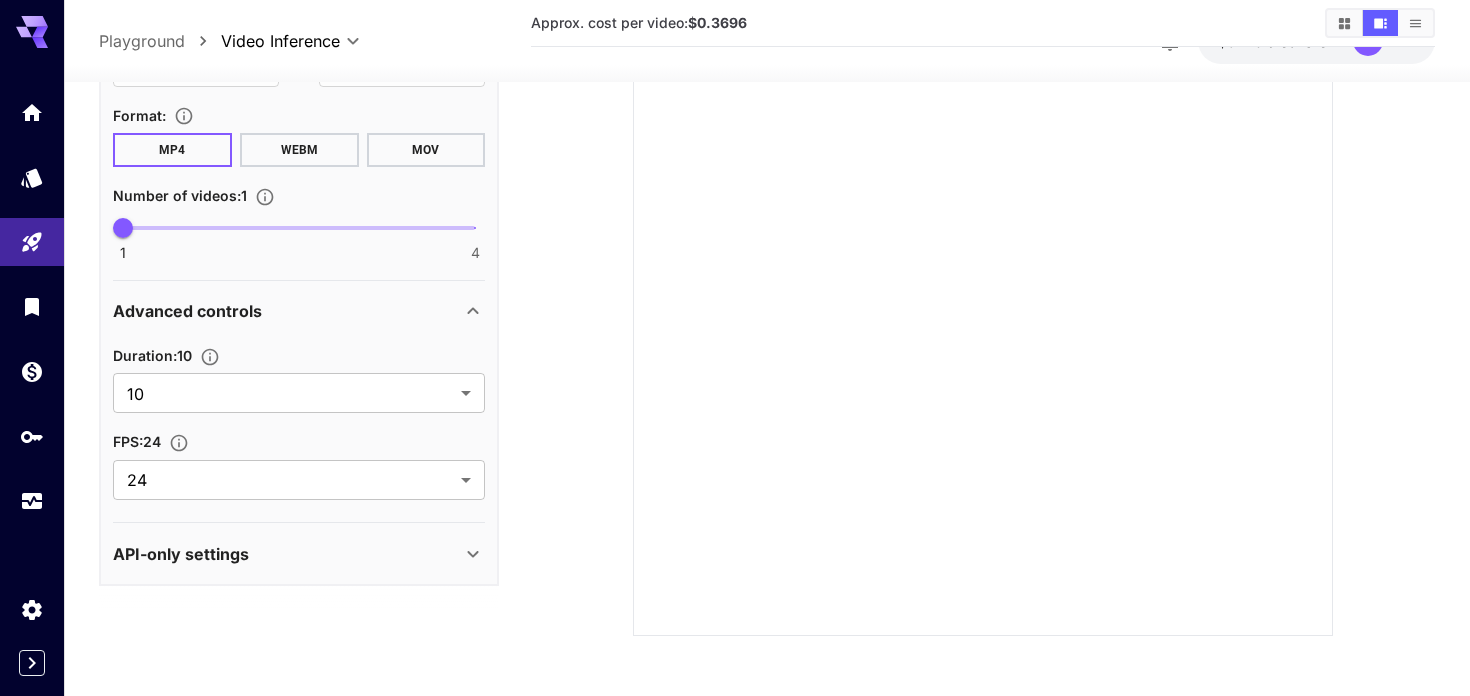 click on "Duration :  10" at bounding box center (299, 355) 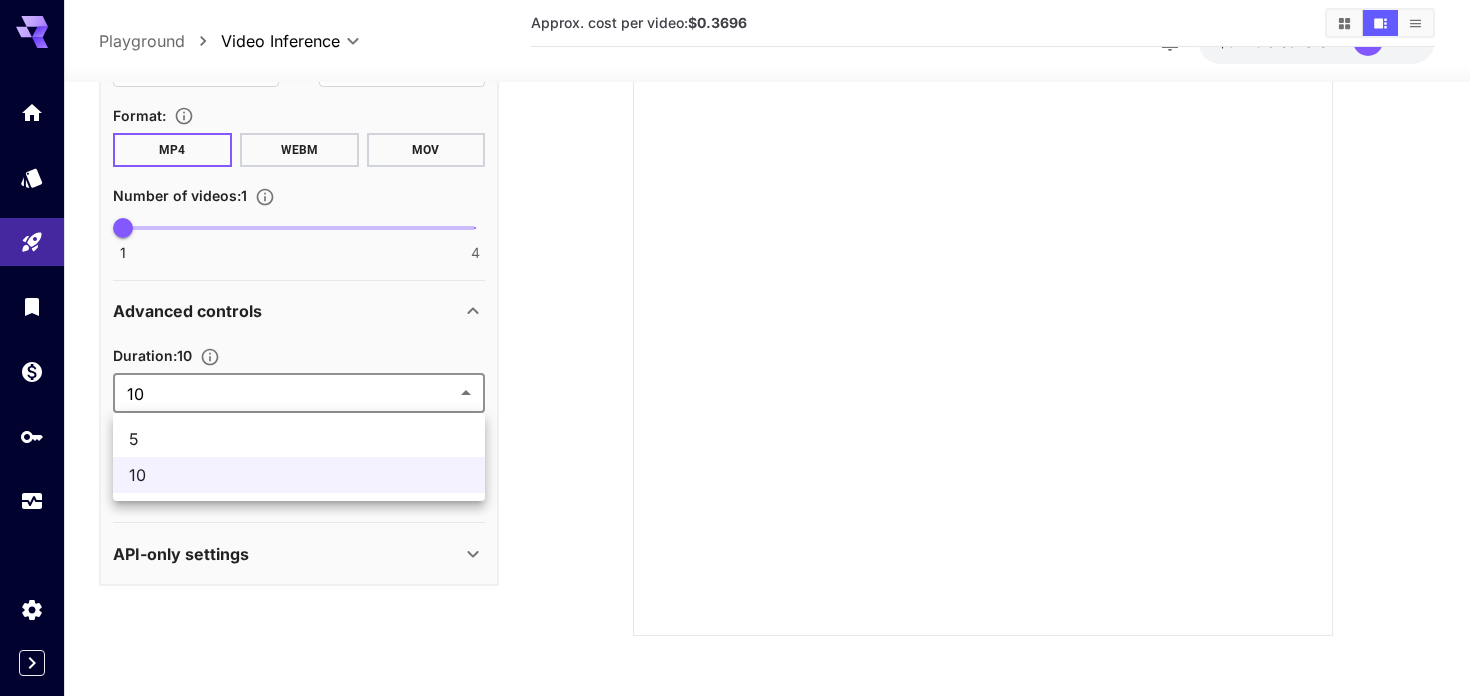 click on "**********" at bounding box center (735, 211) 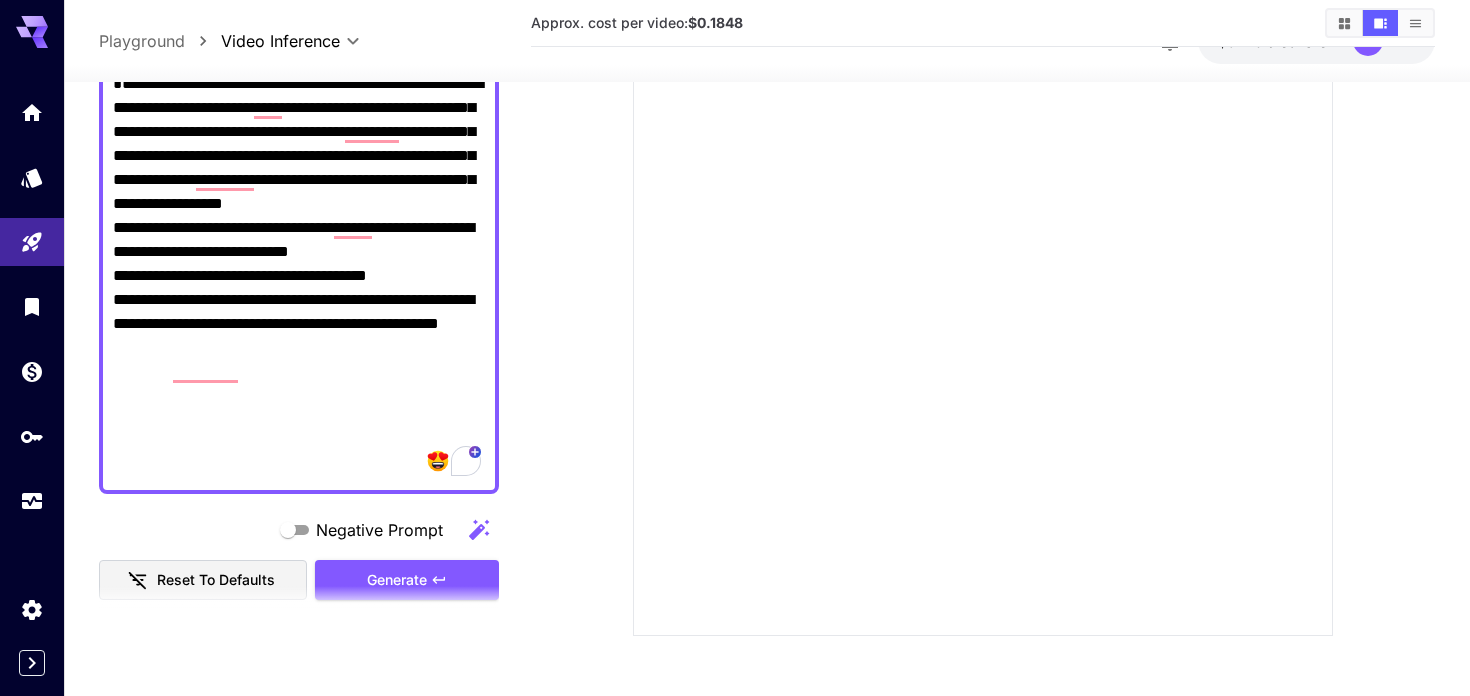 scroll, scrollTop: 151, scrollLeft: 0, axis: vertical 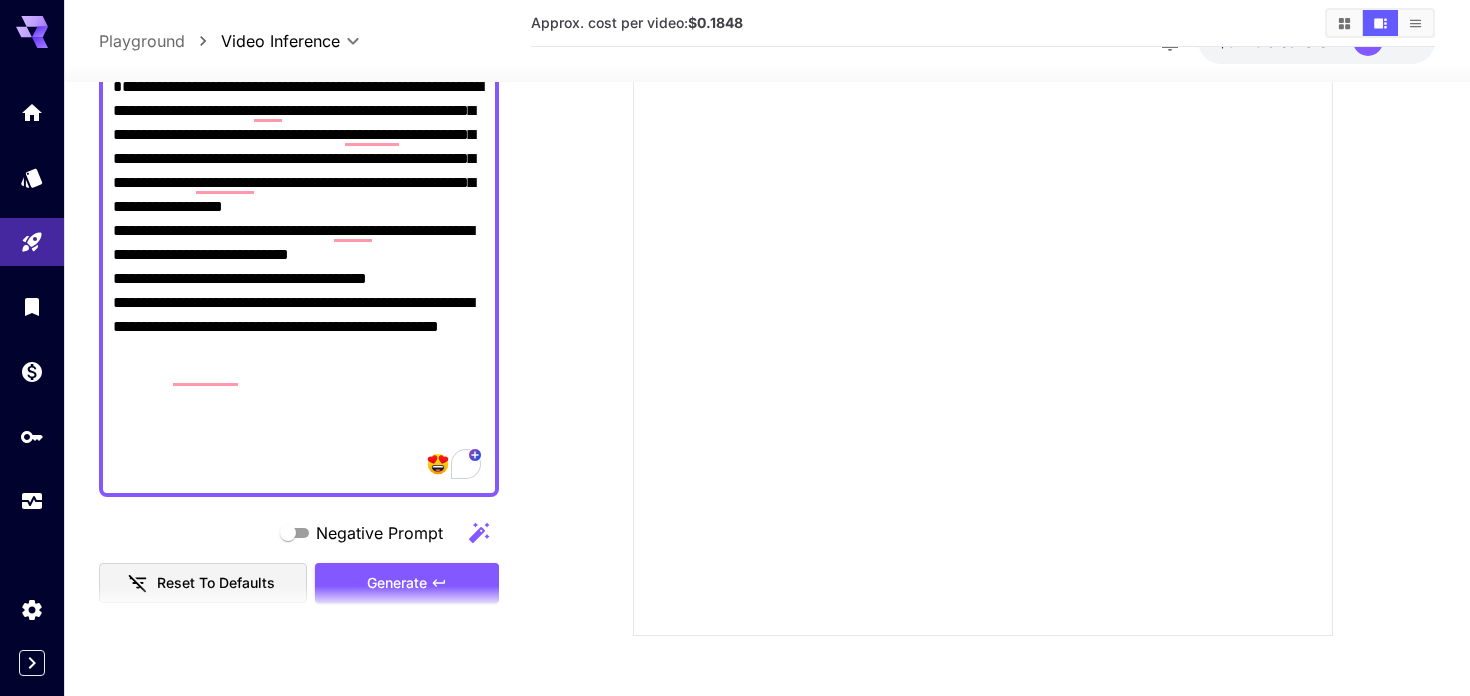 click on "**********" at bounding box center (299, 279) 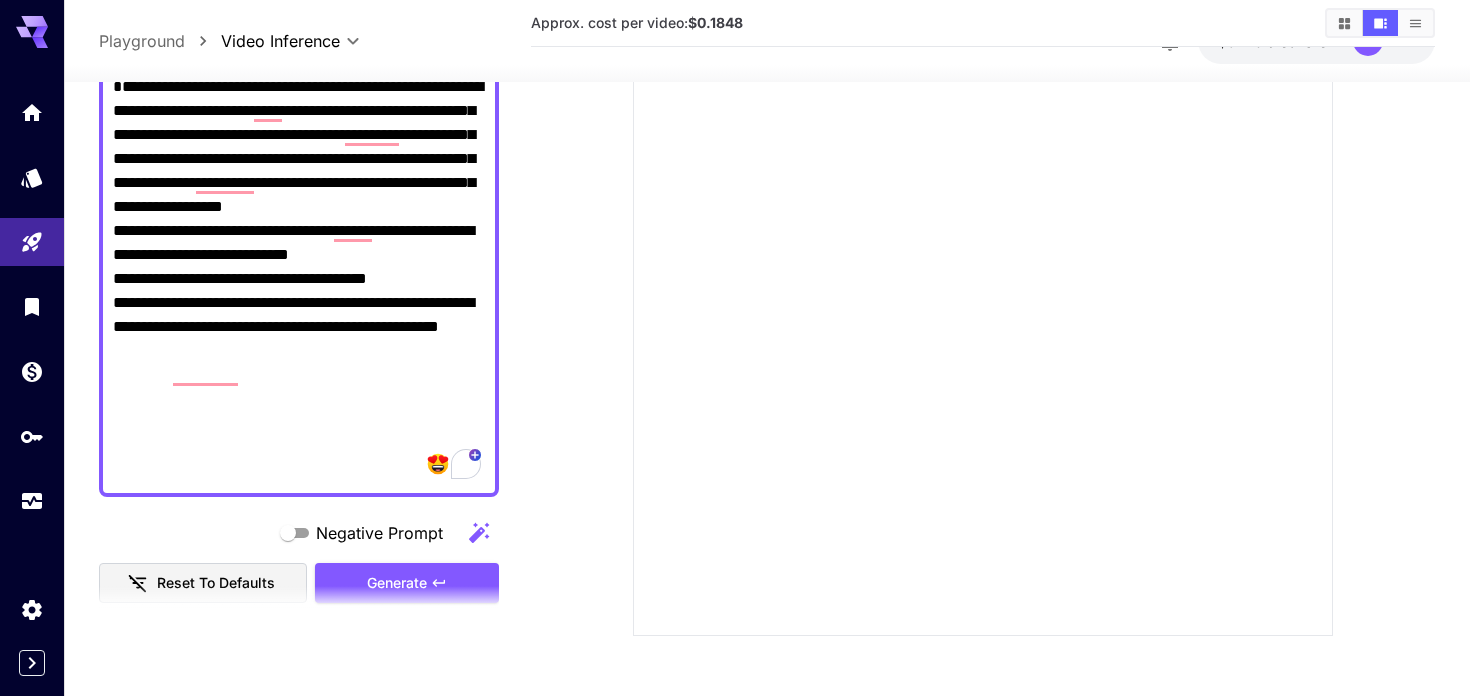drag, startPoint x: 350, startPoint y: 354, endPoint x: 165, endPoint y: 374, distance: 186.07794 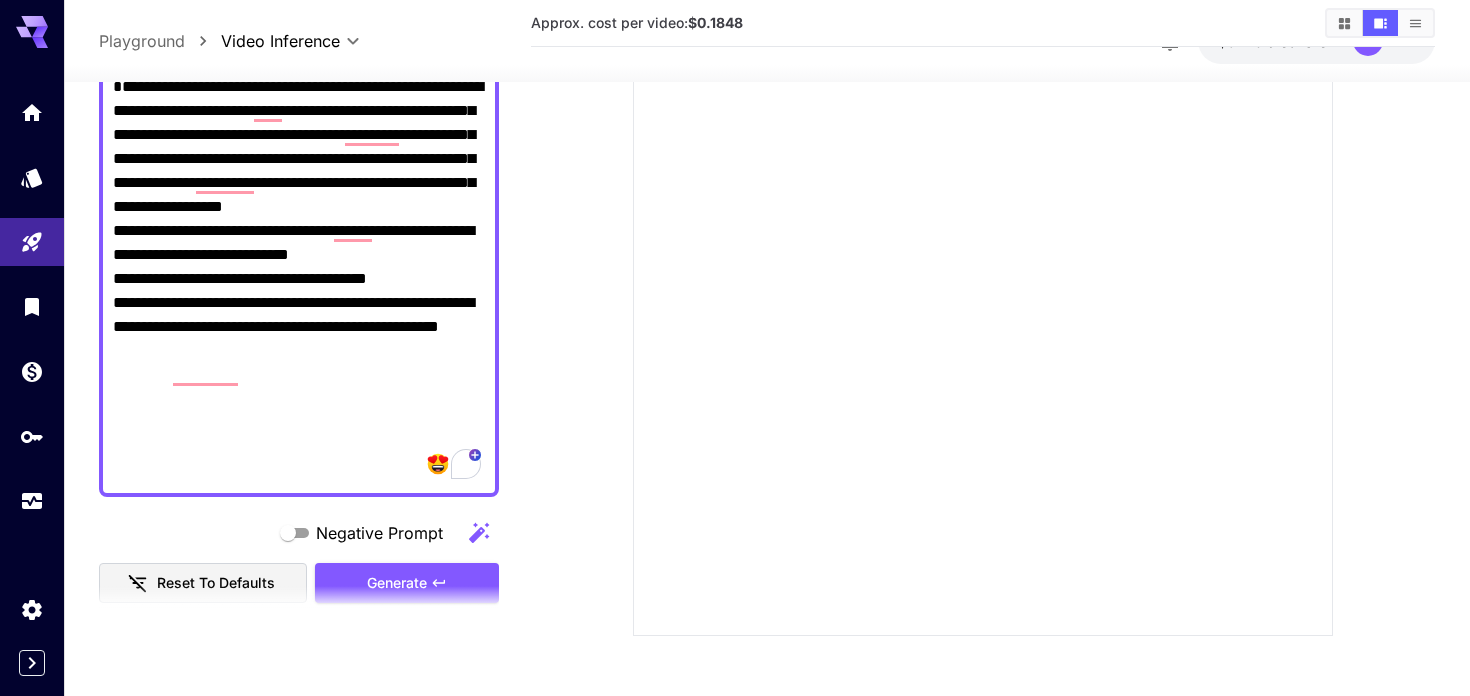 click on "**********" at bounding box center (299, 279) 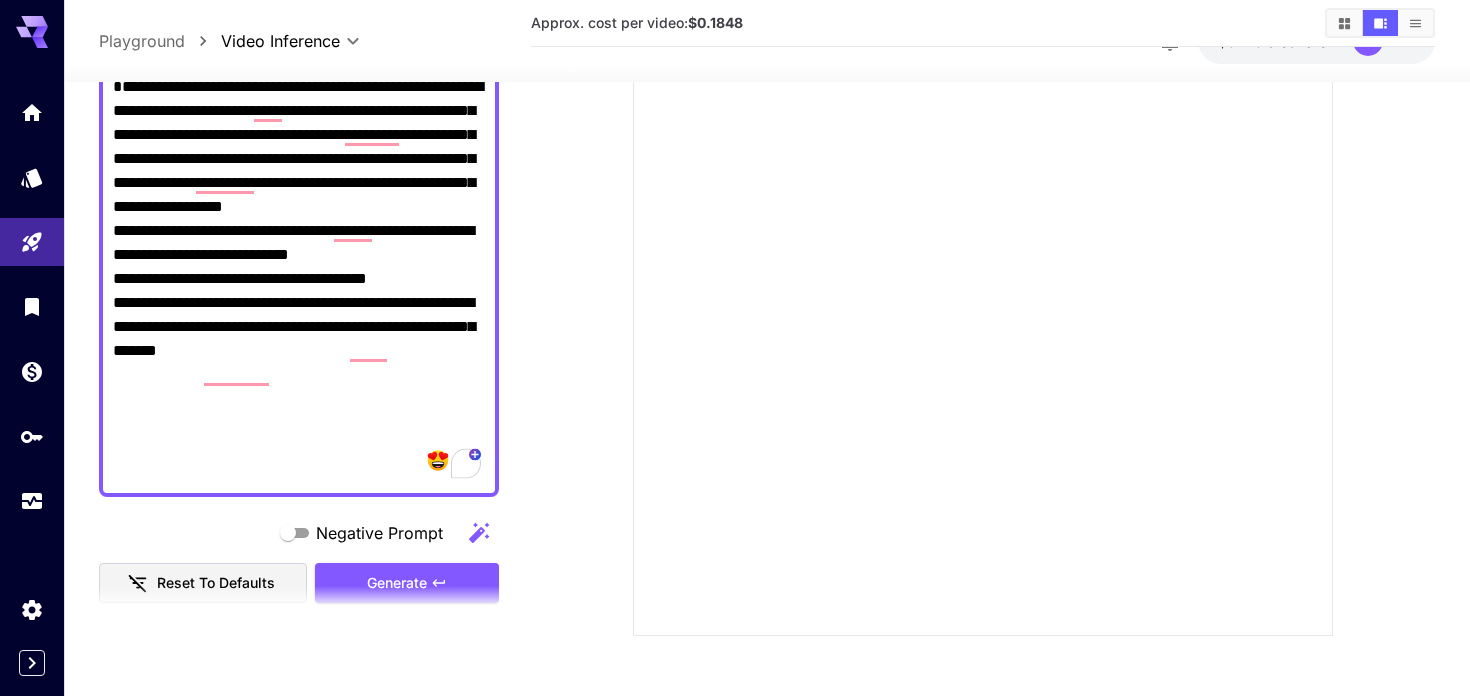 click on "**********" at bounding box center (299, 279) 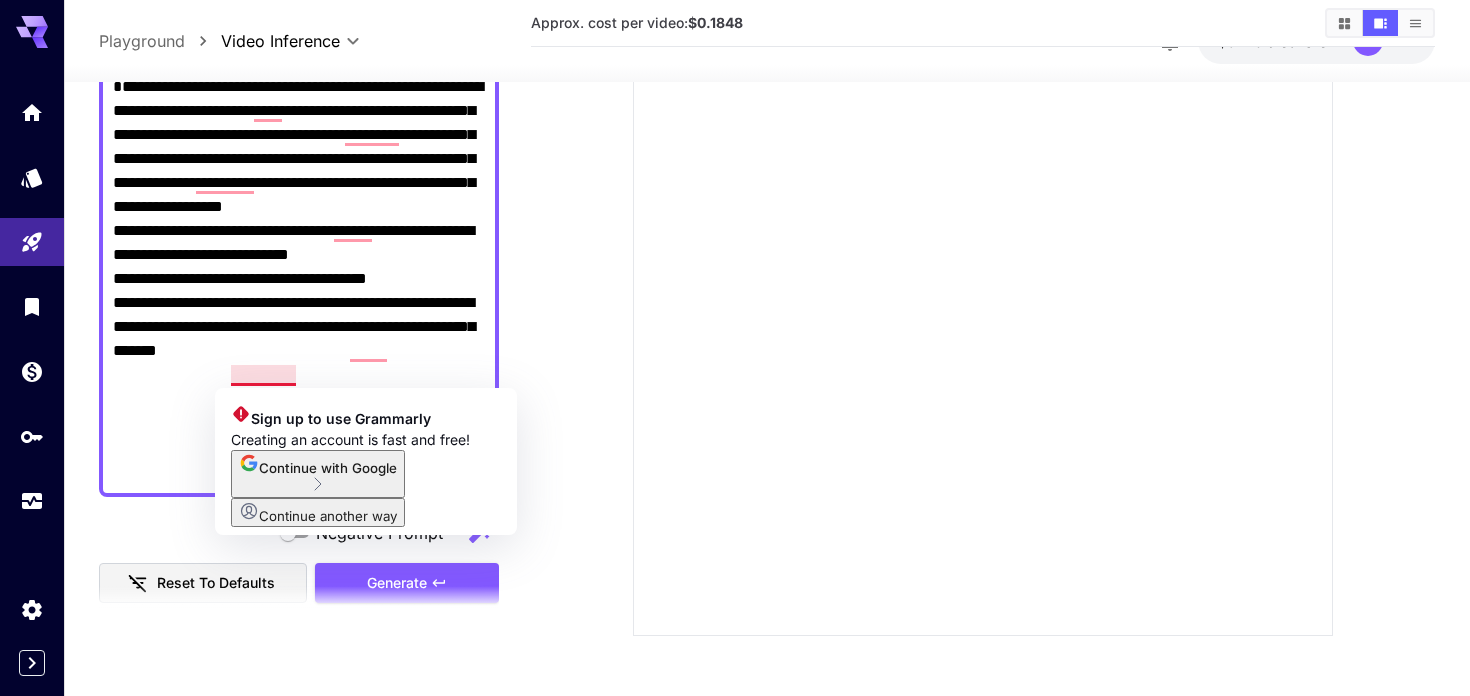 drag, startPoint x: 234, startPoint y: 377, endPoint x: 323, endPoint y: 393, distance: 90.426765 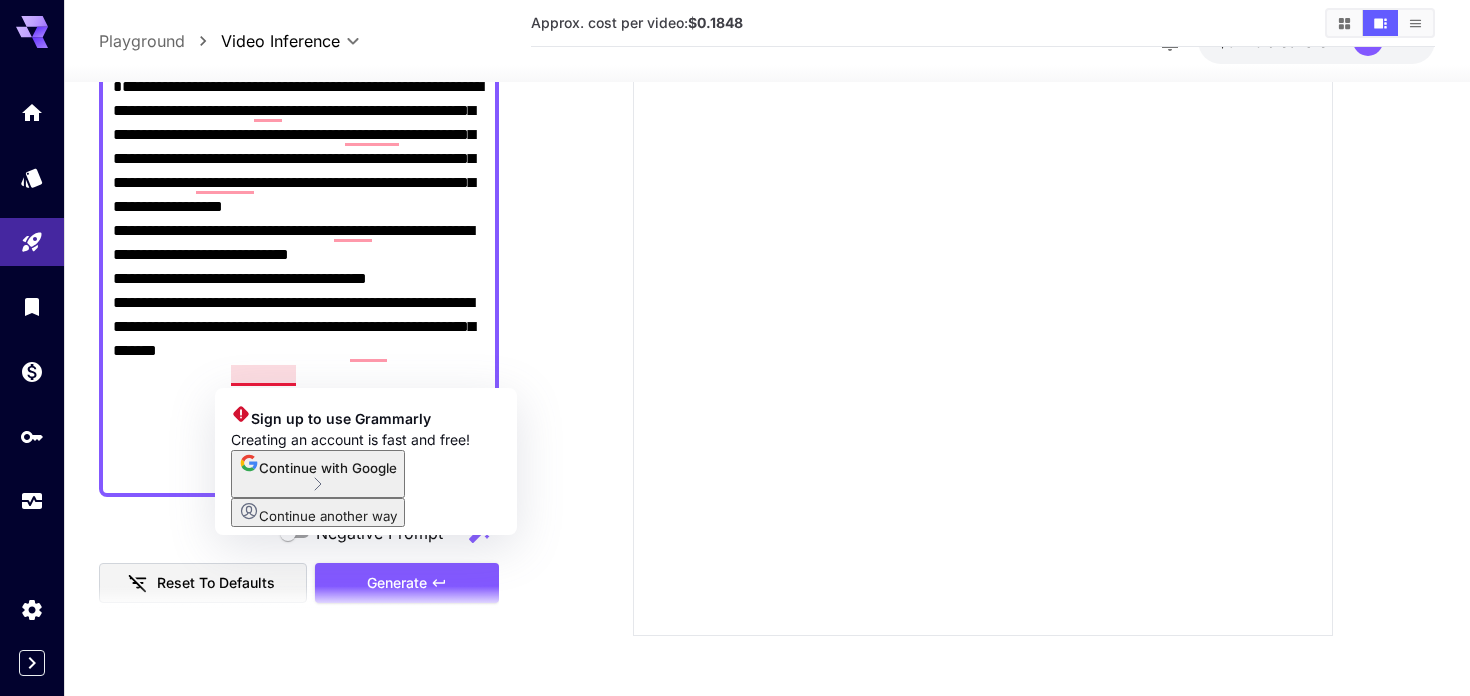 click on "**********" at bounding box center [299, 279] 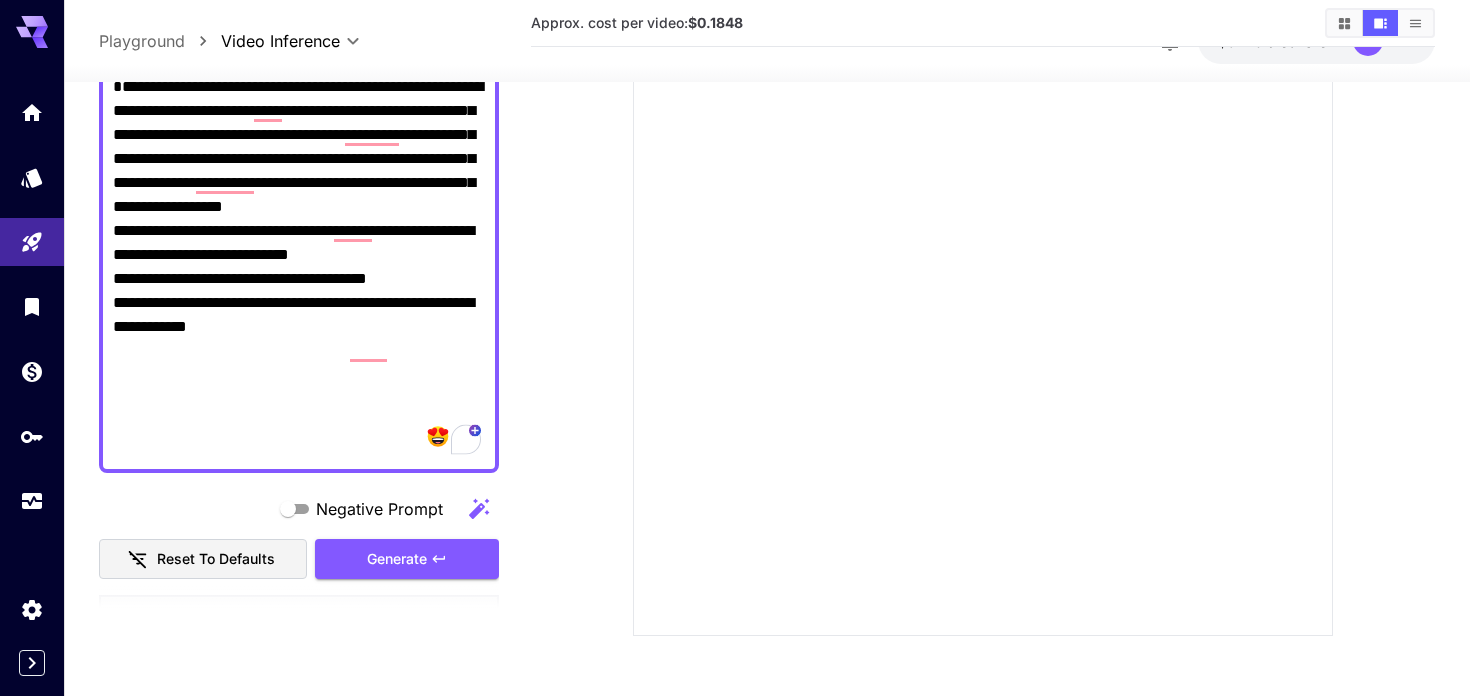 scroll, scrollTop: 0, scrollLeft: 0, axis: both 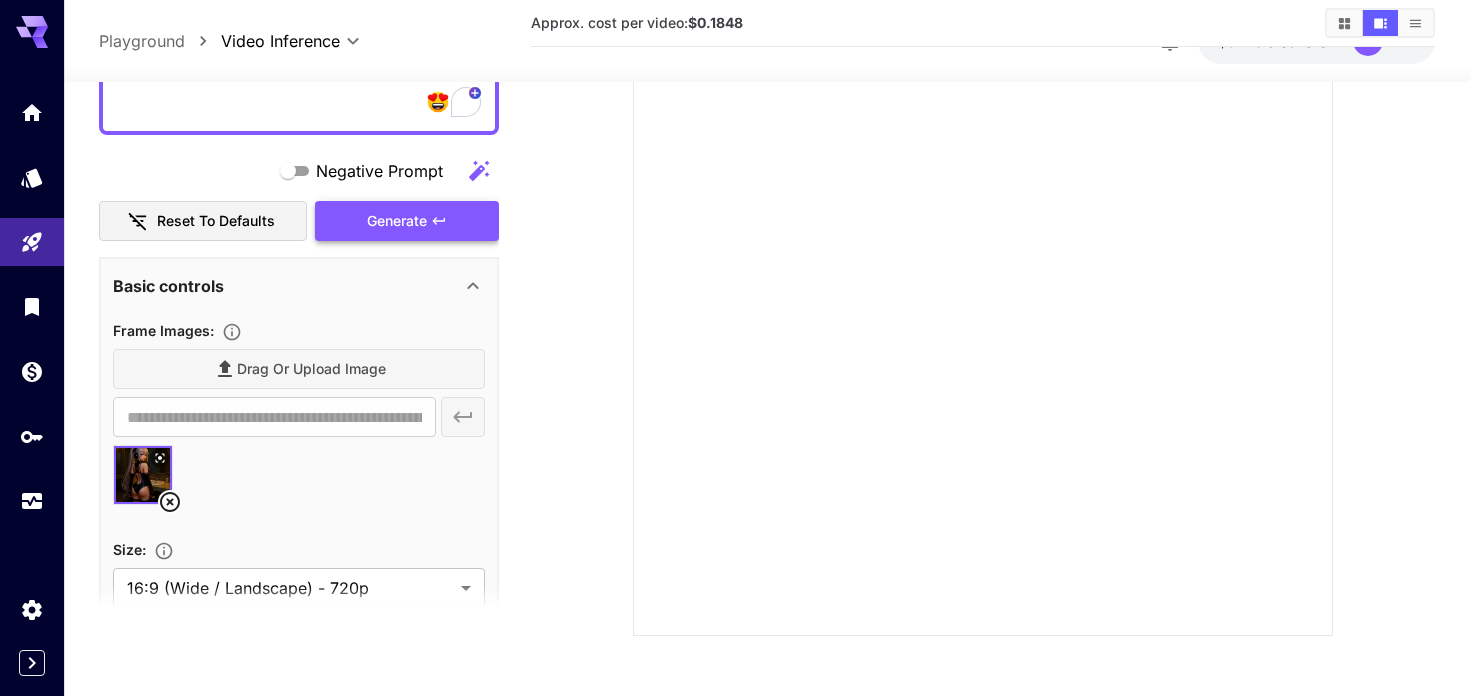 type on "**********" 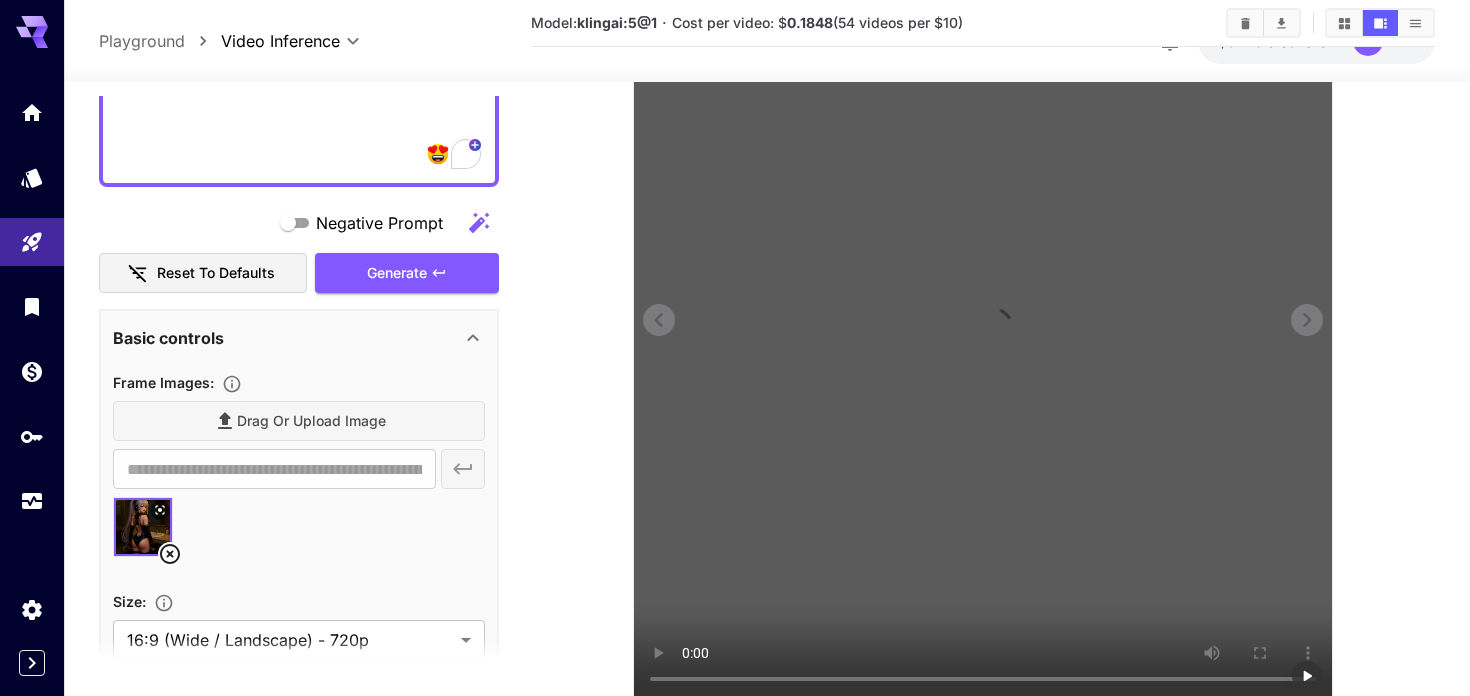 scroll, scrollTop: 393, scrollLeft: 0, axis: vertical 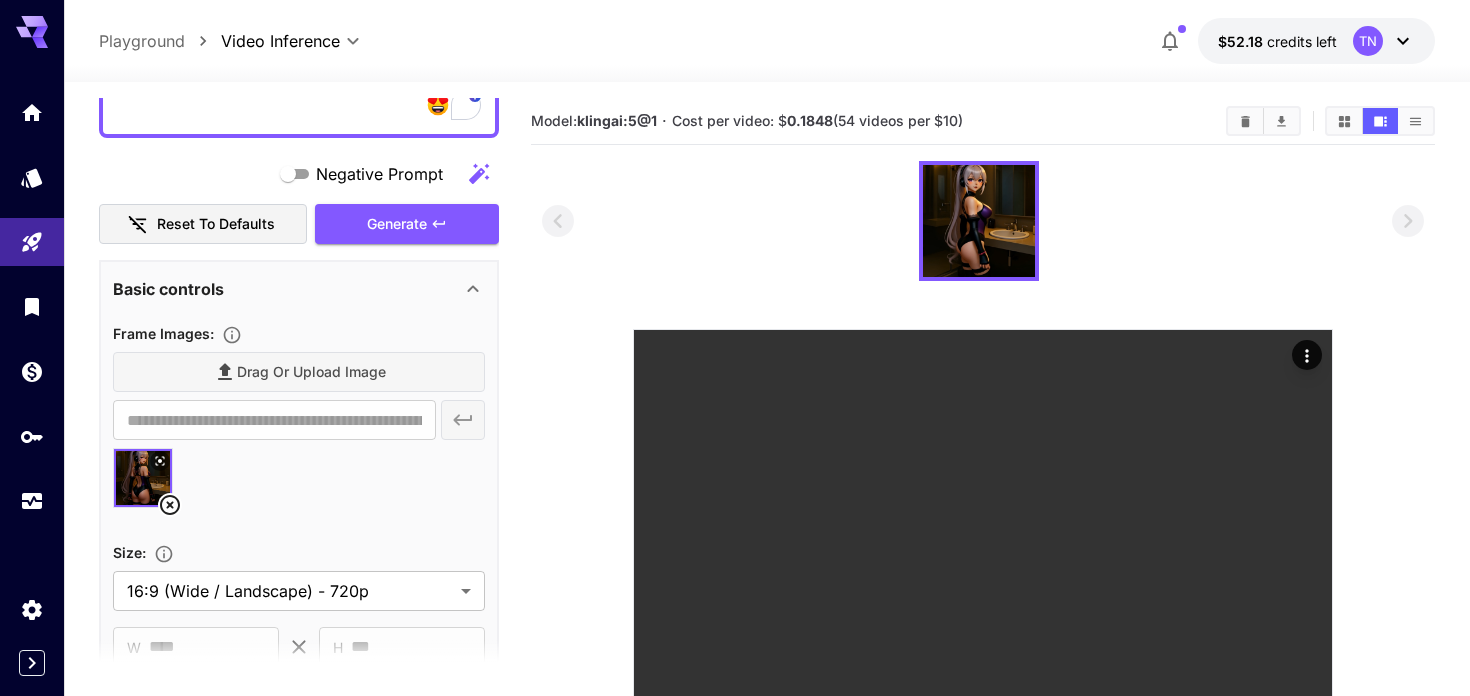 click 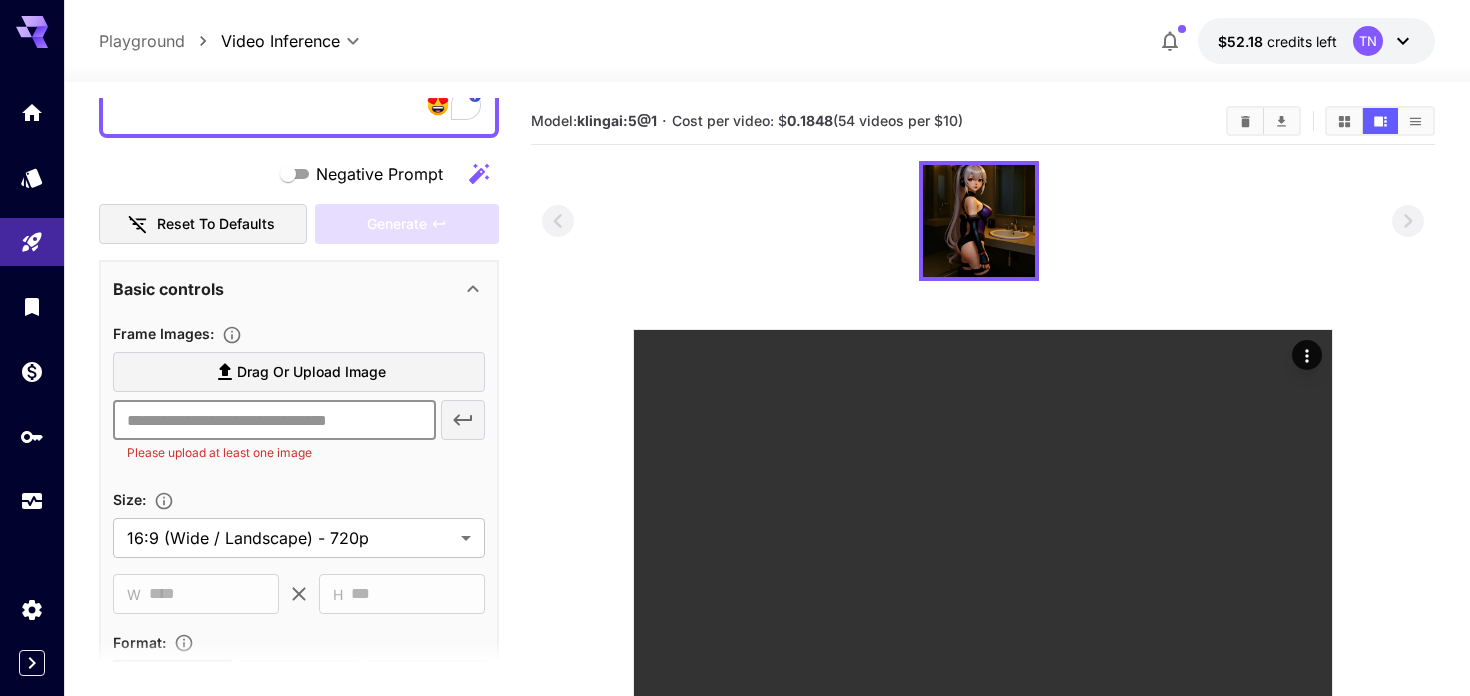 click at bounding box center (274, 420) 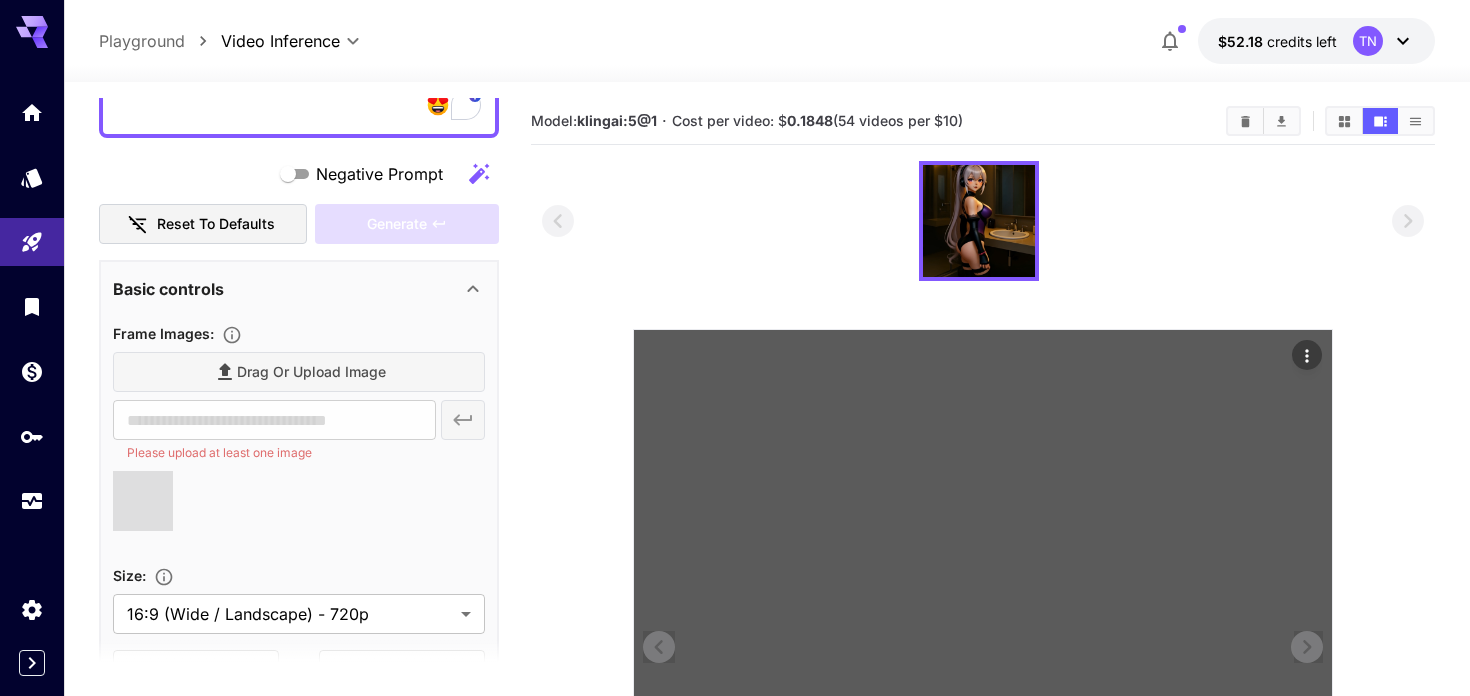 type on "**********" 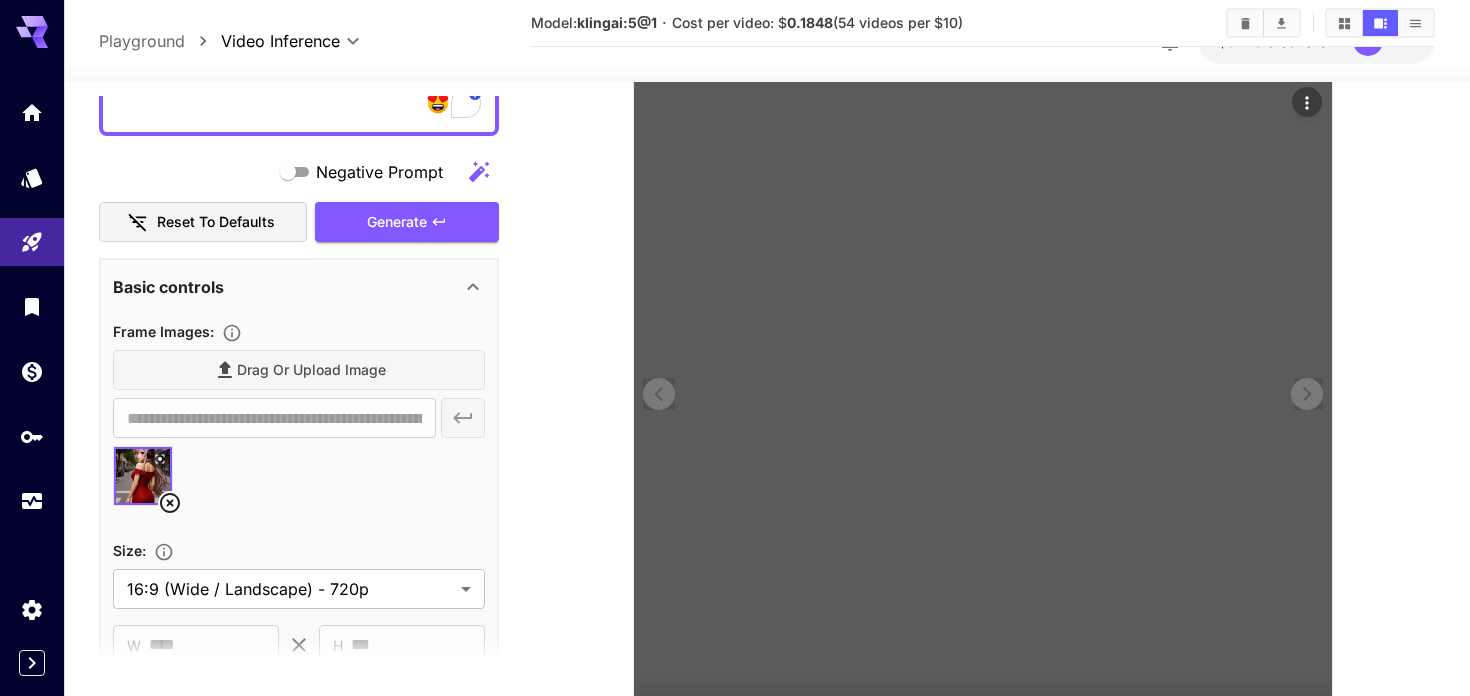scroll, scrollTop: 393, scrollLeft: 0, axis: vertical 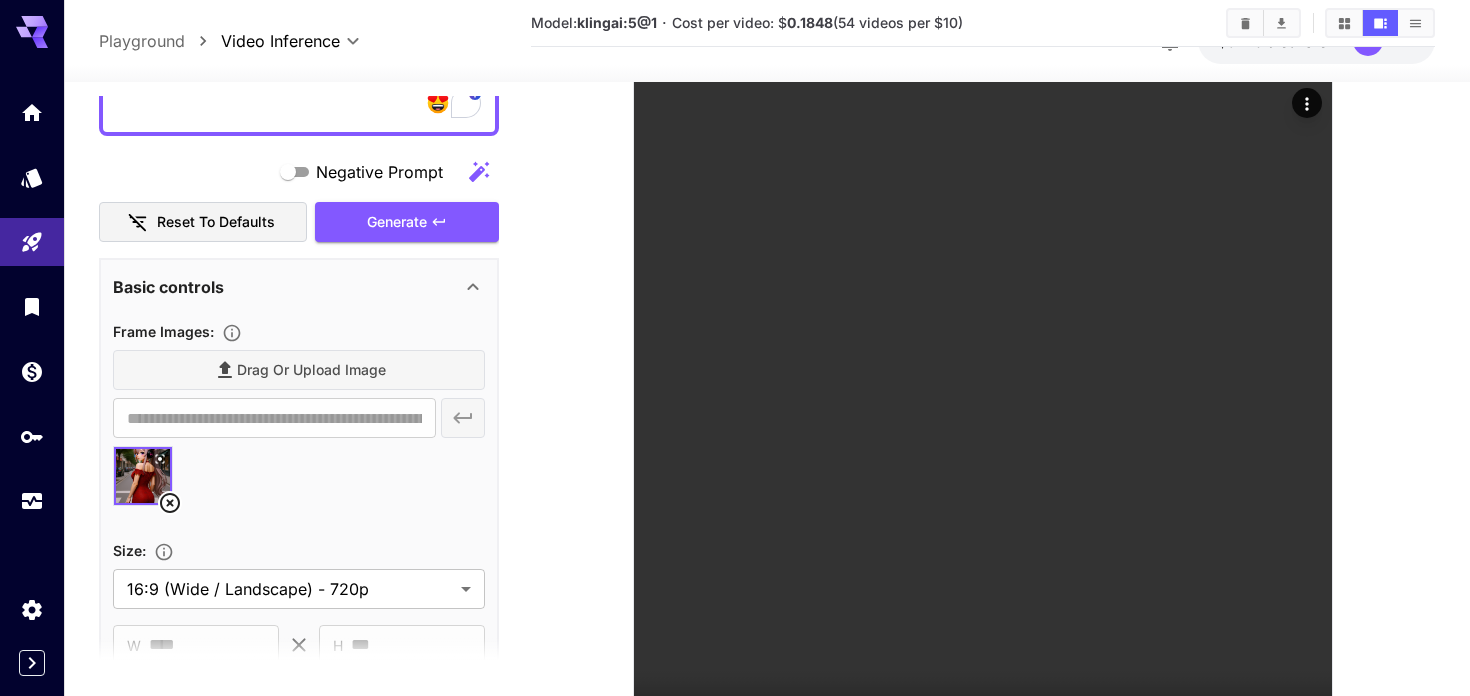 click 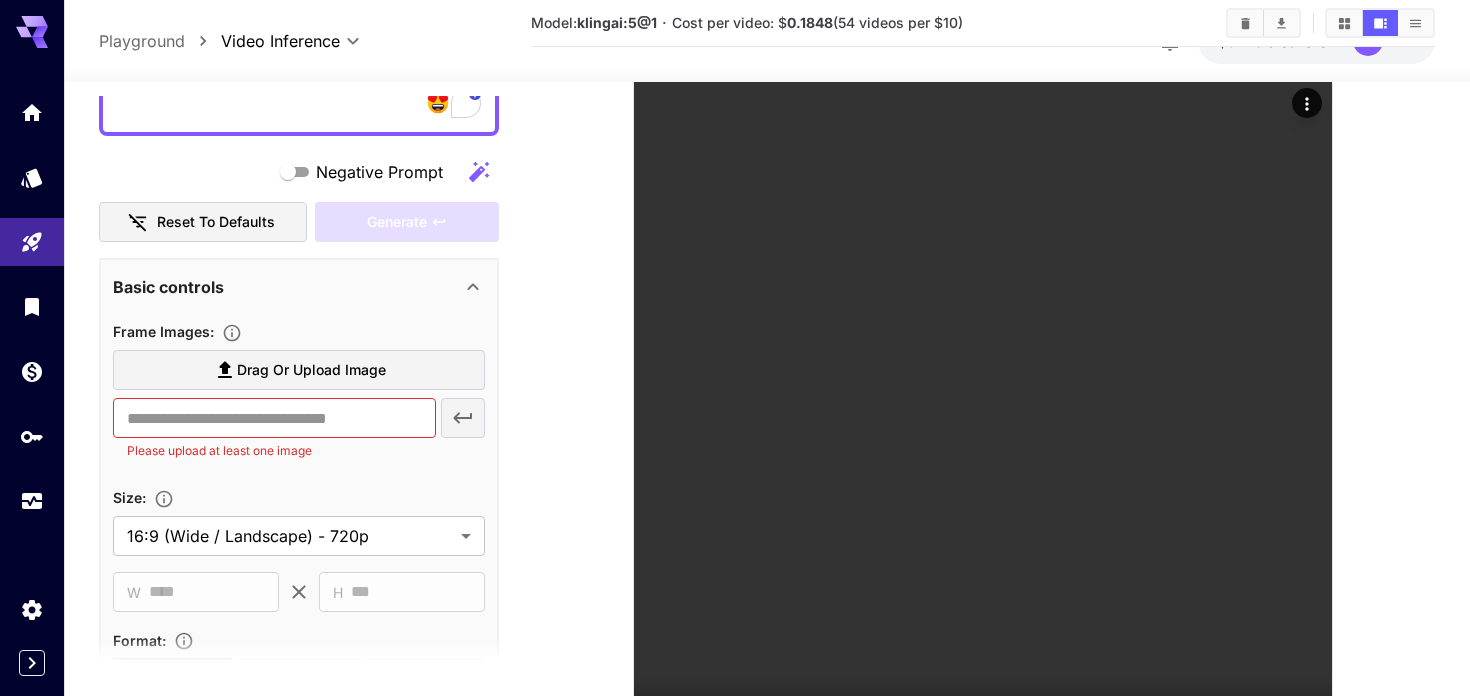 click on "Drag or upload image" at bounding box center (311, 370) 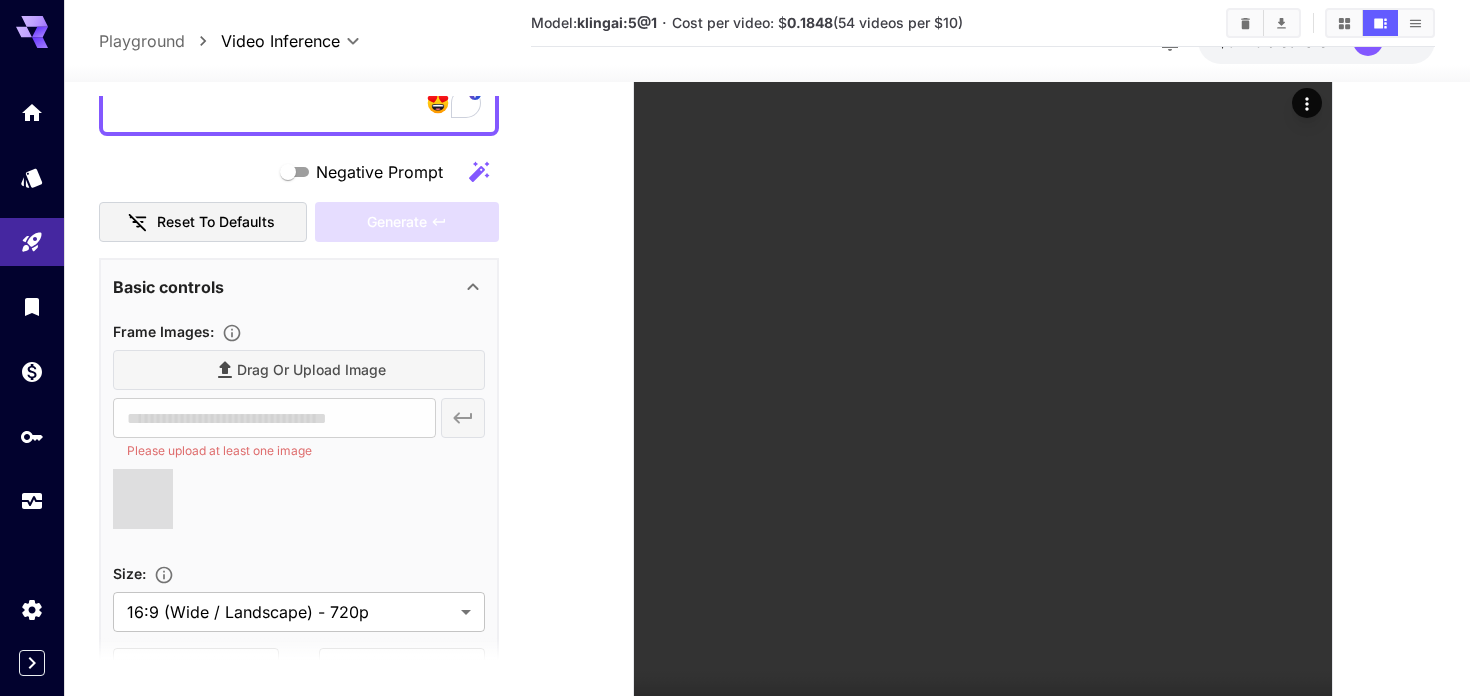 scroll, scrollTop: 19, scrollLeft: 0, axis: vertical 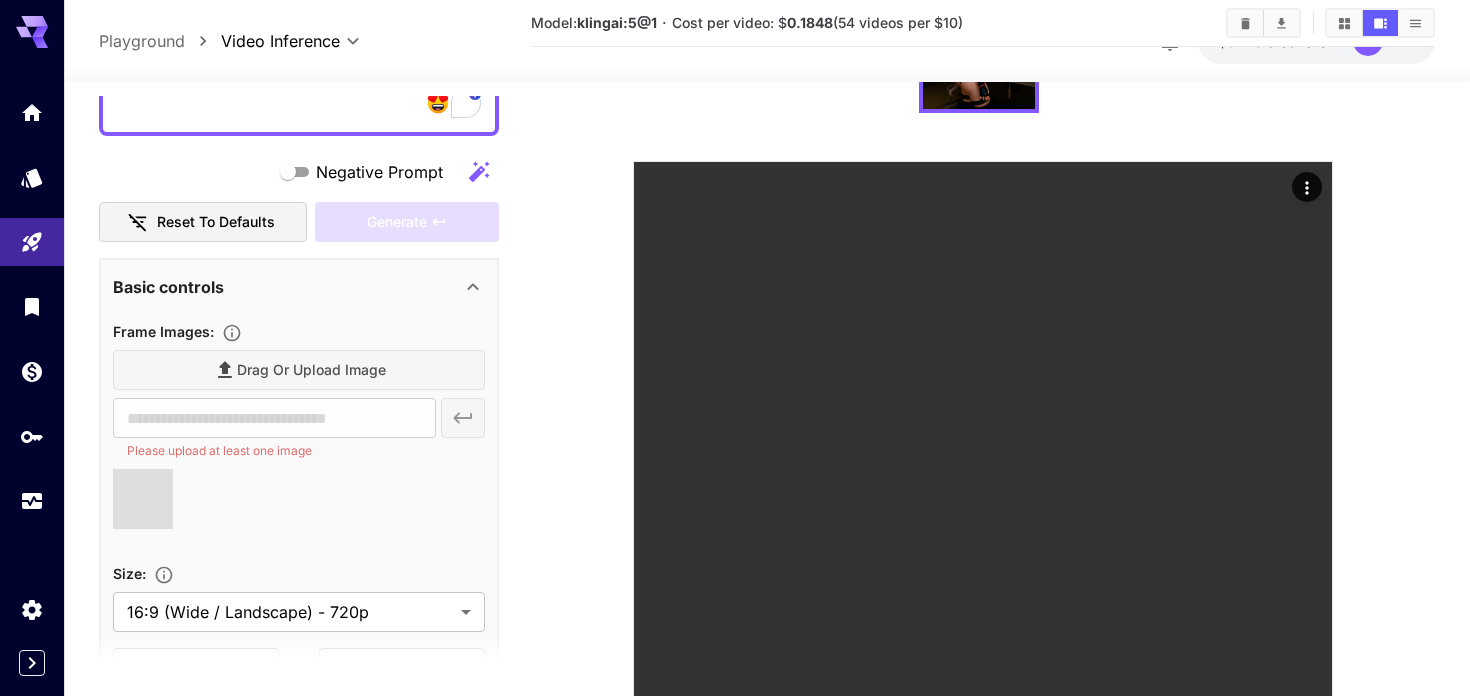 type on "**********" 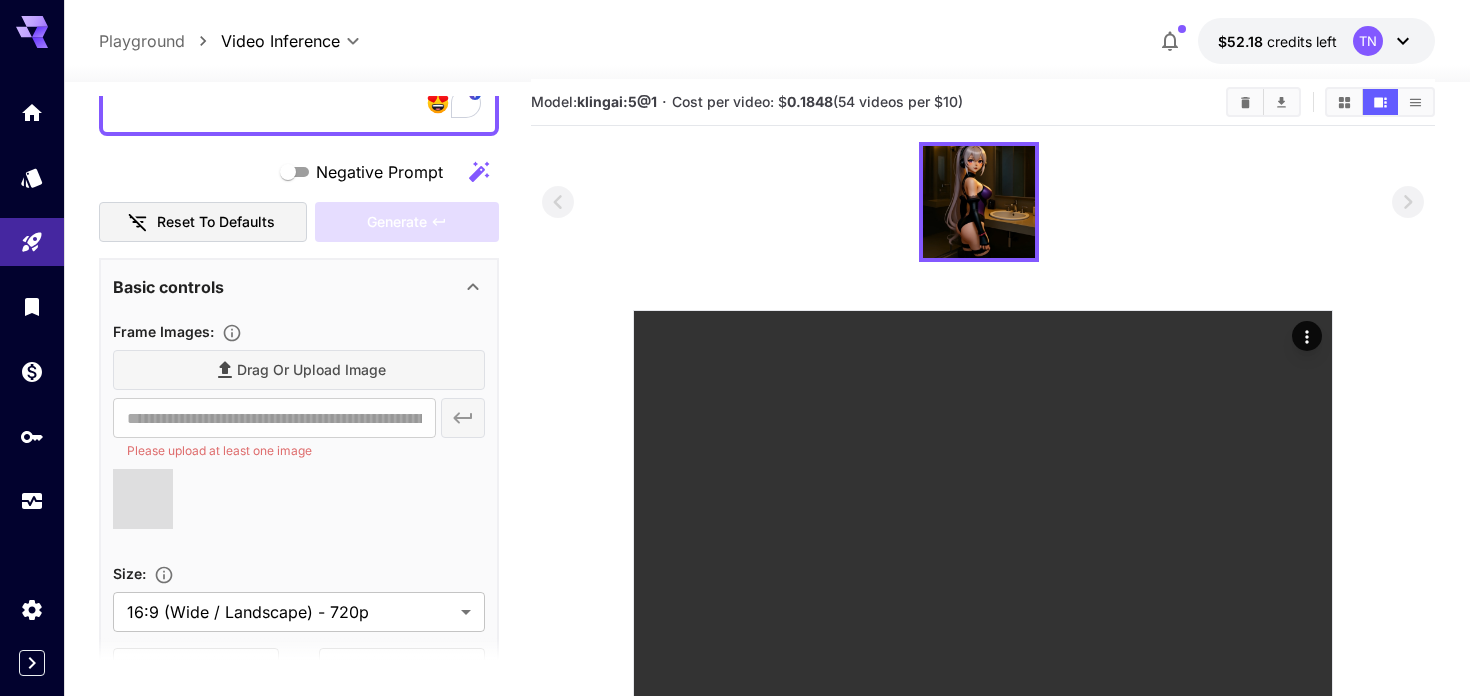 scroll, scrollTop: 0, scrollLeft: 0, axis: both 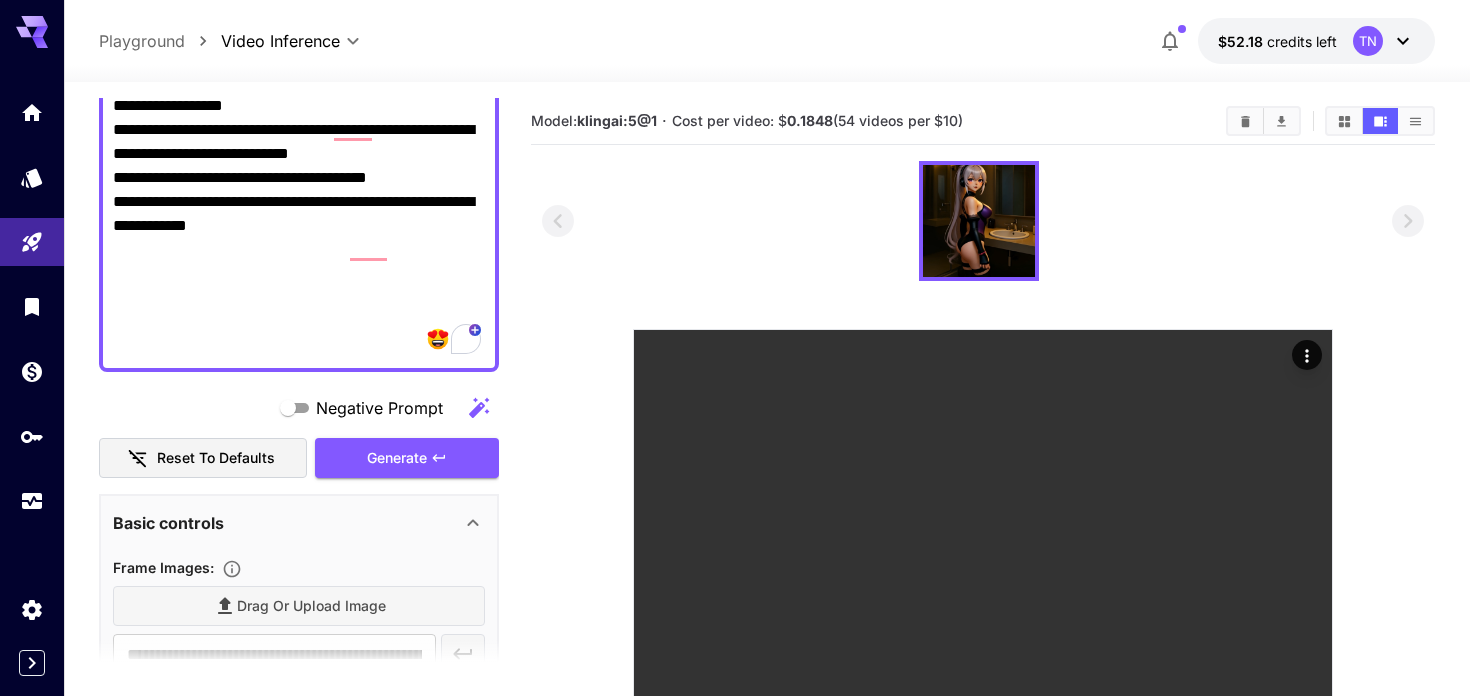 click on "**********" at bounding box center [299, 166] 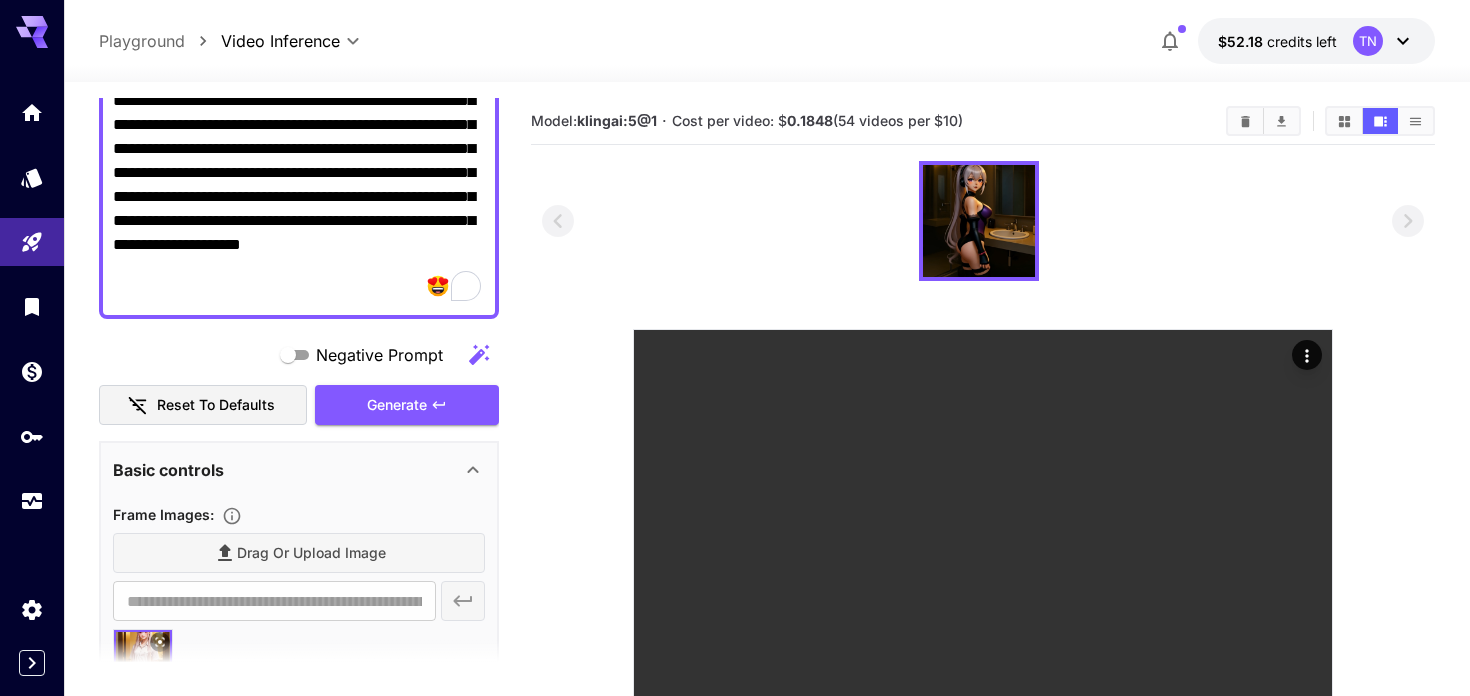 scroll, scrollTop: 109, scrollLeft: 0, axis: vertical 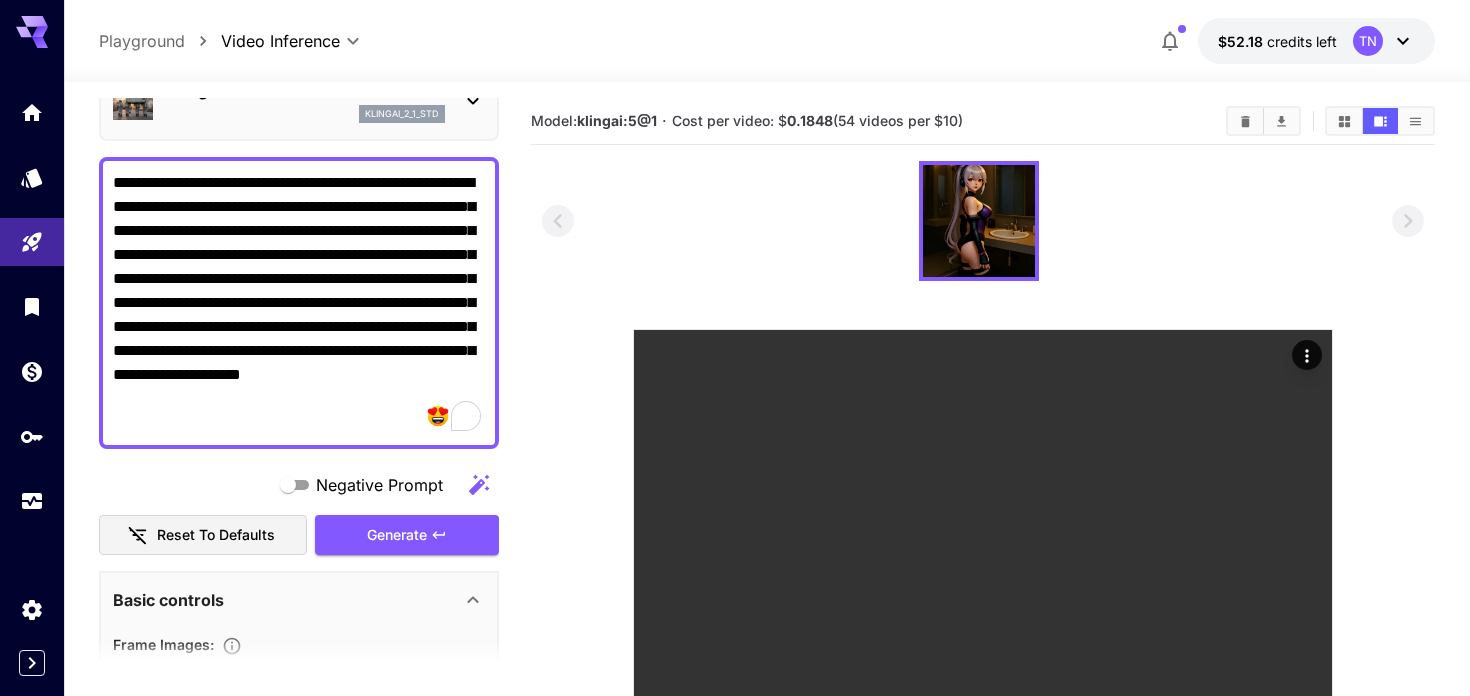 drag, startPoint x: 400, startPoint y: 183, endPoint x: 99, endPoint y: 182, distance: 301.00165 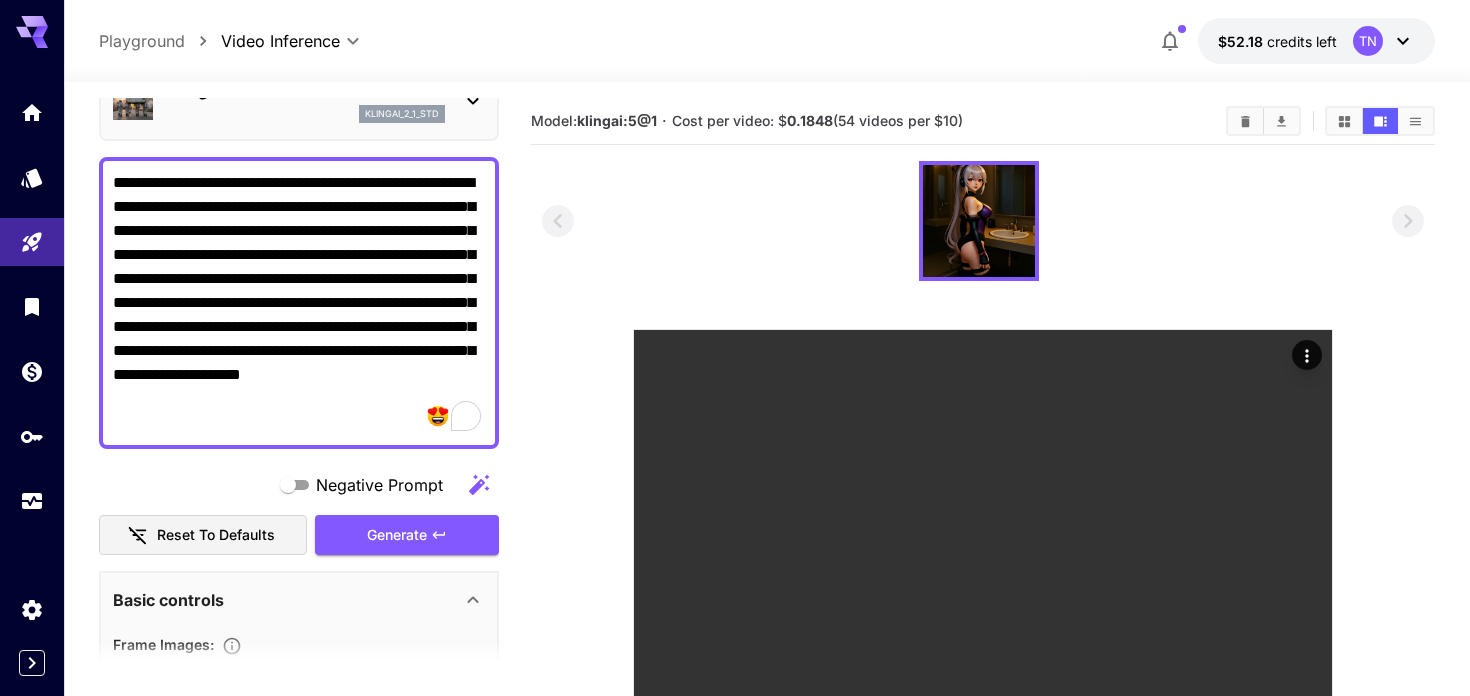 click on "**********" at bounding box center [299, 303] 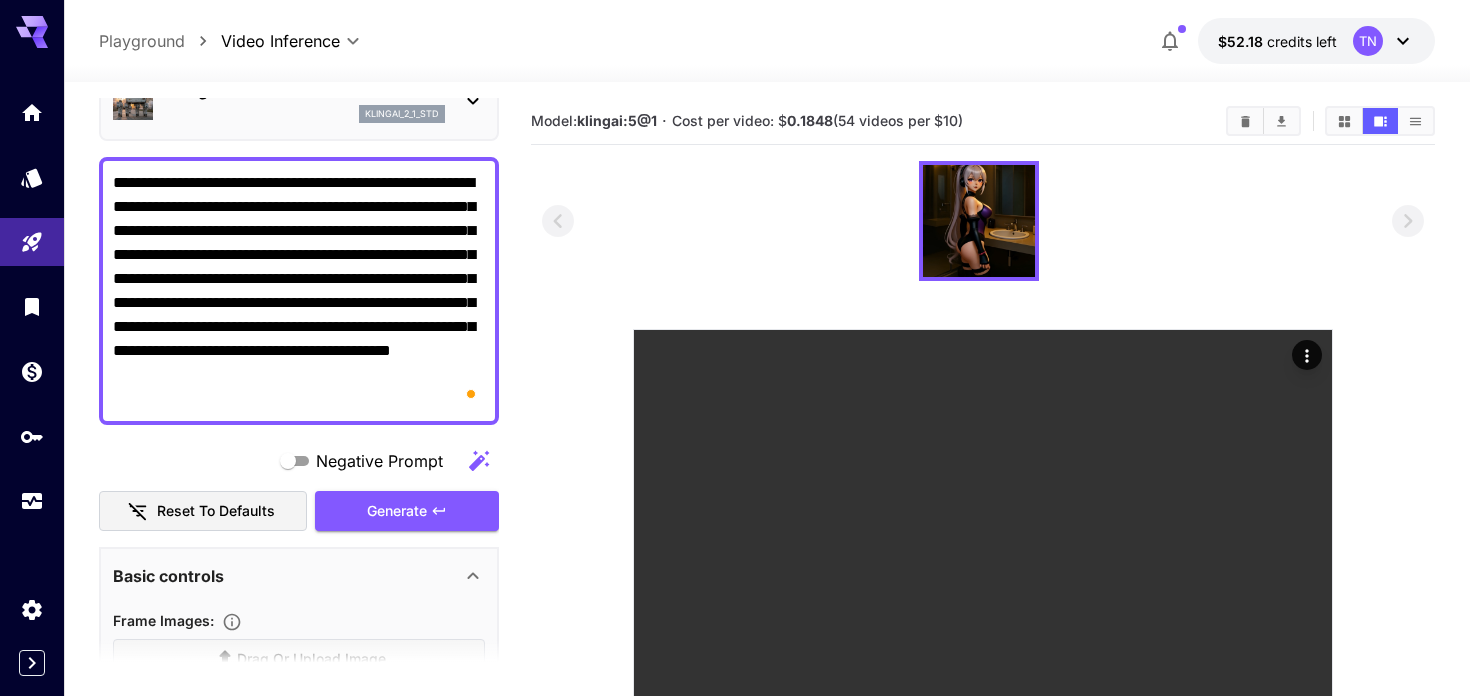 click on "**********" at bounding box center [299, 291] 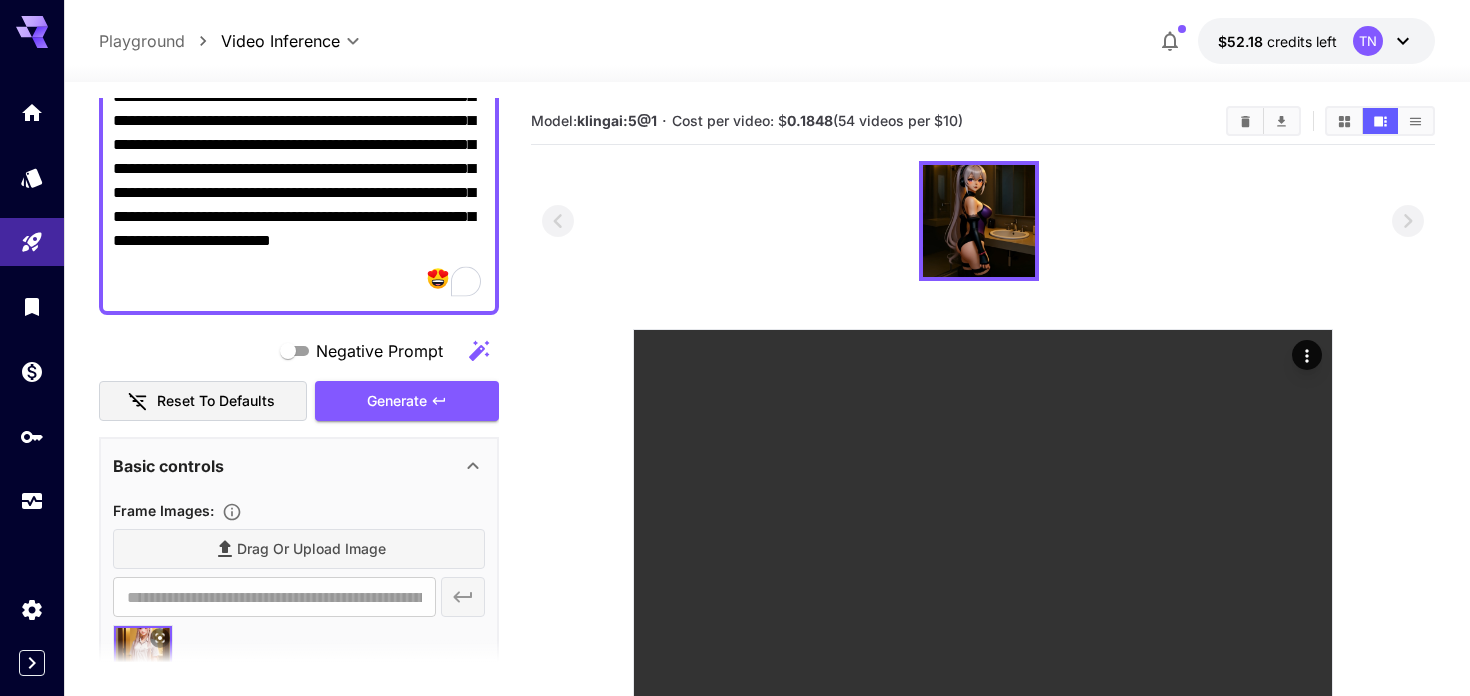 scroll, scrollTop: 244, scrollLeft: 0, axis: vertical 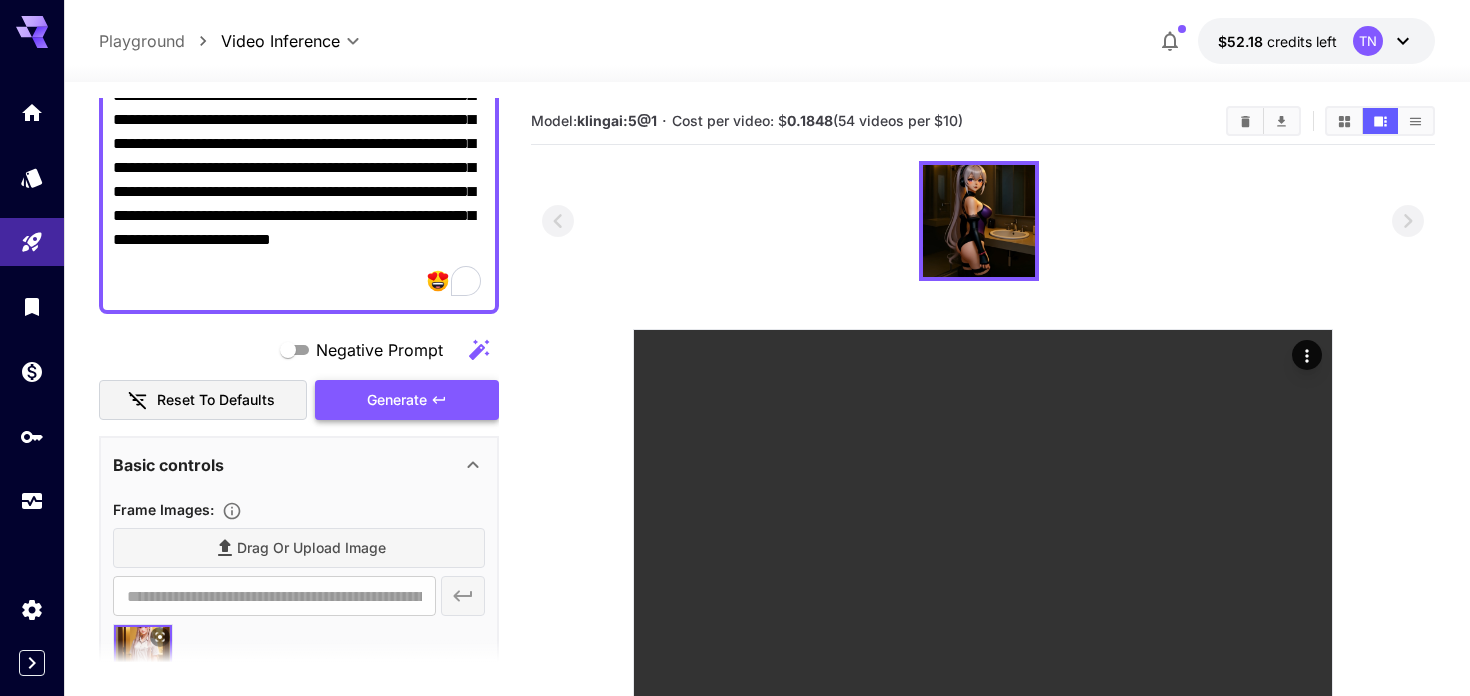 type on "**********" 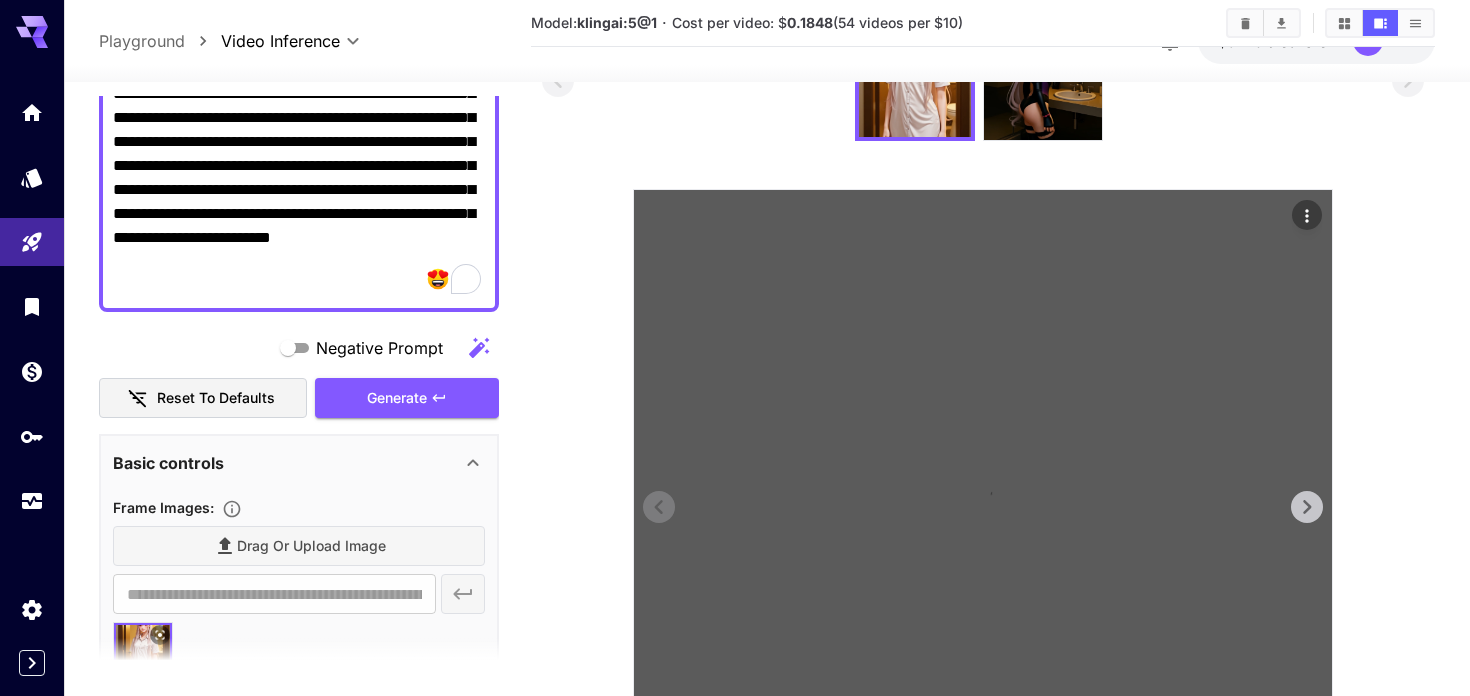 scroll, scrollTop: 393, scrollLeft: 0, axis: vertical 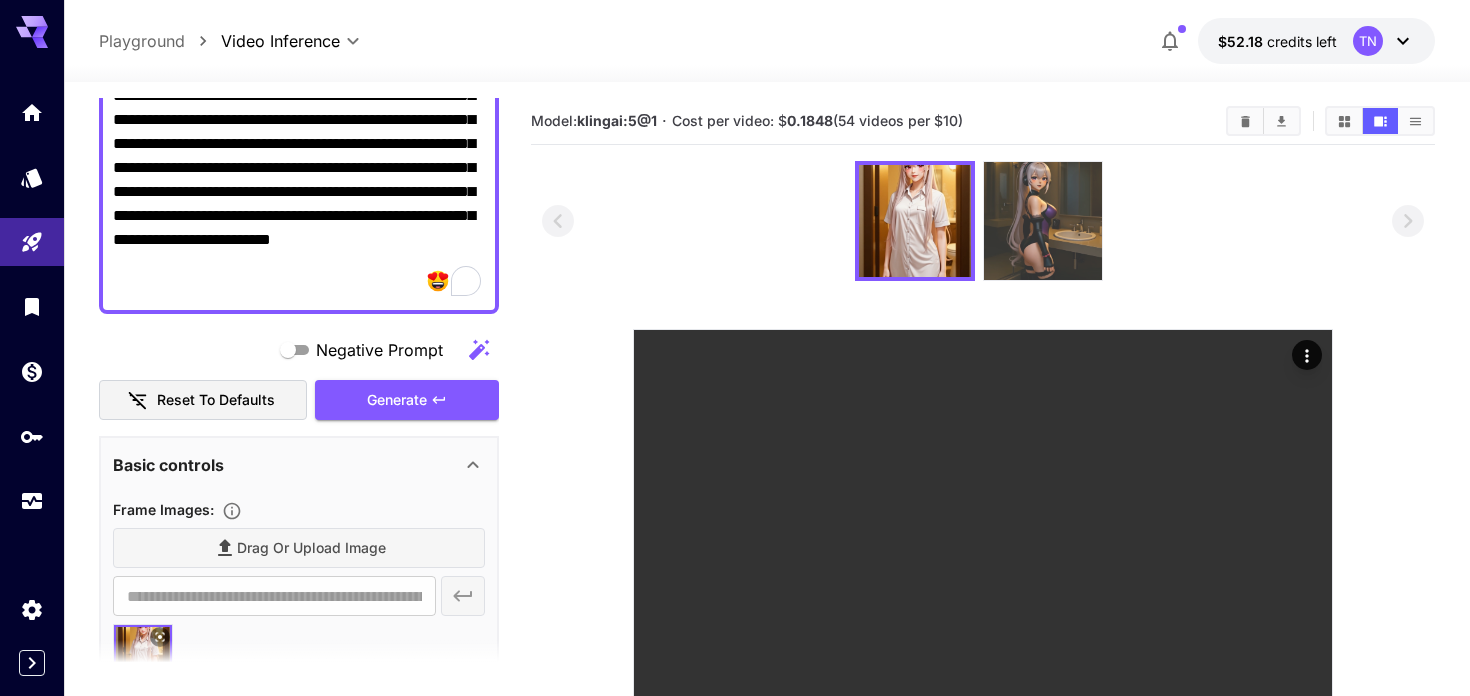 click at bounding box center (1043, 221) 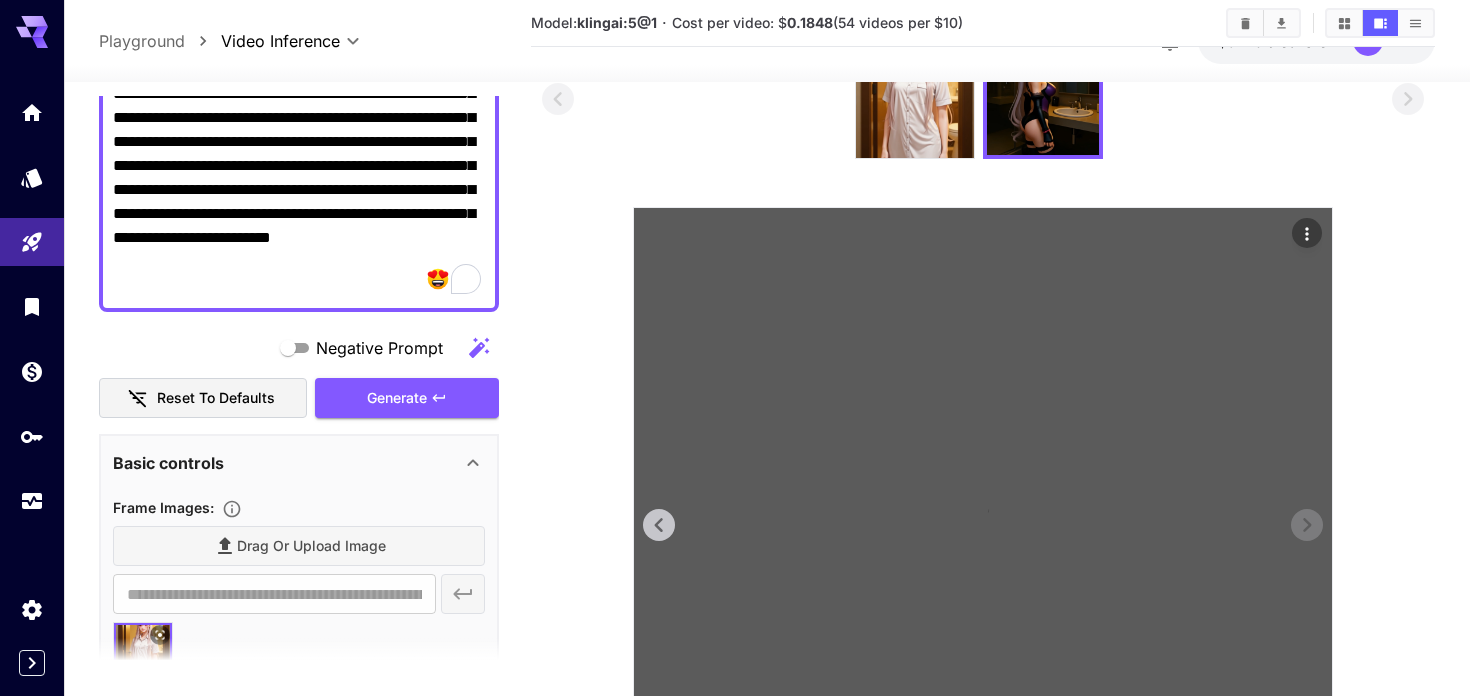 scroll, scrollTop: 393, scrollLeft: 0, axis: vertical 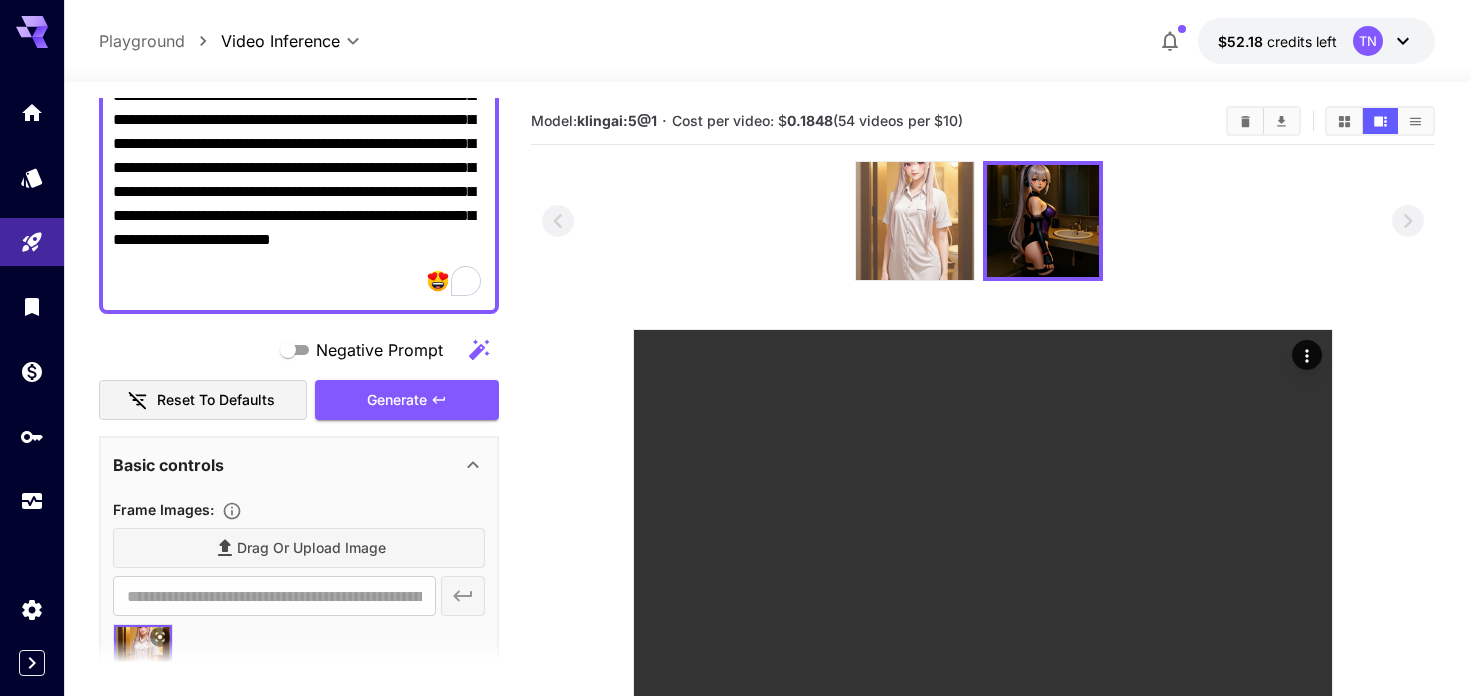 click at bounding box center (915, 221) 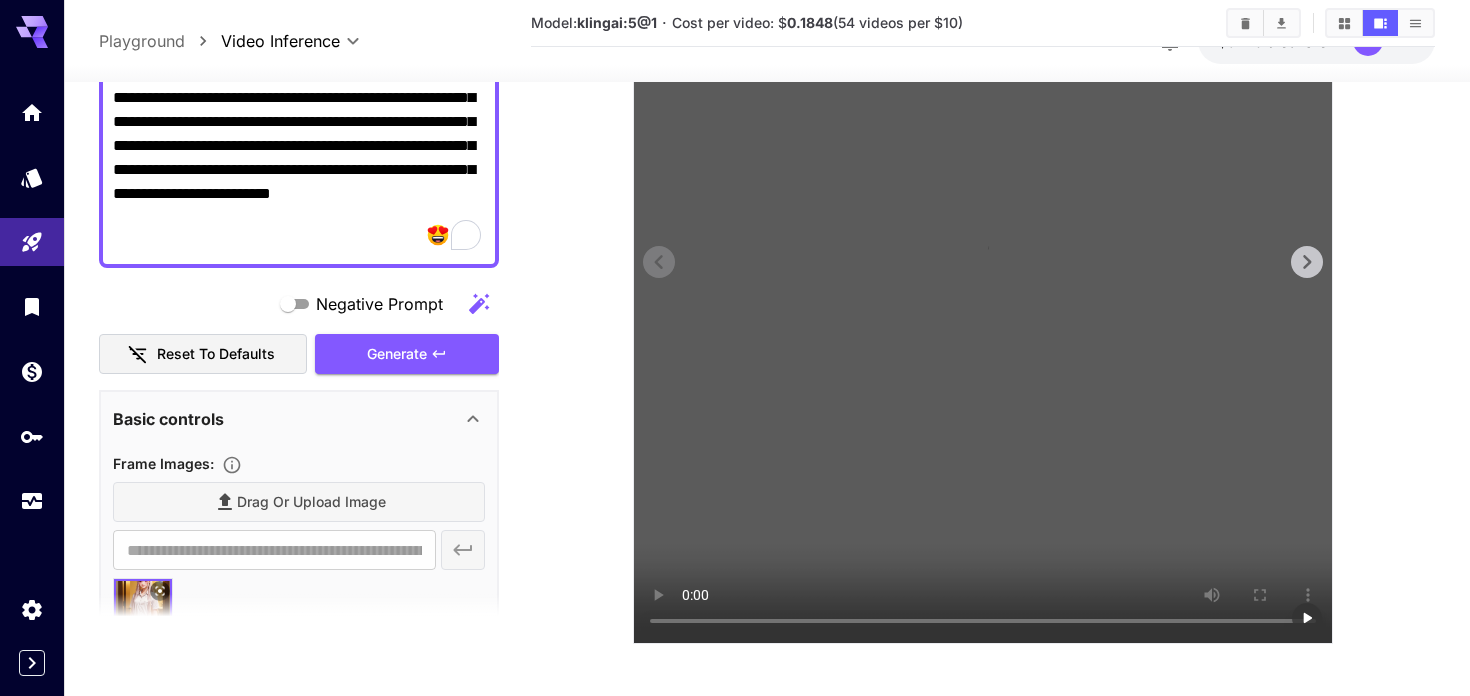 scroll, scrollTop: 393, scrollLeft: 0, axis: vertical 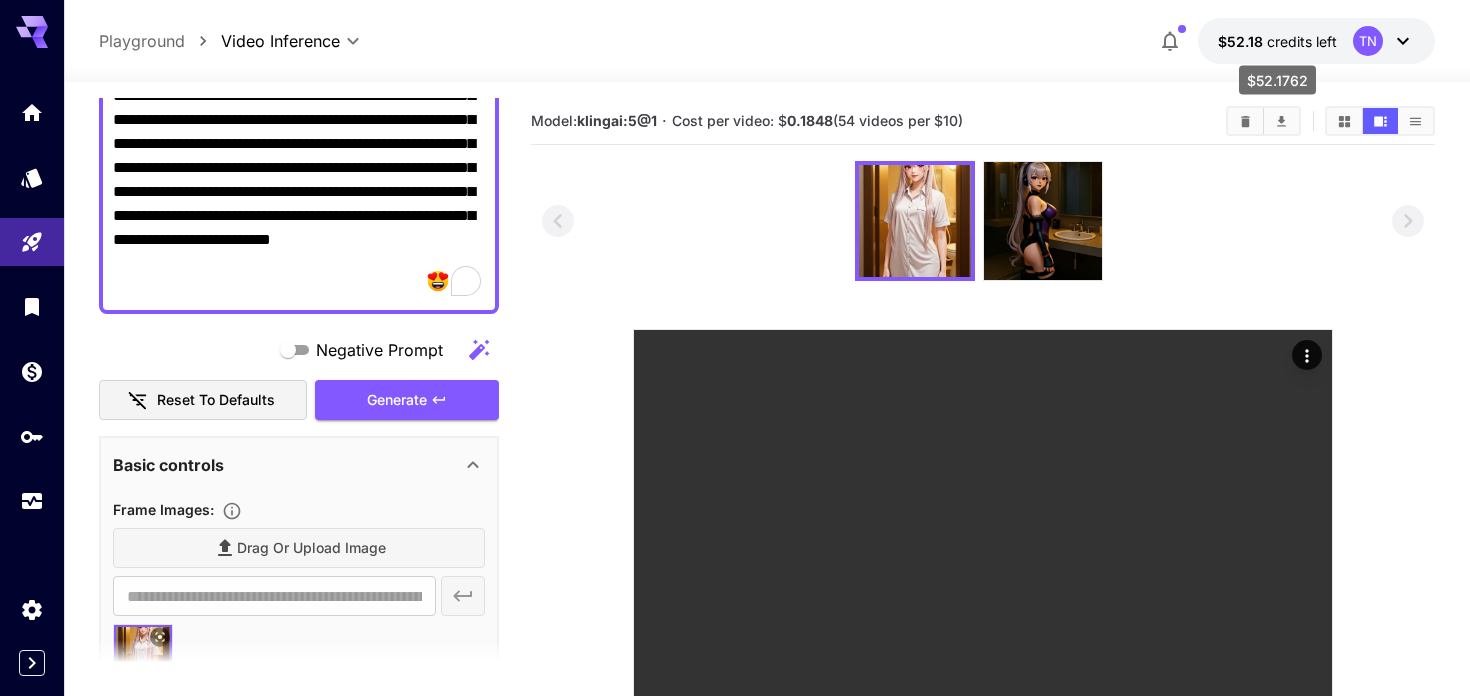 click on "credits left" at bounding box center (1302, 41) 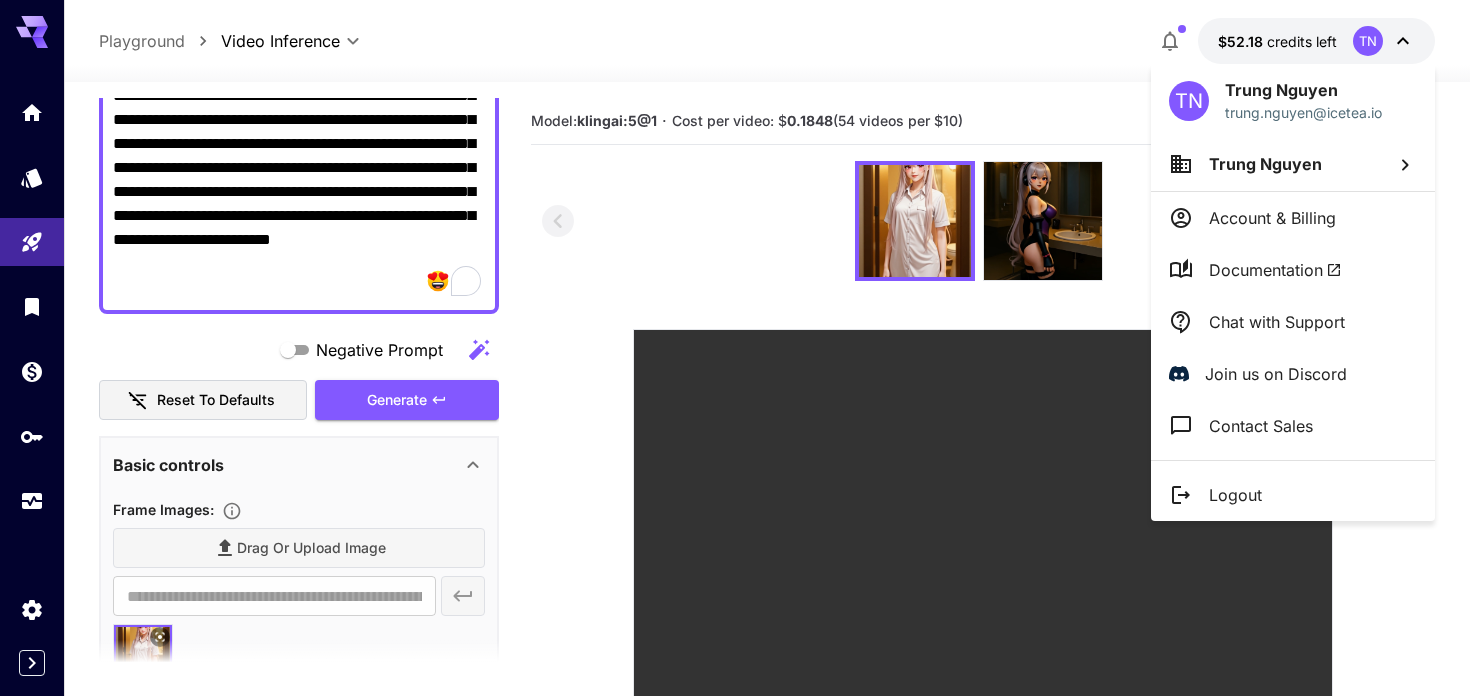 click at bounding box center [735, 348] 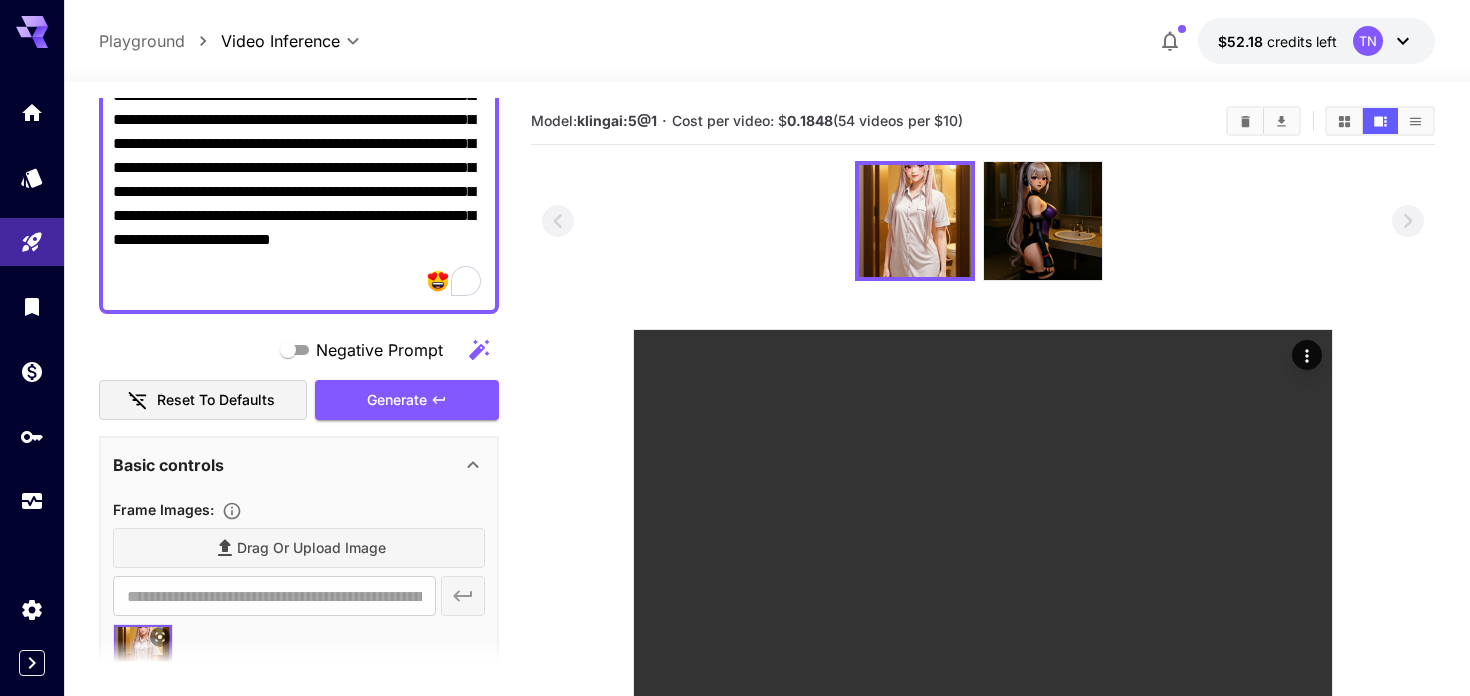 click on "Model:  [EMAIL] · Cost per video: $ 0.1848  (54 videos per $10)" at bounding box center (870, 121) 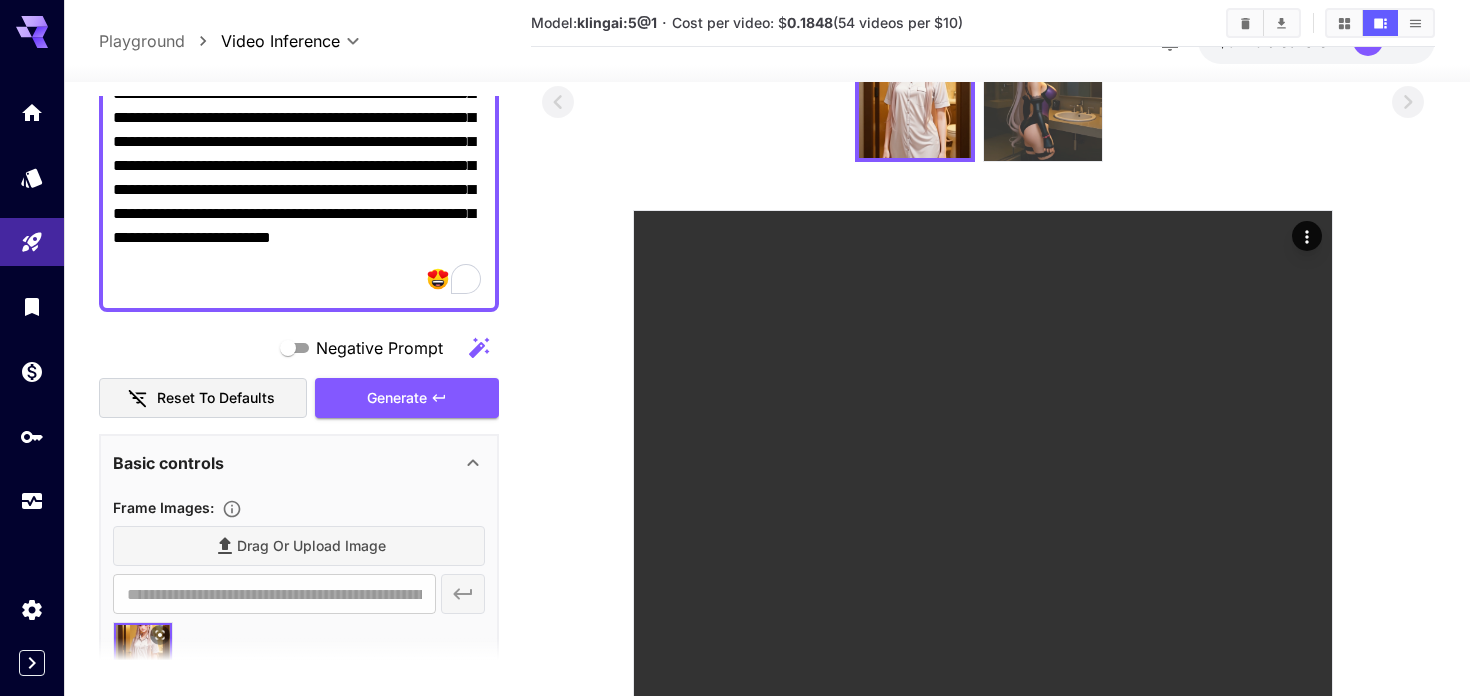 scroll, scrollTop: 0, scrollLeft: 0, axis: both 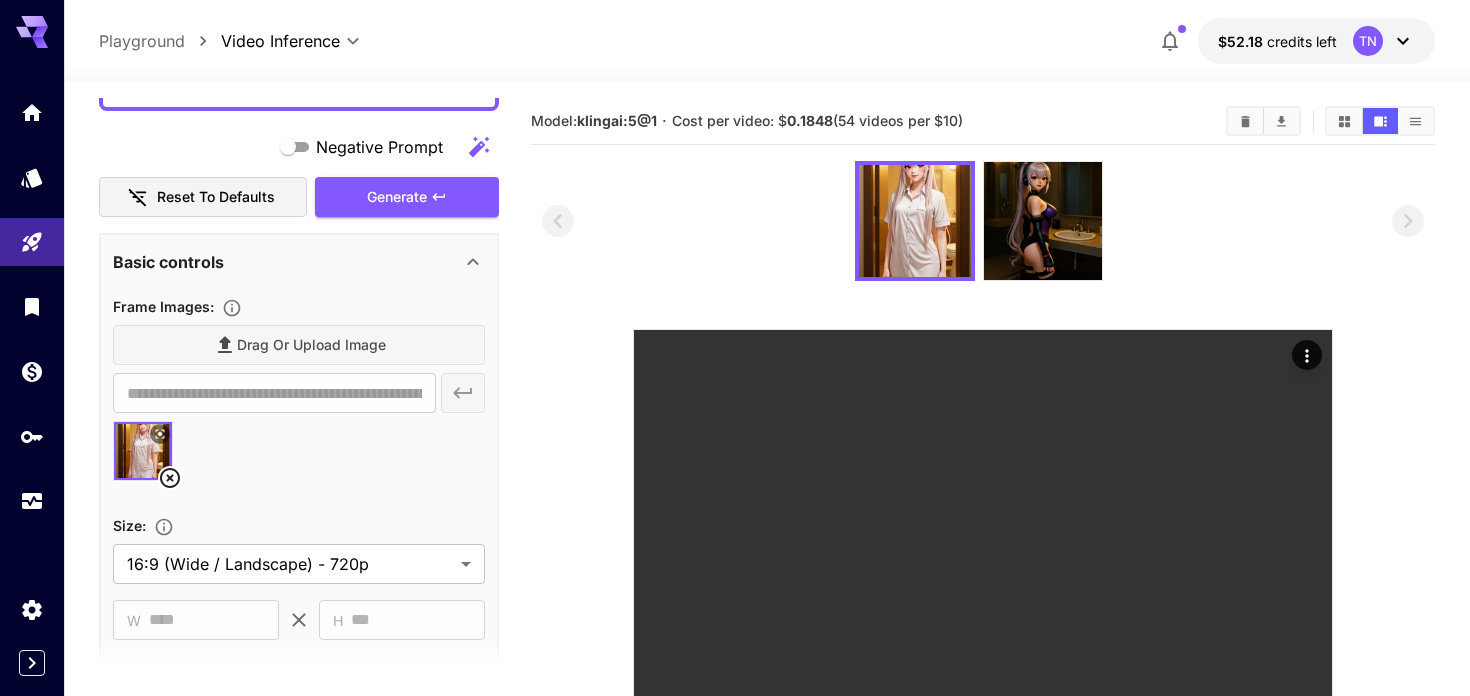 click 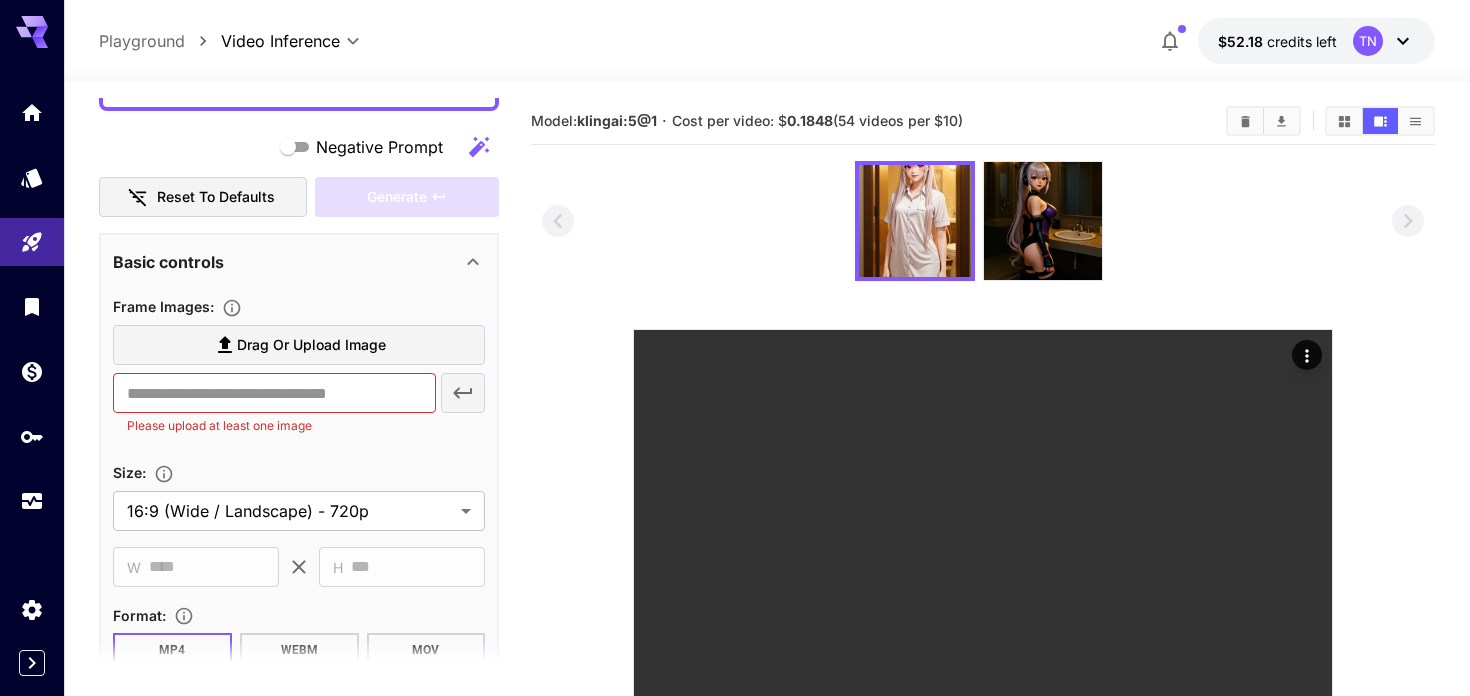 click on "Drag or upload image" at bounding box center (311, 345) 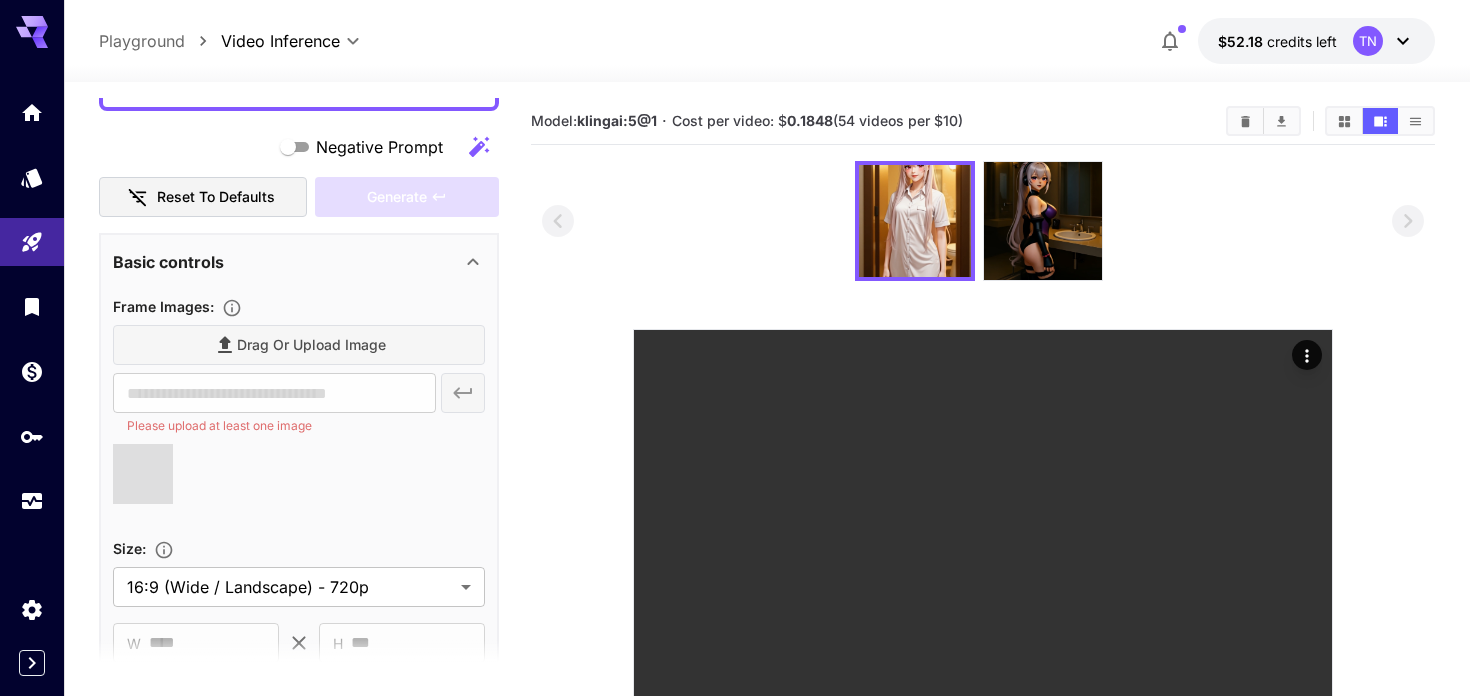 type on "**********" 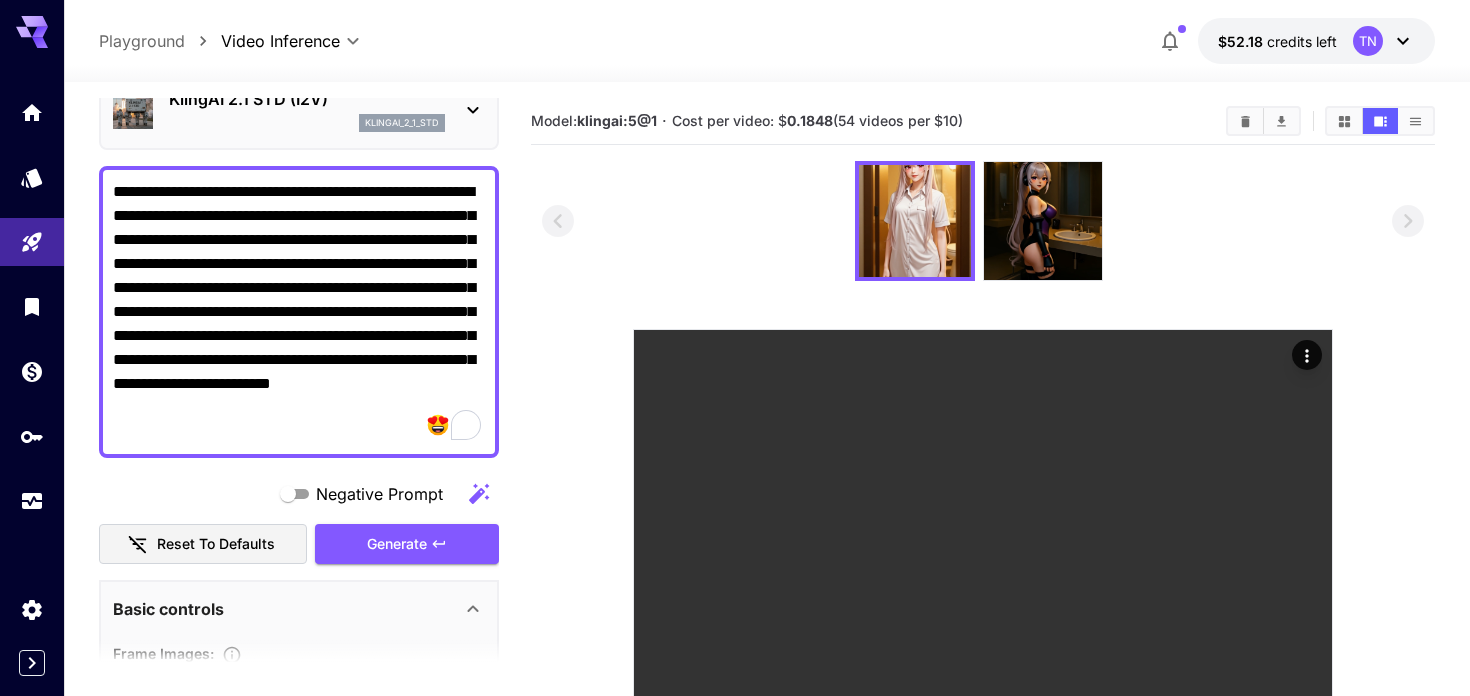 scroll, scrollTop: 0, scrollLeft: 0, axis: both 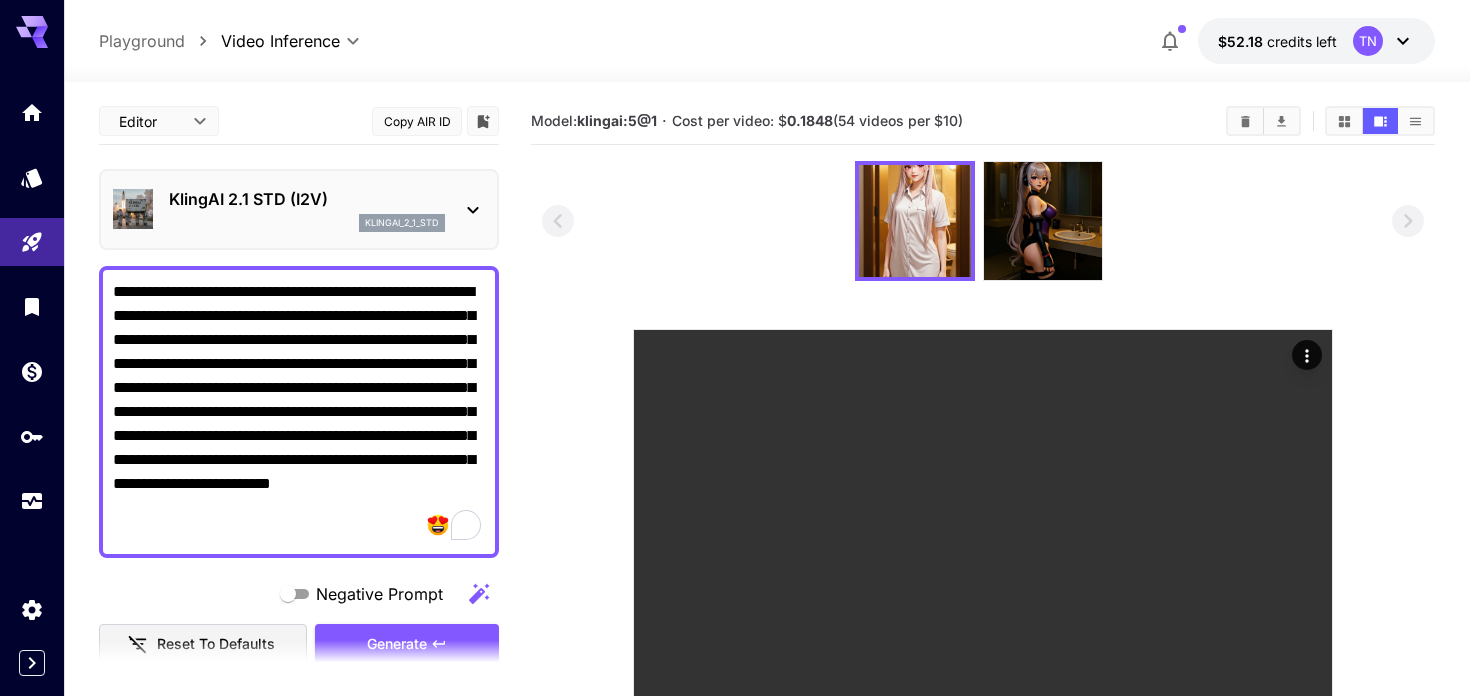 click on "**********" at bounding box center [299, 412] 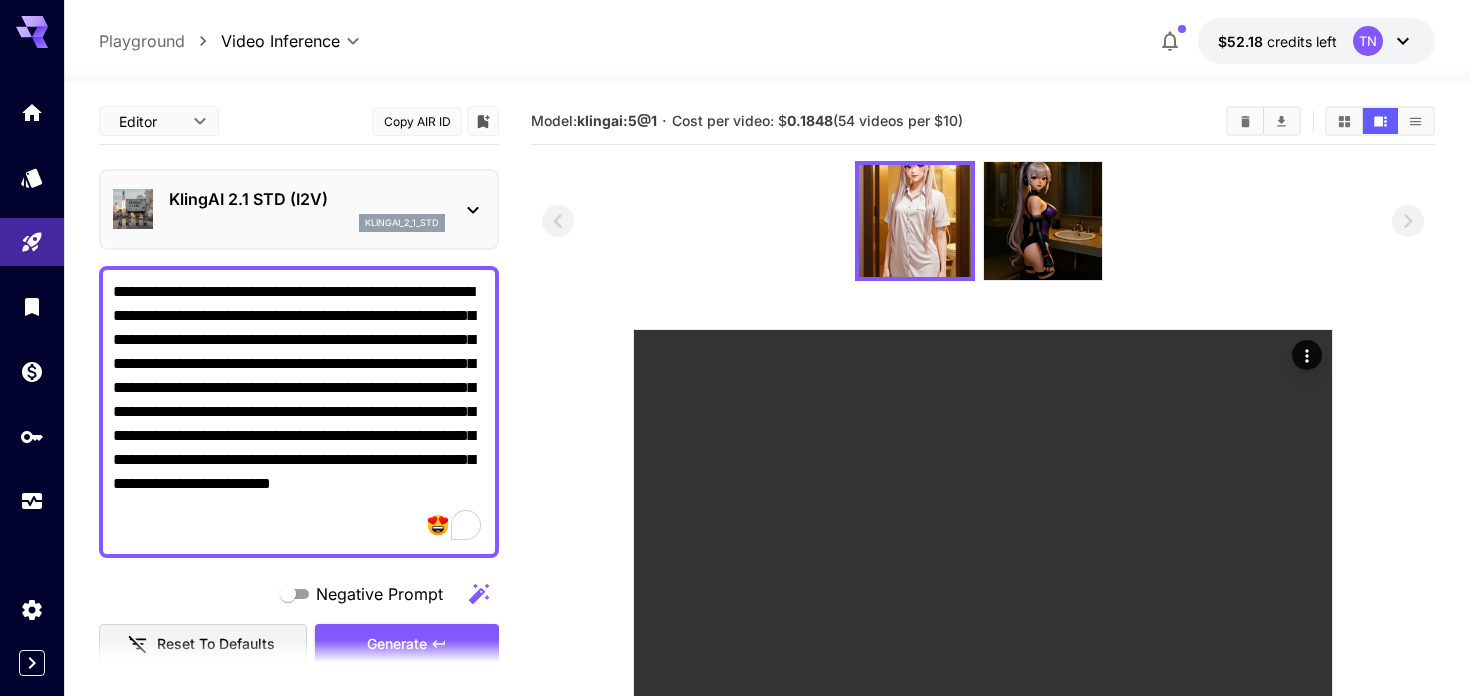 click on "**********" at bounding box center (299, 412) 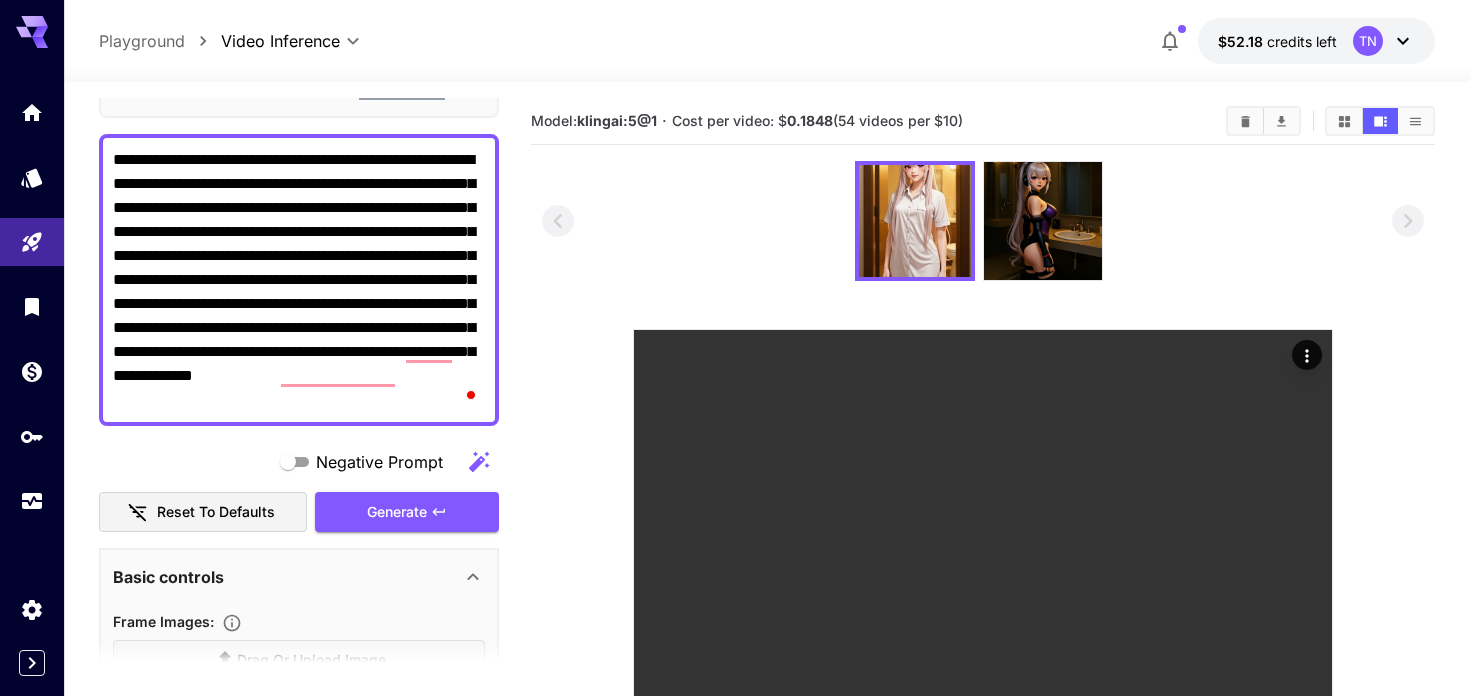 scroll, scrollTop: 133, scrollLeft: 0, axis: vertical 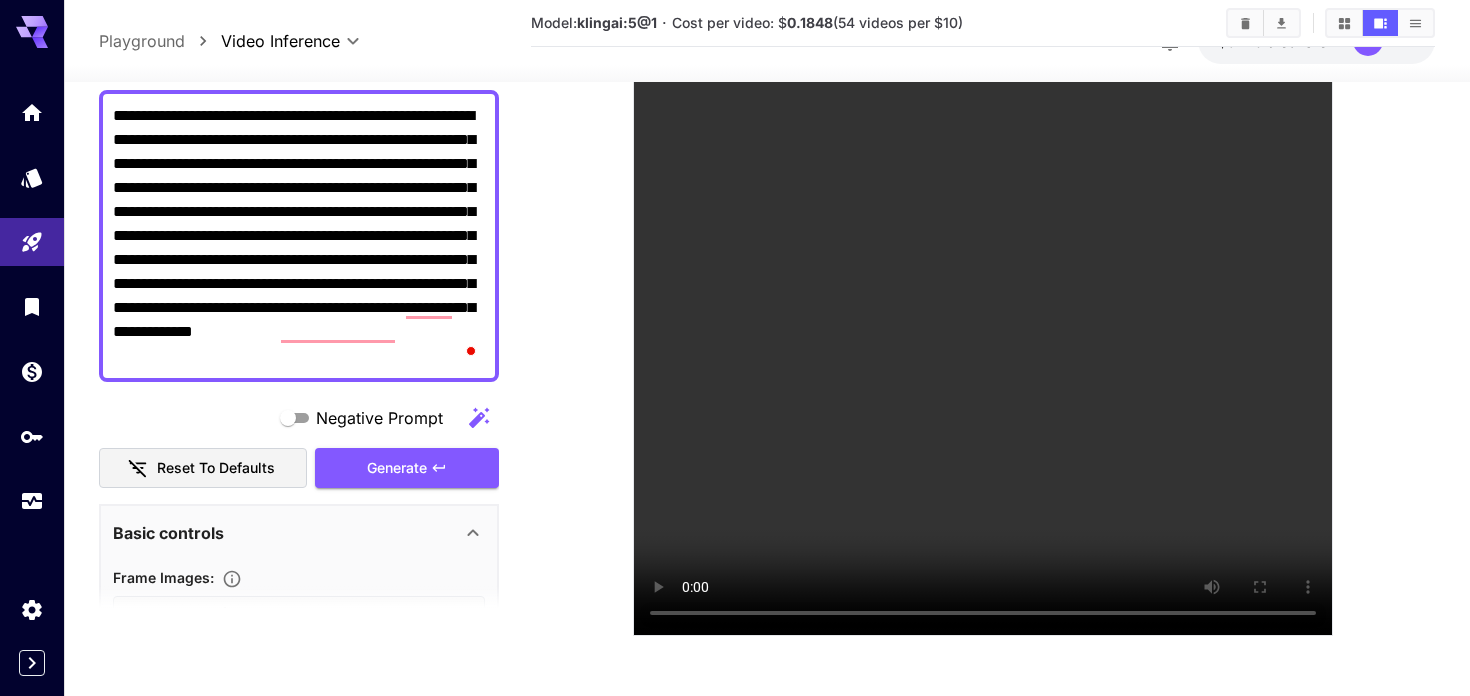 click on "**********" at bounding box center (299, 236) 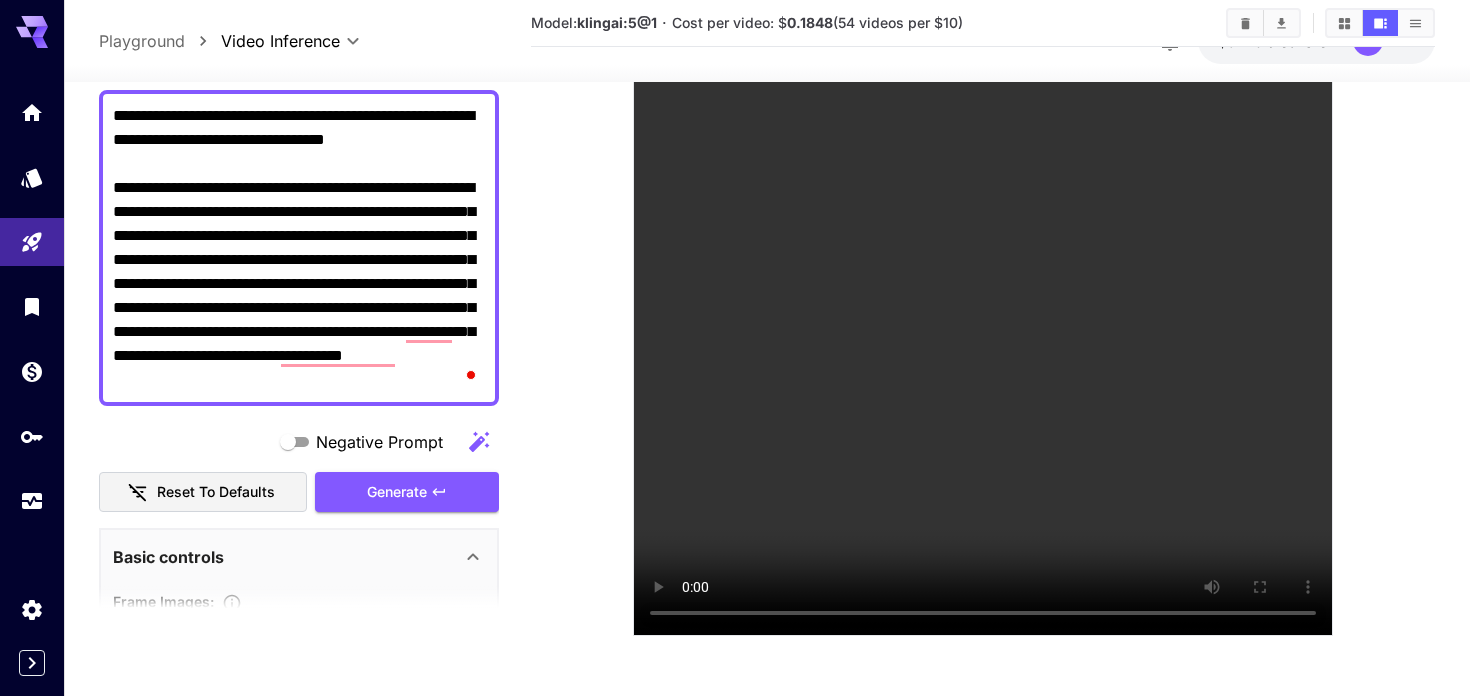paste on "**********" 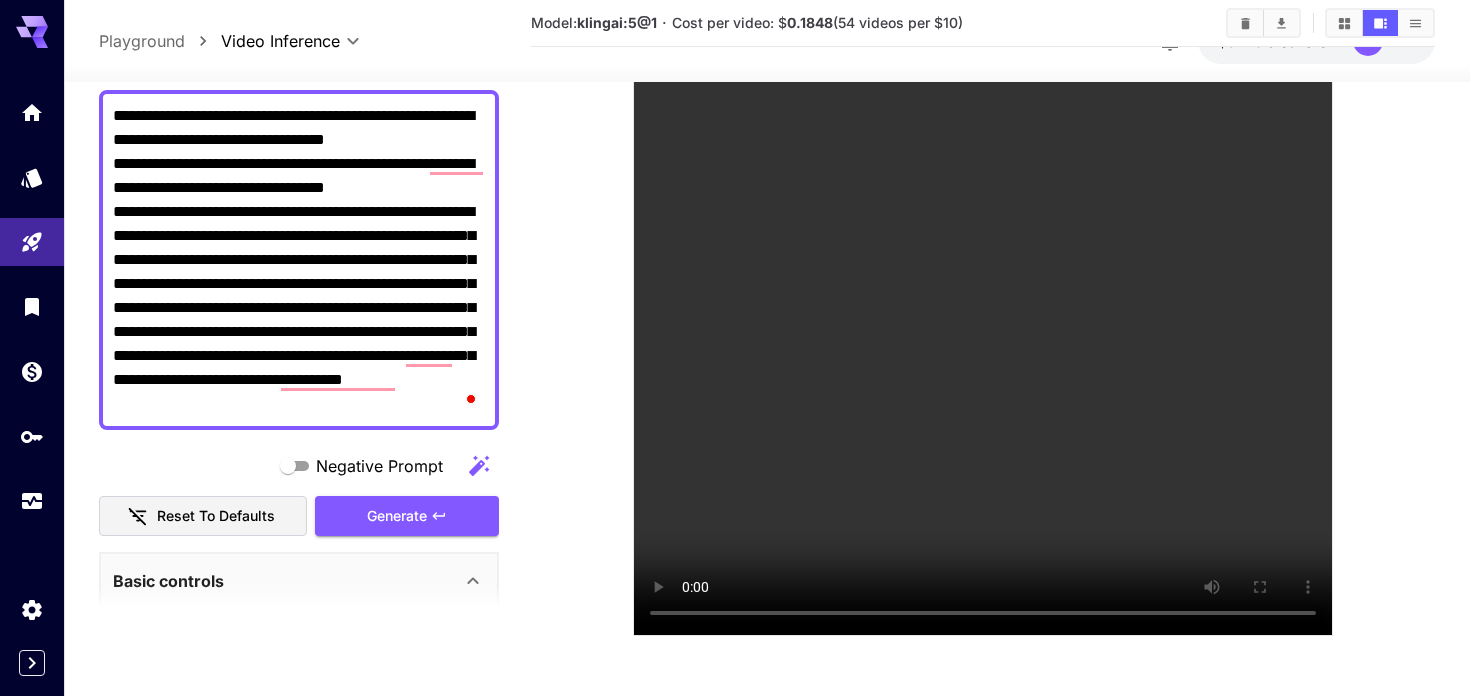 drag, startPoint x: 243, startPoint y: 164, endPoint x: 111, endPoint y: 162, distance: 132.01515 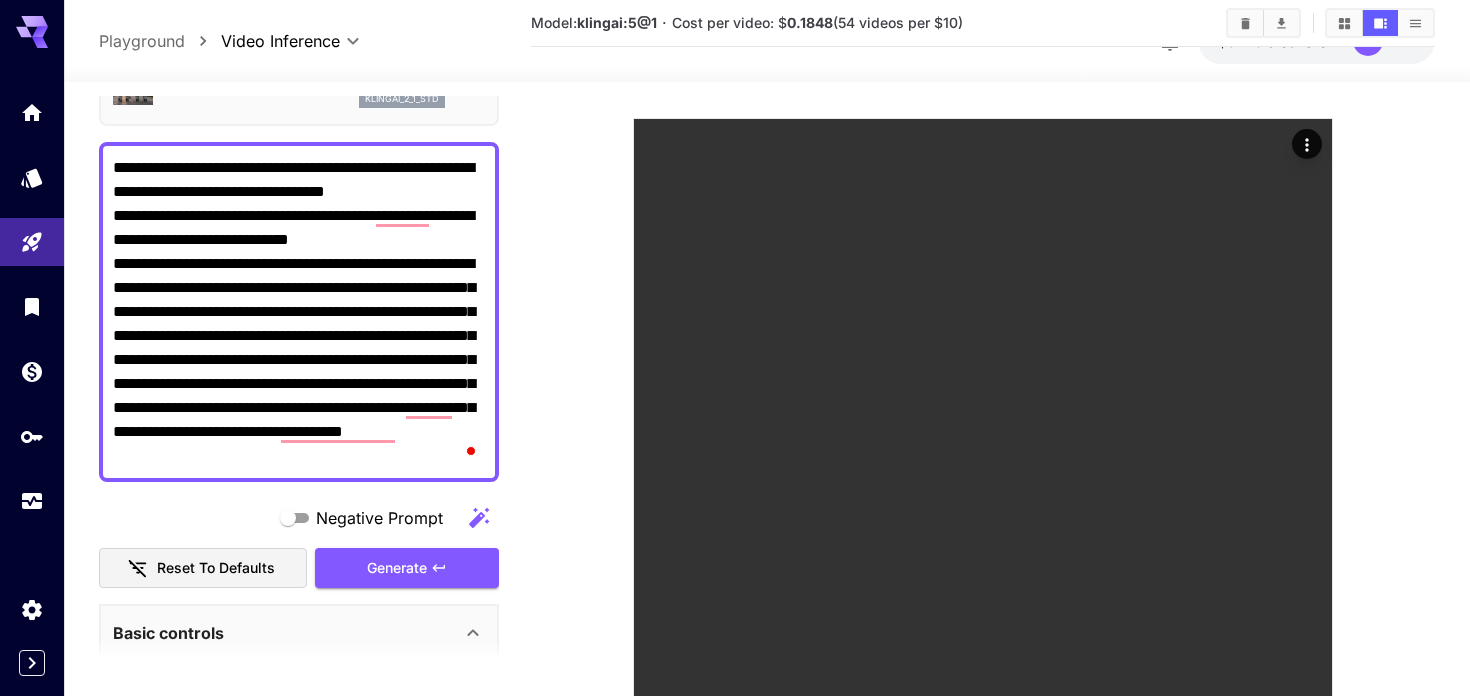 scroll, scrollTop: 393, scrollLeft: 0, axis: vertical 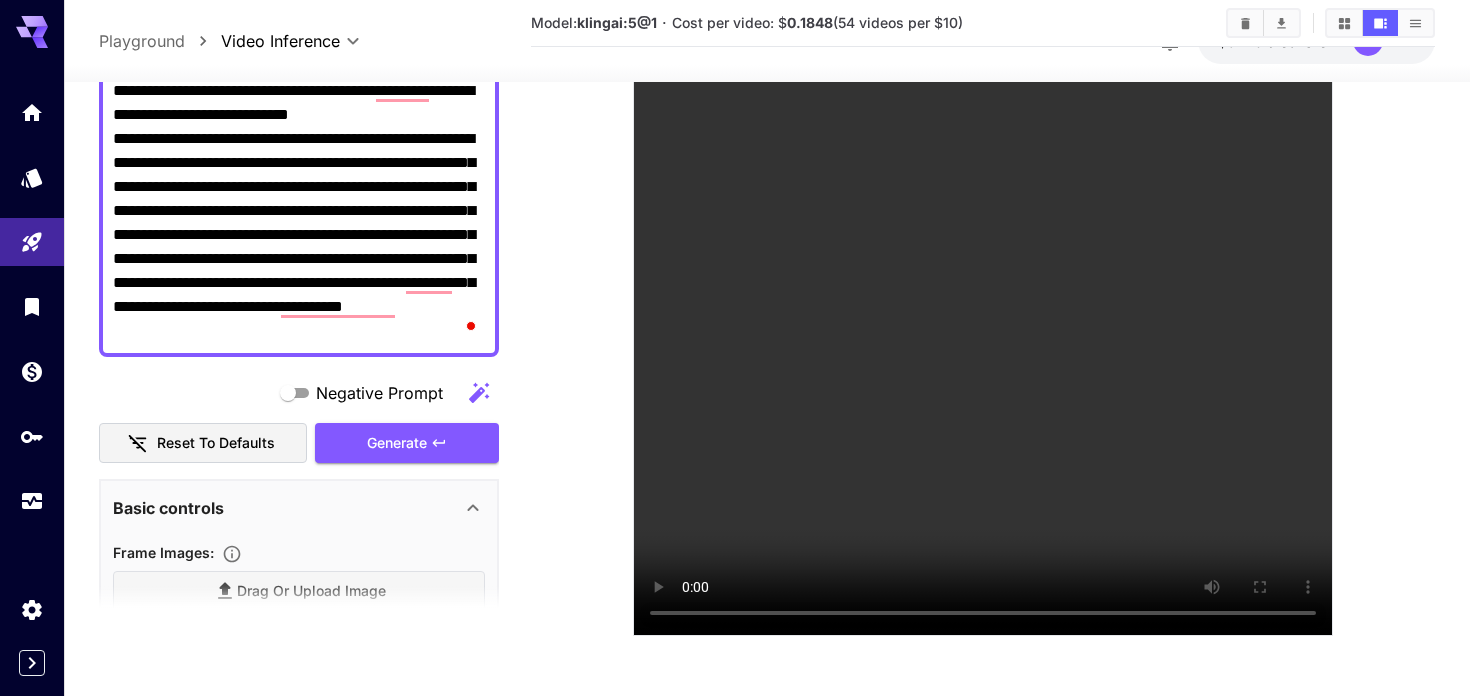 type on "**********" 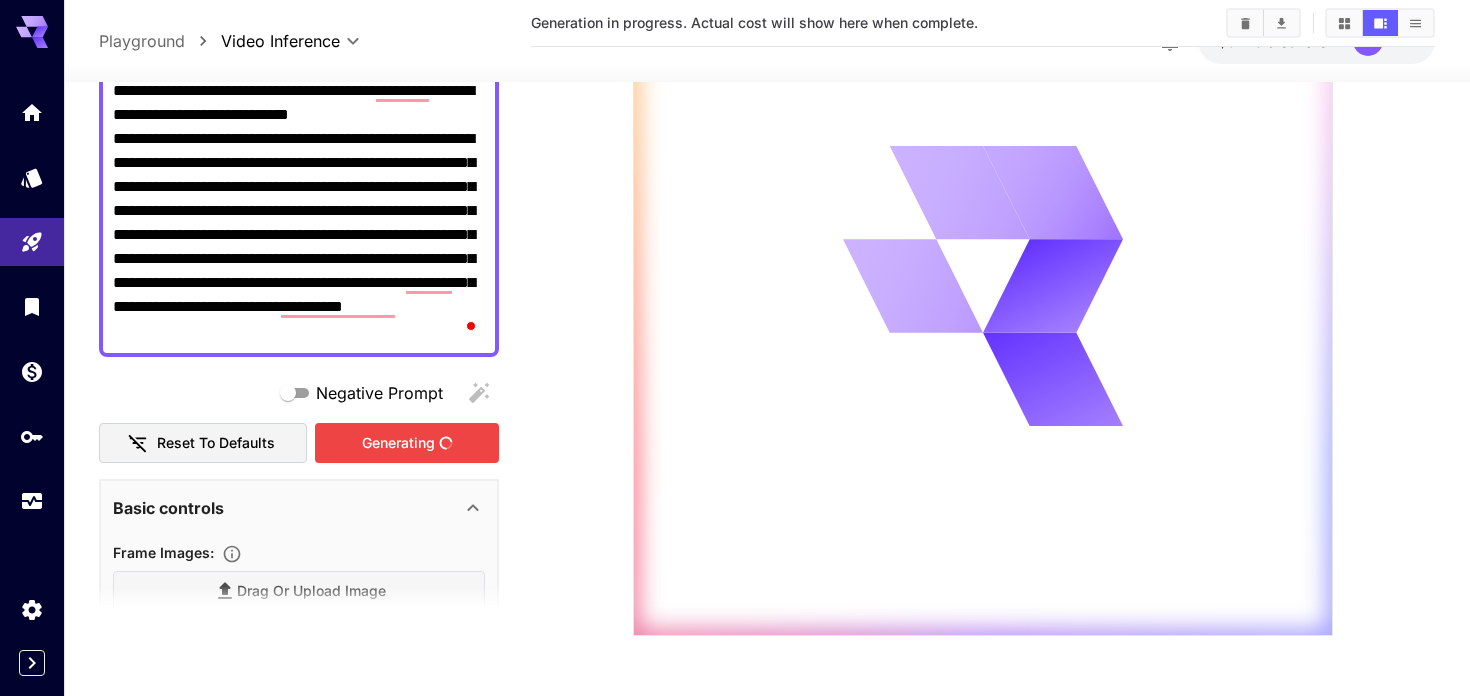 click on "Generating" at bounding box center (407, 443) 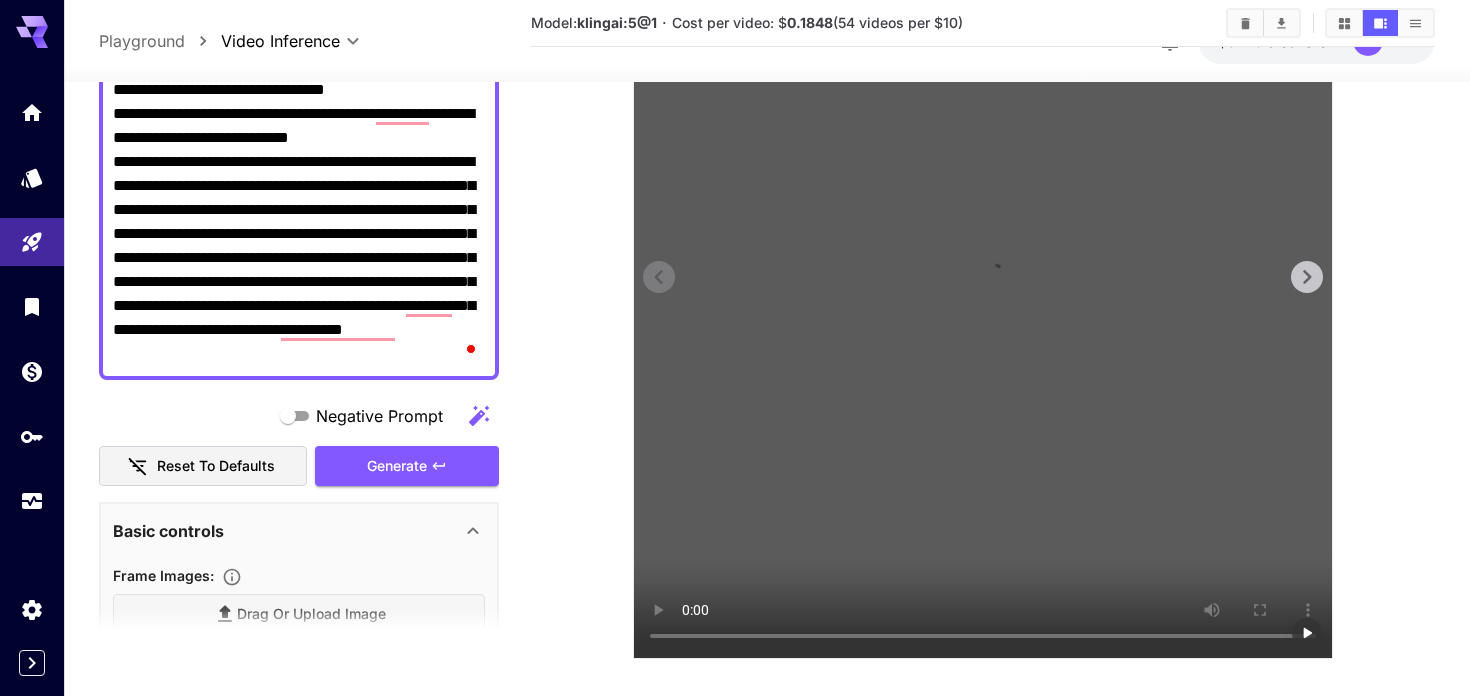 scroll, scrollTop: 393, scrollLeft: 0, axis: vertical 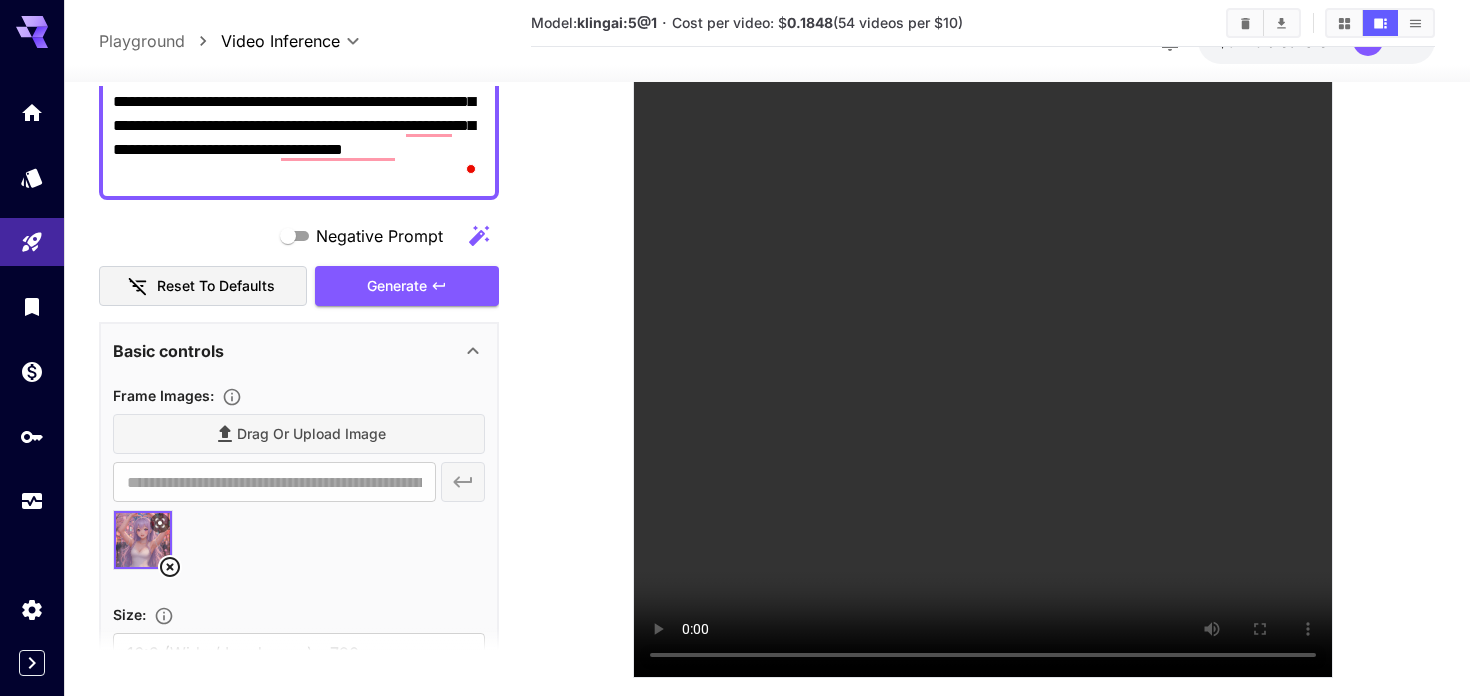 click 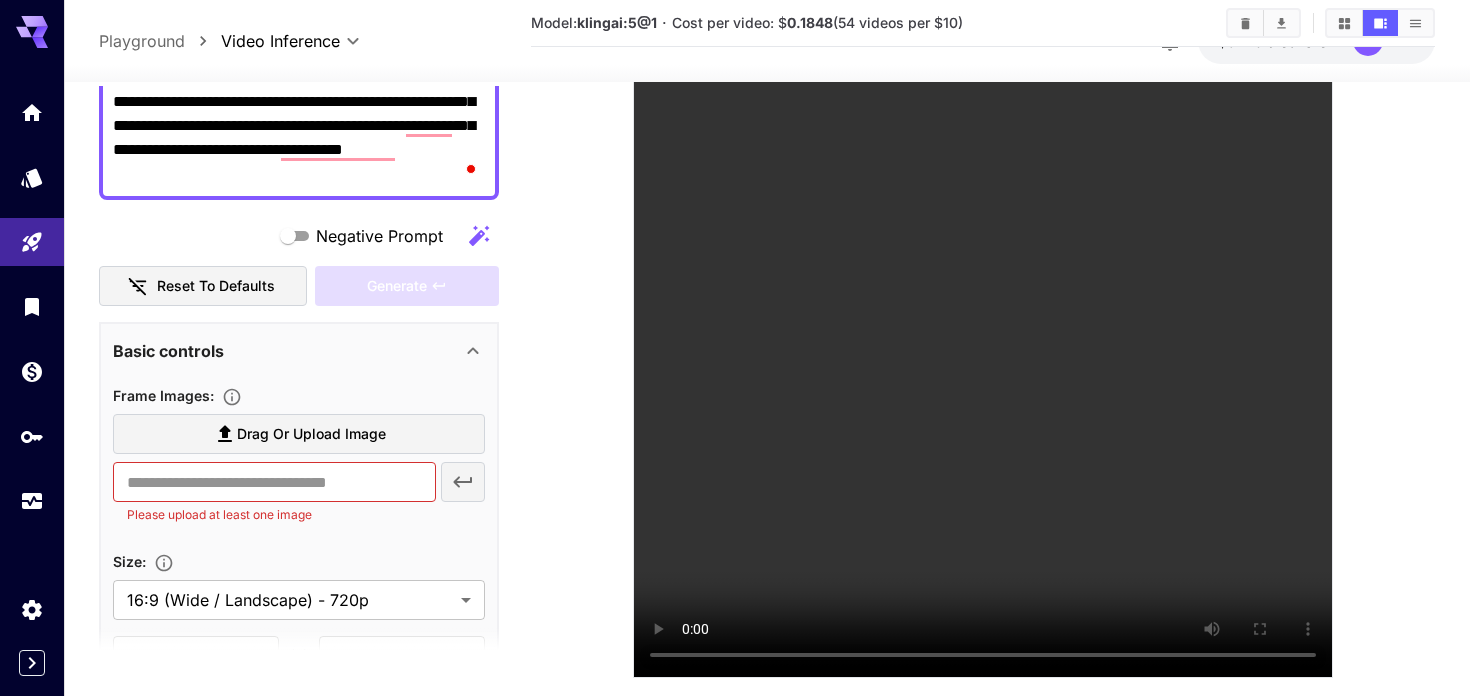 click on "Drag or upload image" at bounding box center (311, 434) 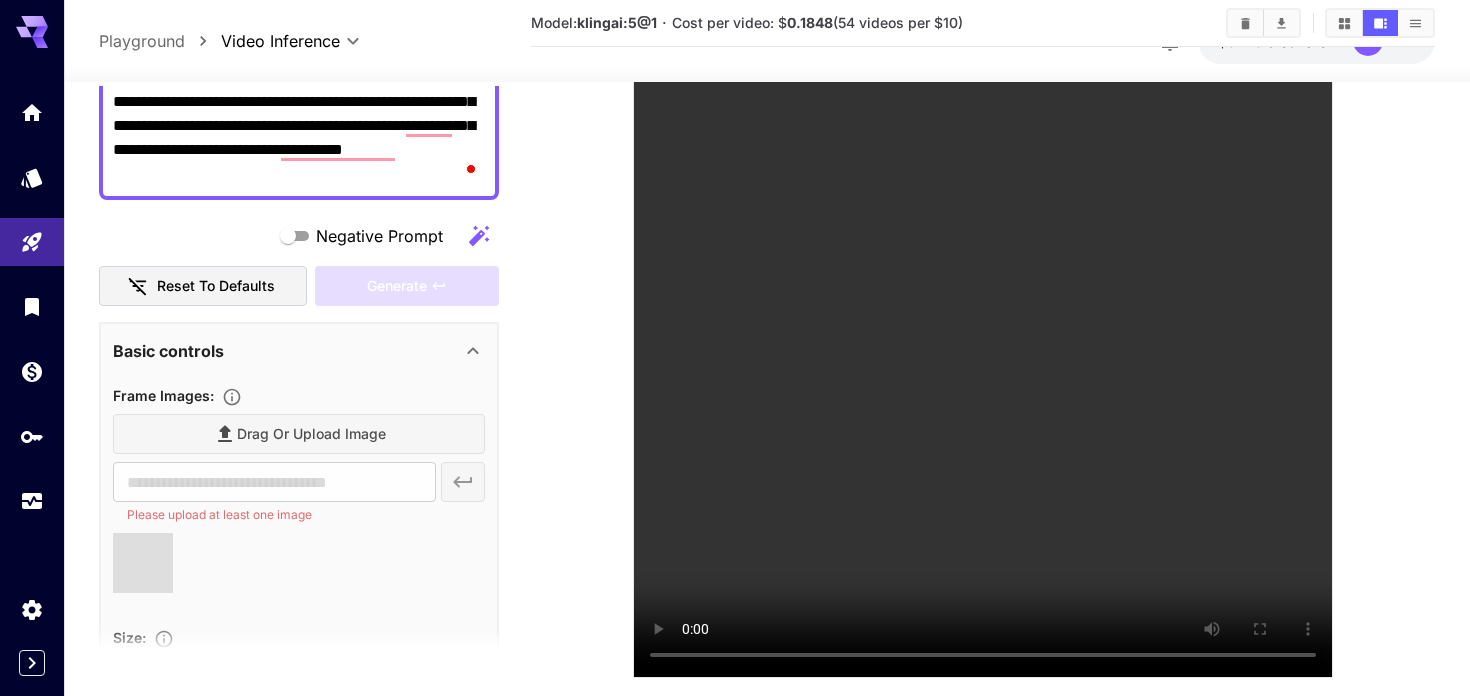 type on "**********" 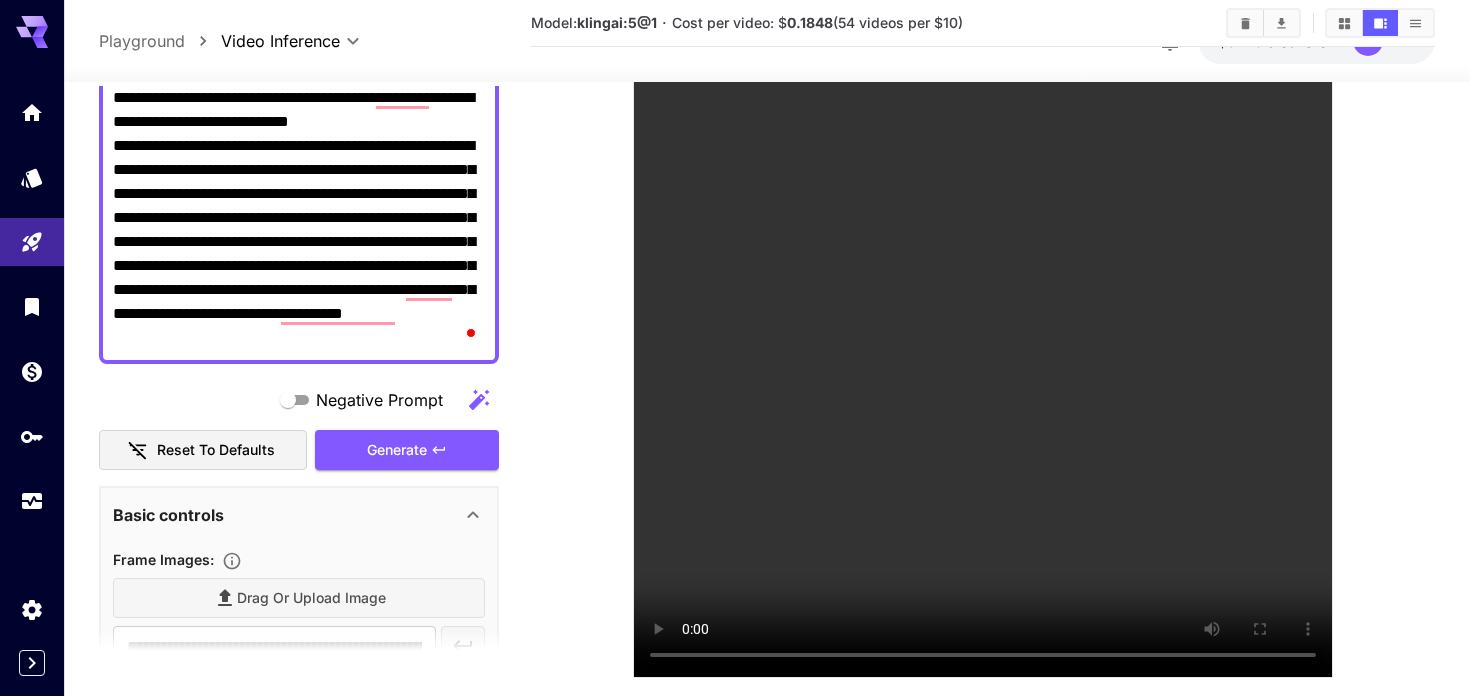scroll, scrollTop: 200, scrollLeft: 0, axis: vertical 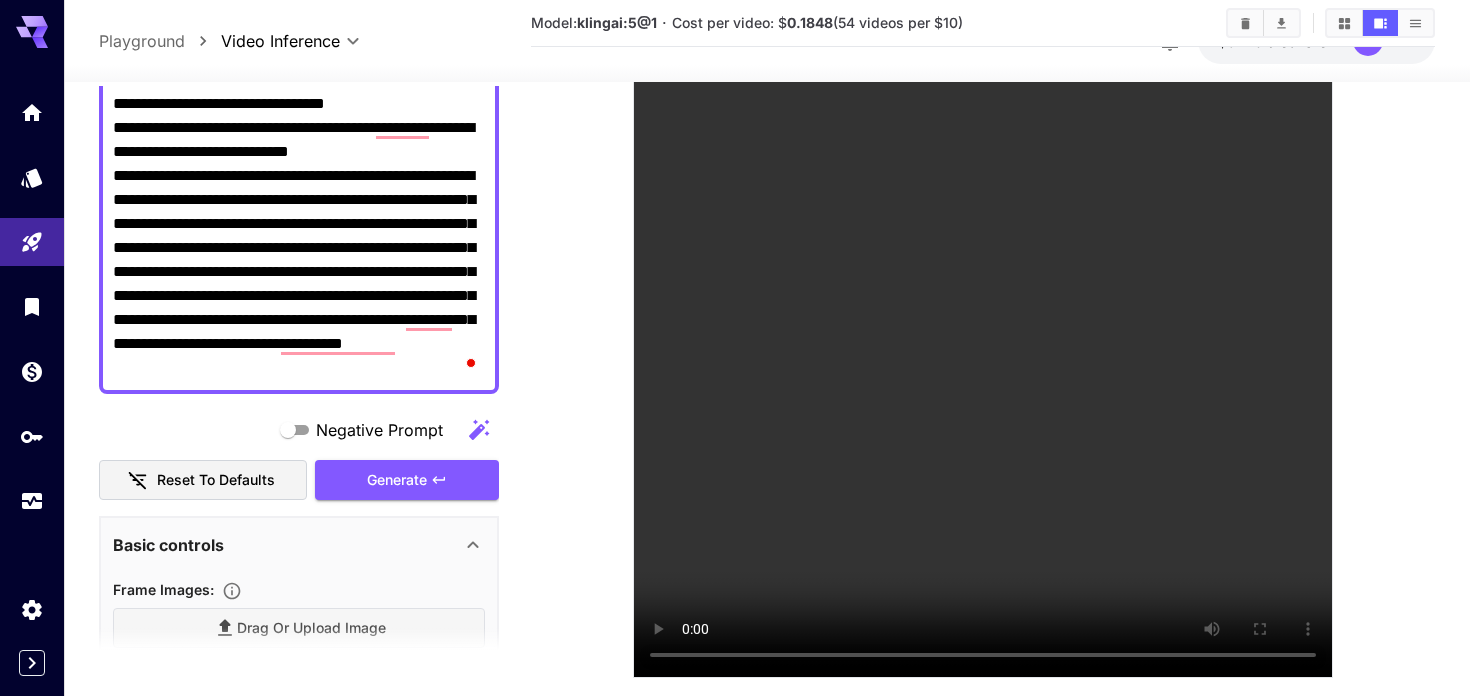 click on "**********" at bounding box center [299, 224] 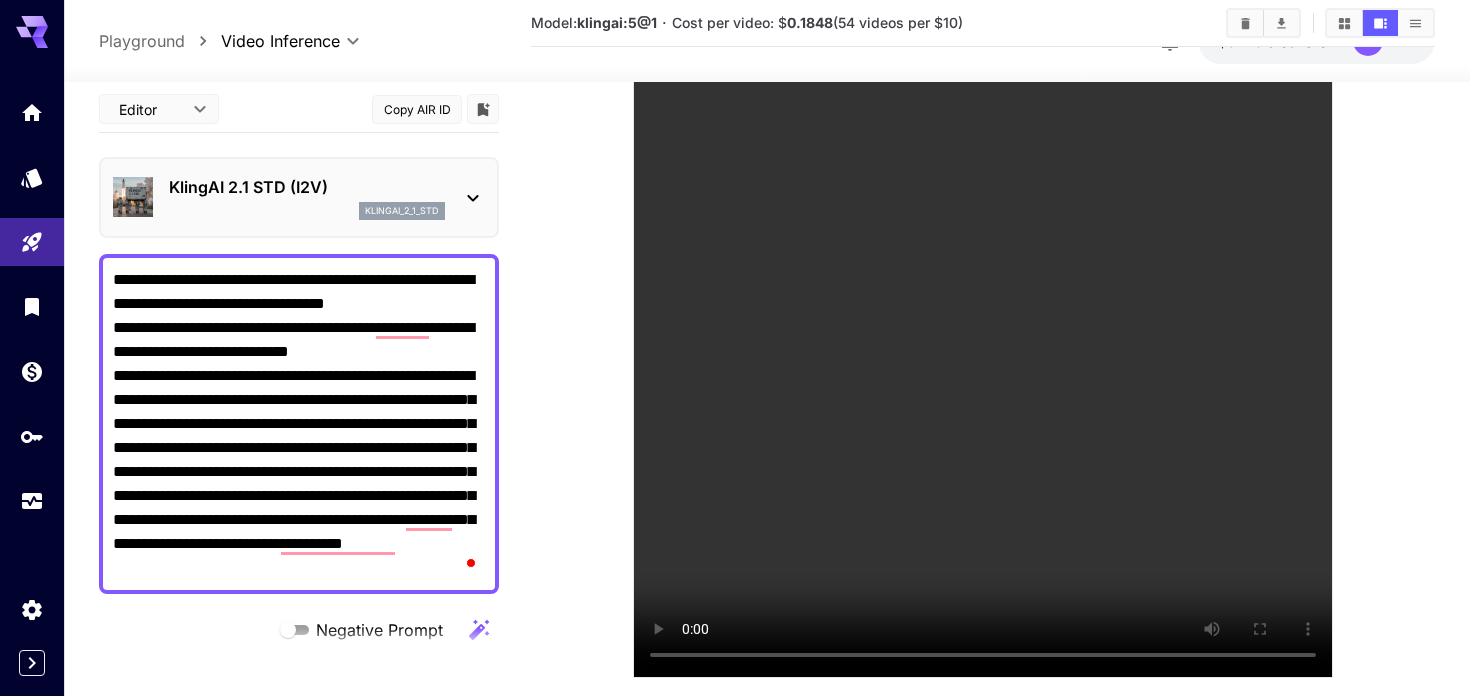 click on "**********" at bounding box center [299, 424] 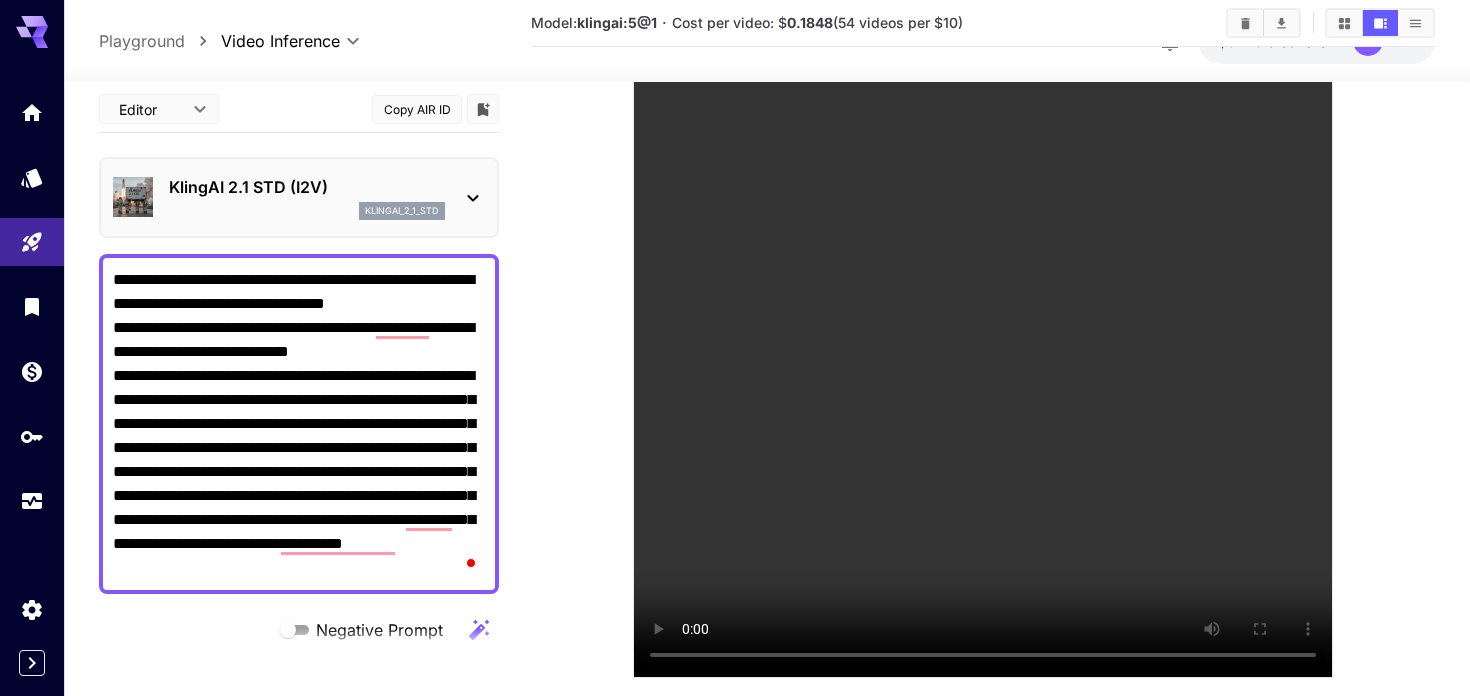 click on "**********" at bounding box center [299, 424] 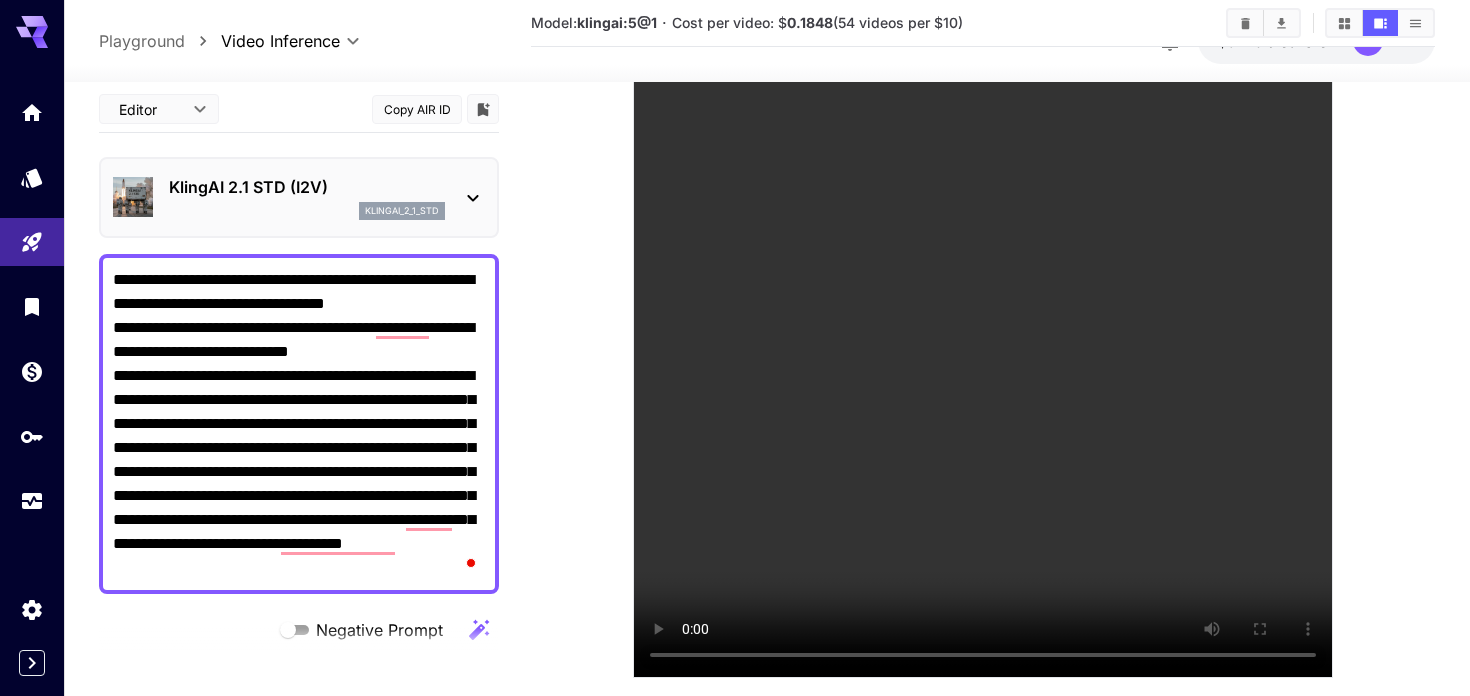 drag, startPoint x: 397, startPoint y: 281, endPoint x: 448, endPoint y: 608, distance: 330.95316 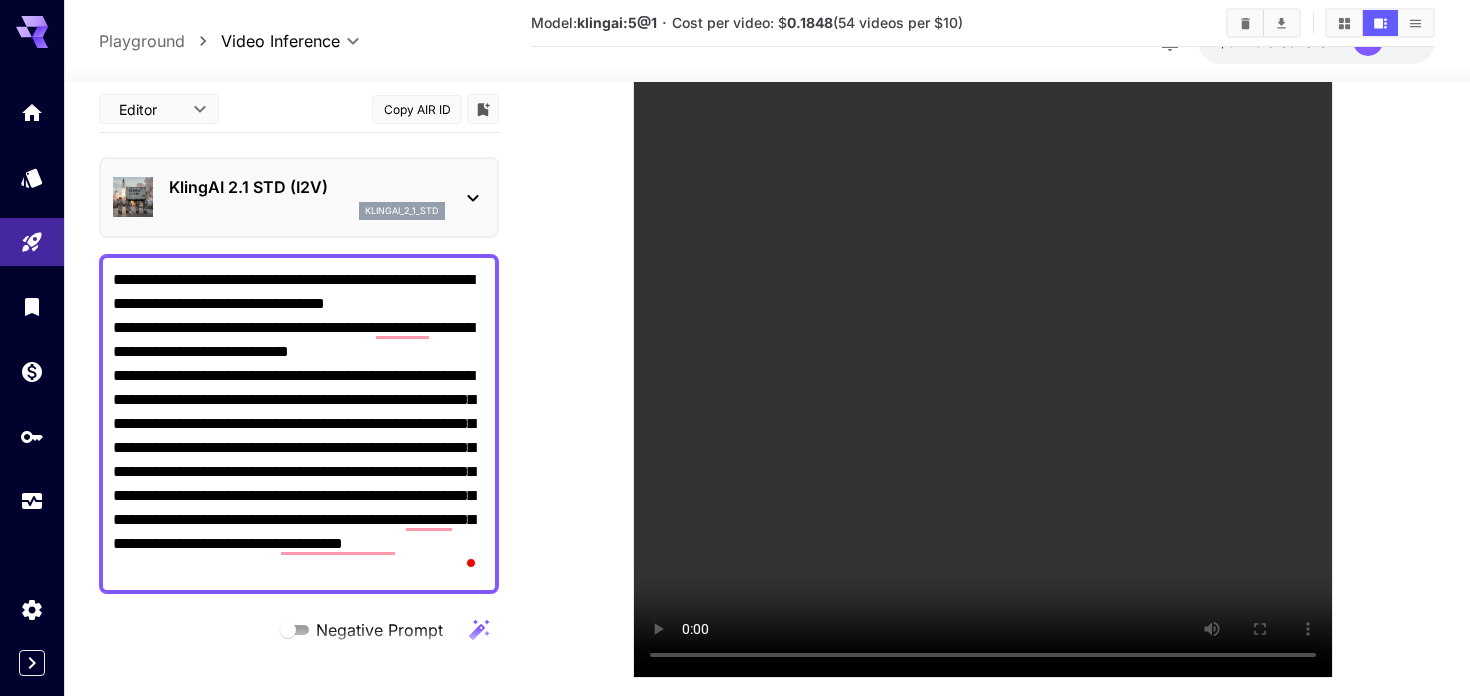 click on "**********" at bounding box center [299, 854] 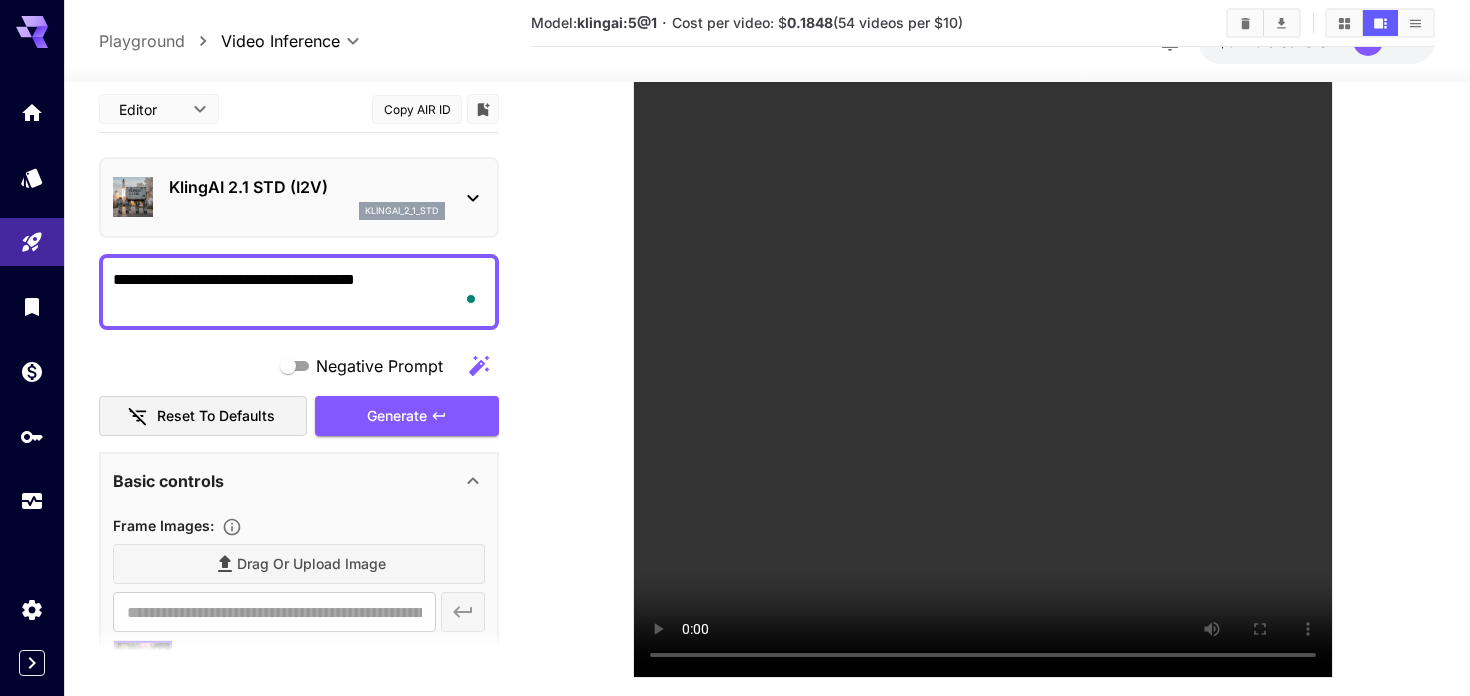 paste on "**********" 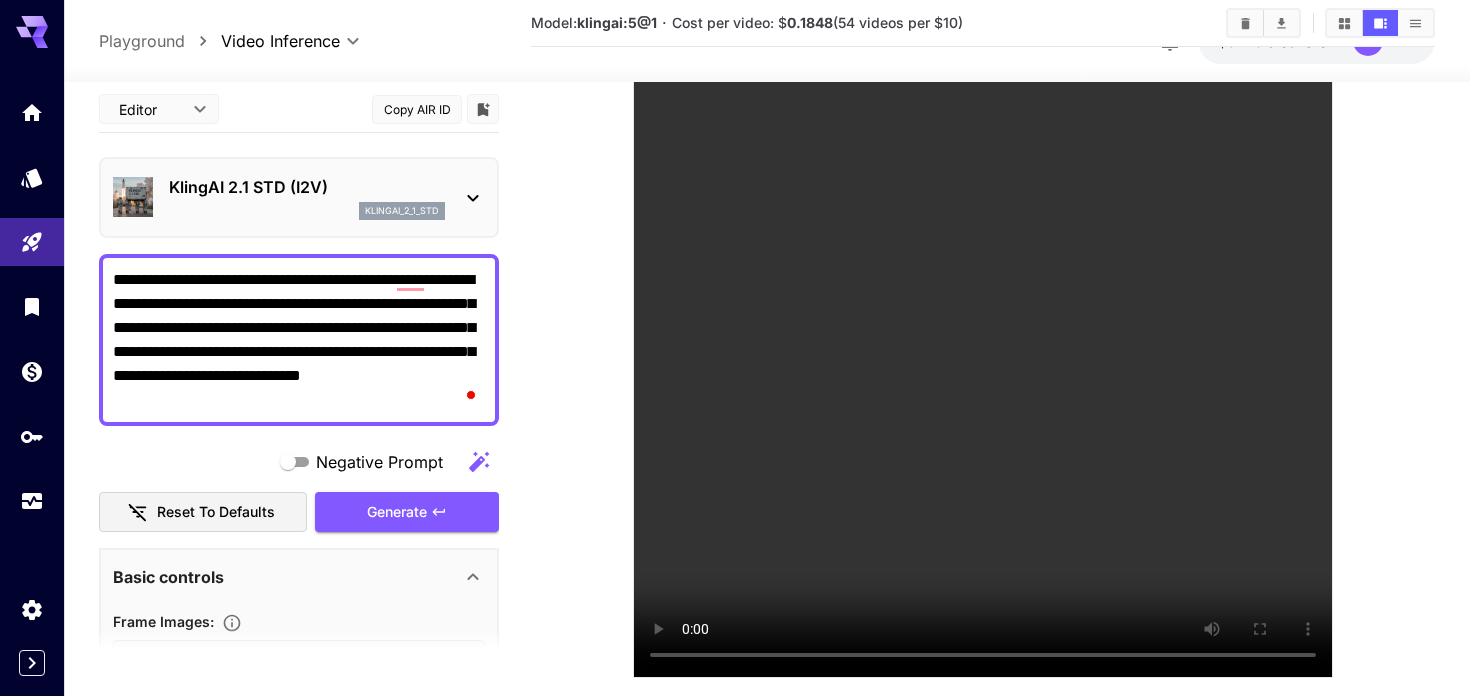 drag, startPoint x: 397, startPoint y: 284, endPoint x: 290, endPoint y: 305, distance: 109.041275 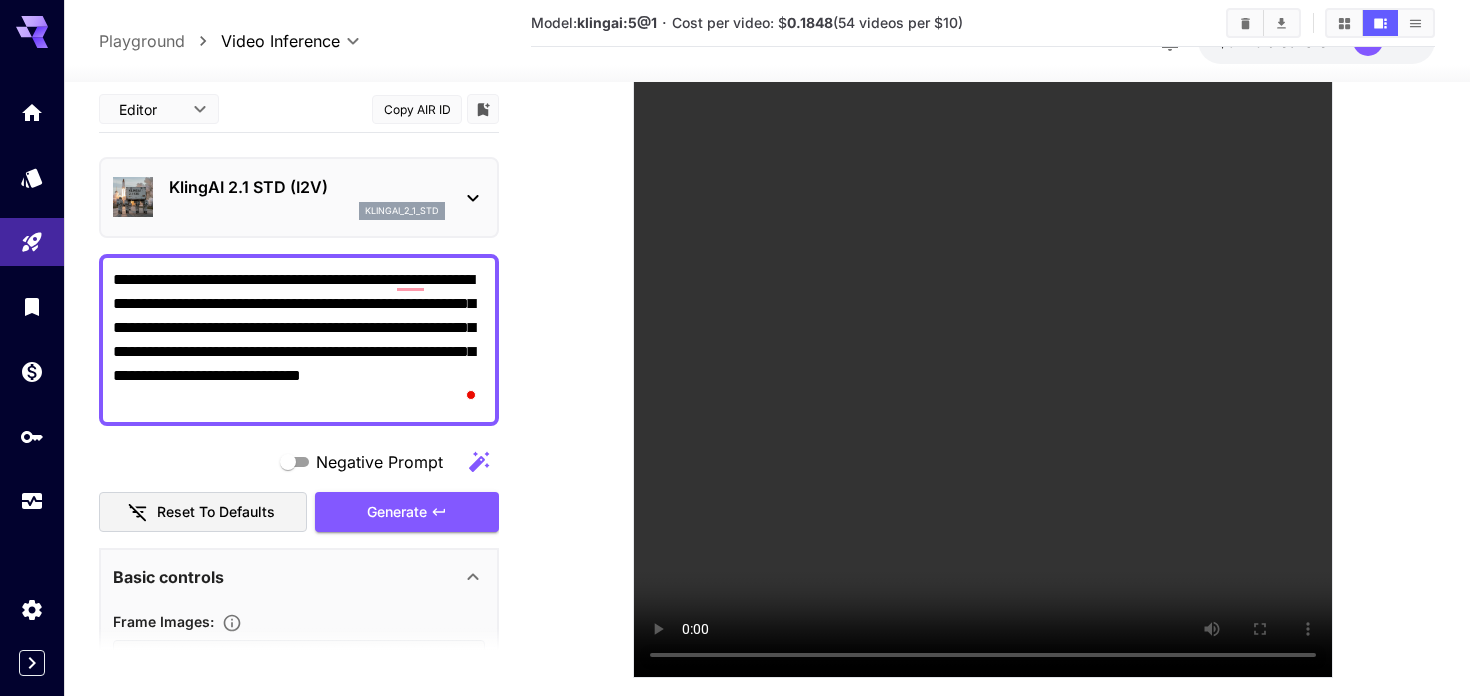 click on "**********" at bounding box center (299, 340) 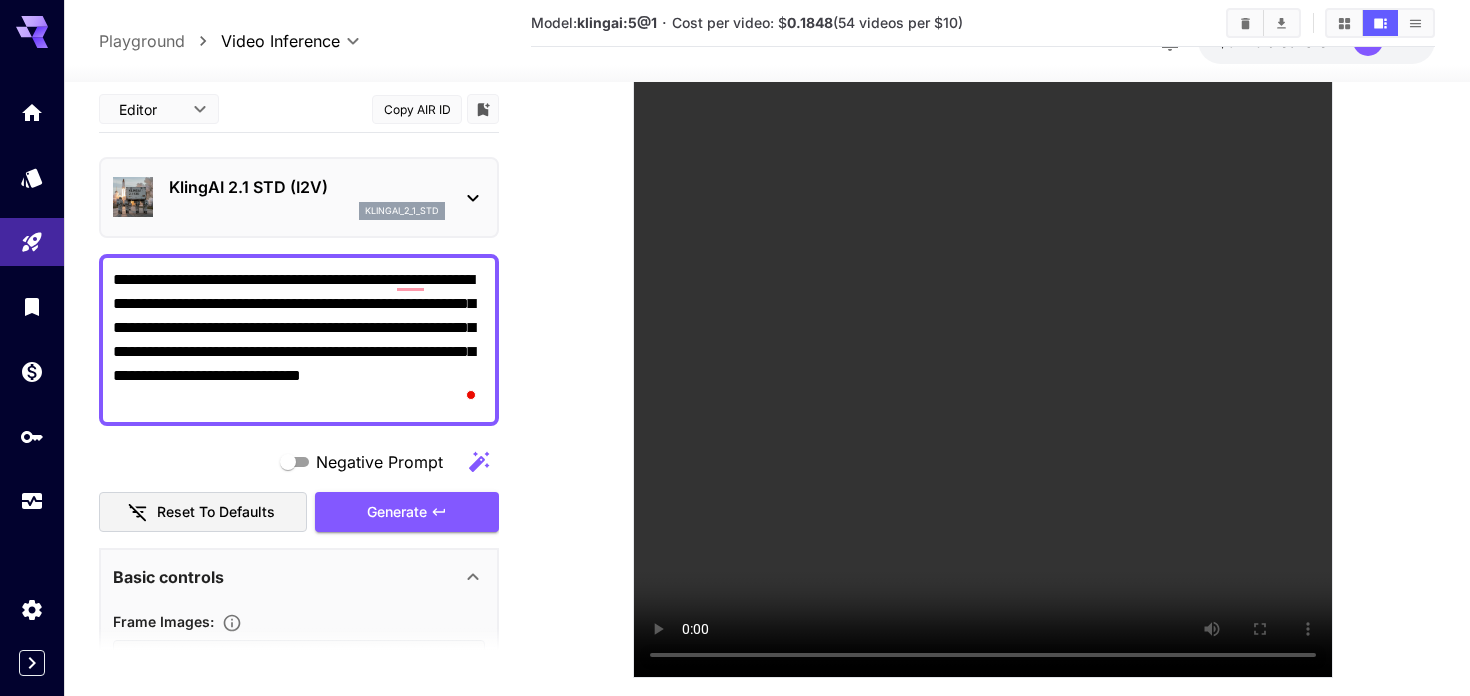 drag, startPoint x: 280, startPoint y: 304, endPoint x: 116, endPoint y: 279, distance: 165.89455 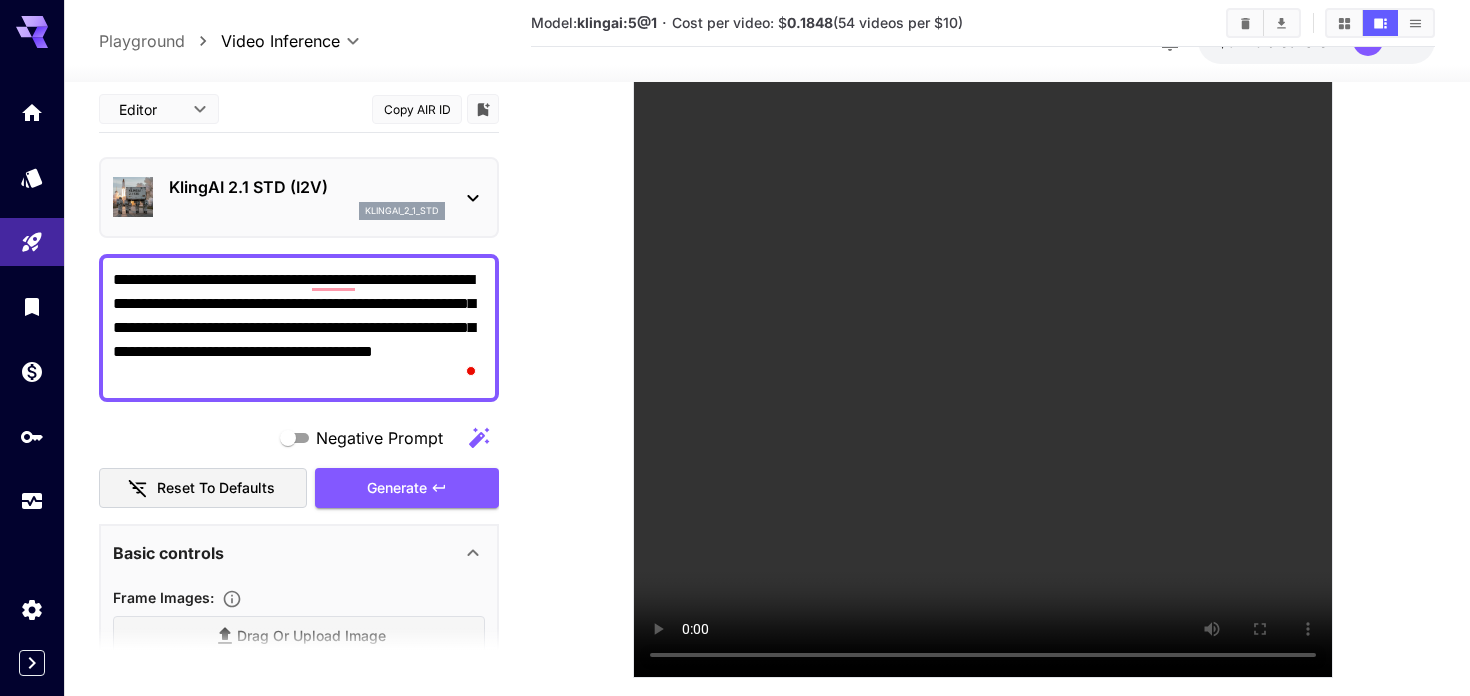 drag, startPoint x: 312, startPoint y: 281, endPoint x: 162, endPoint y: 309, distance: 152.59096 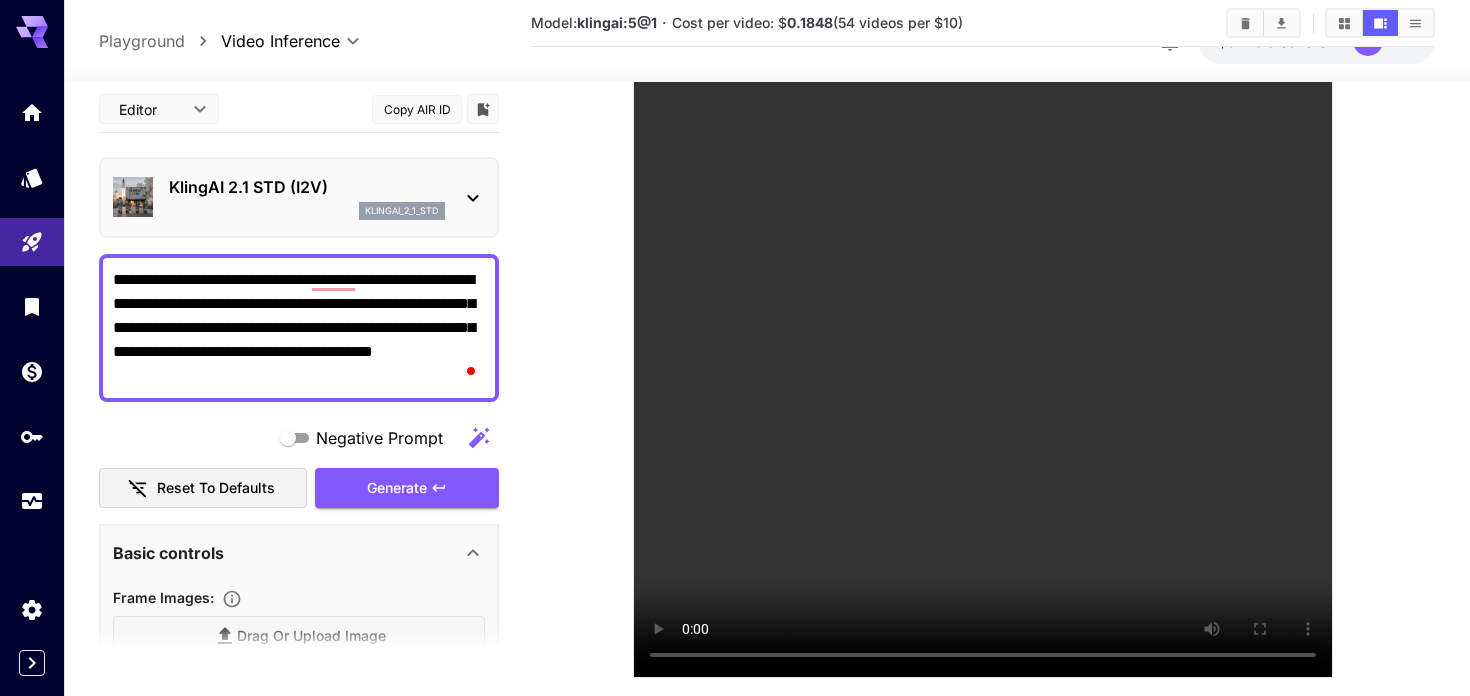 click on "**********" at bounding box center [299, 328] 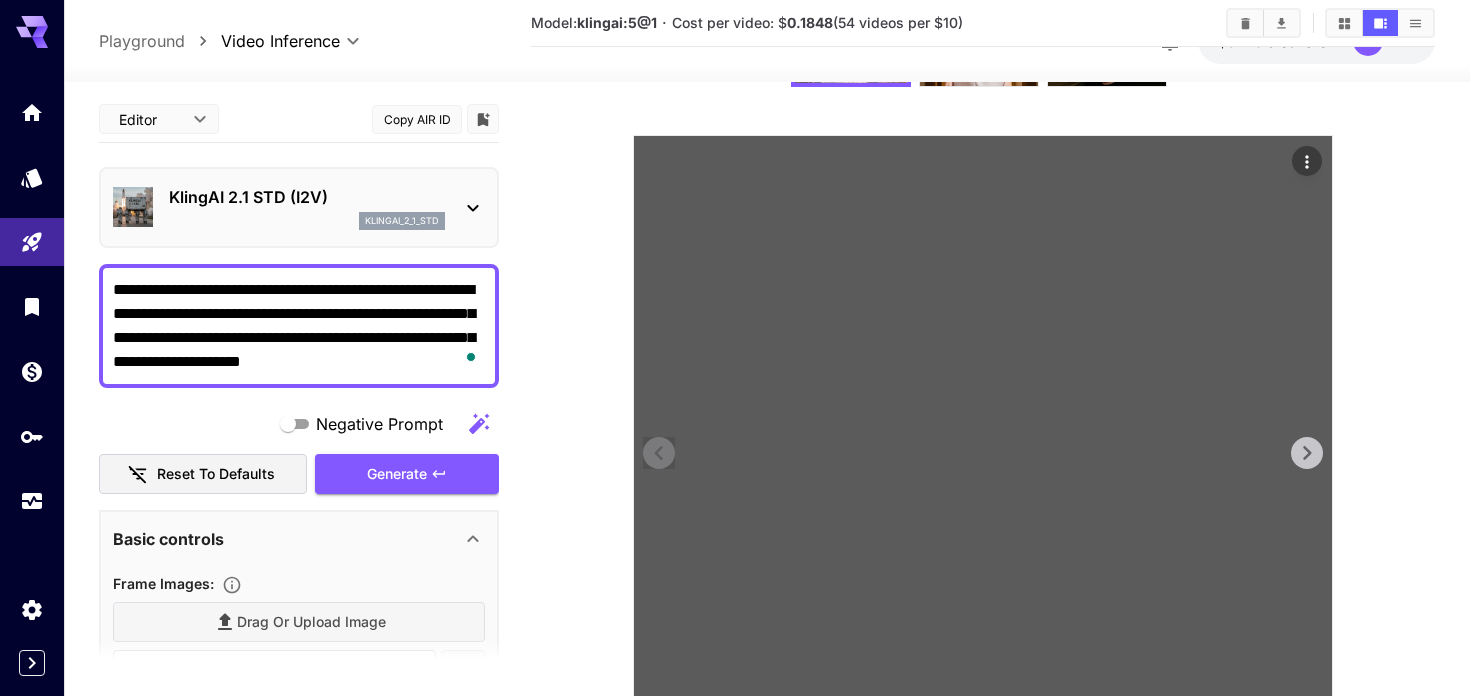scroll, scrollTop: 183, scrollLeft: 0, axis: vertical 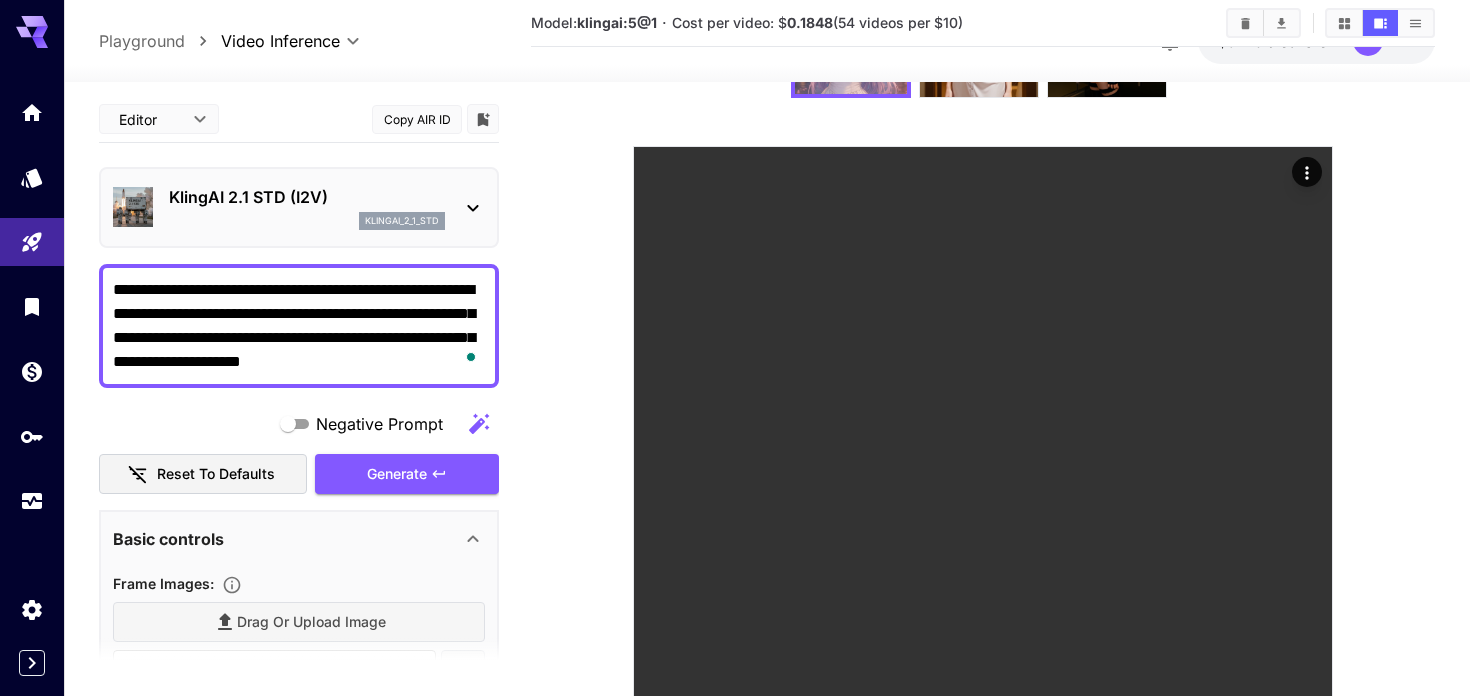 type on "**********" 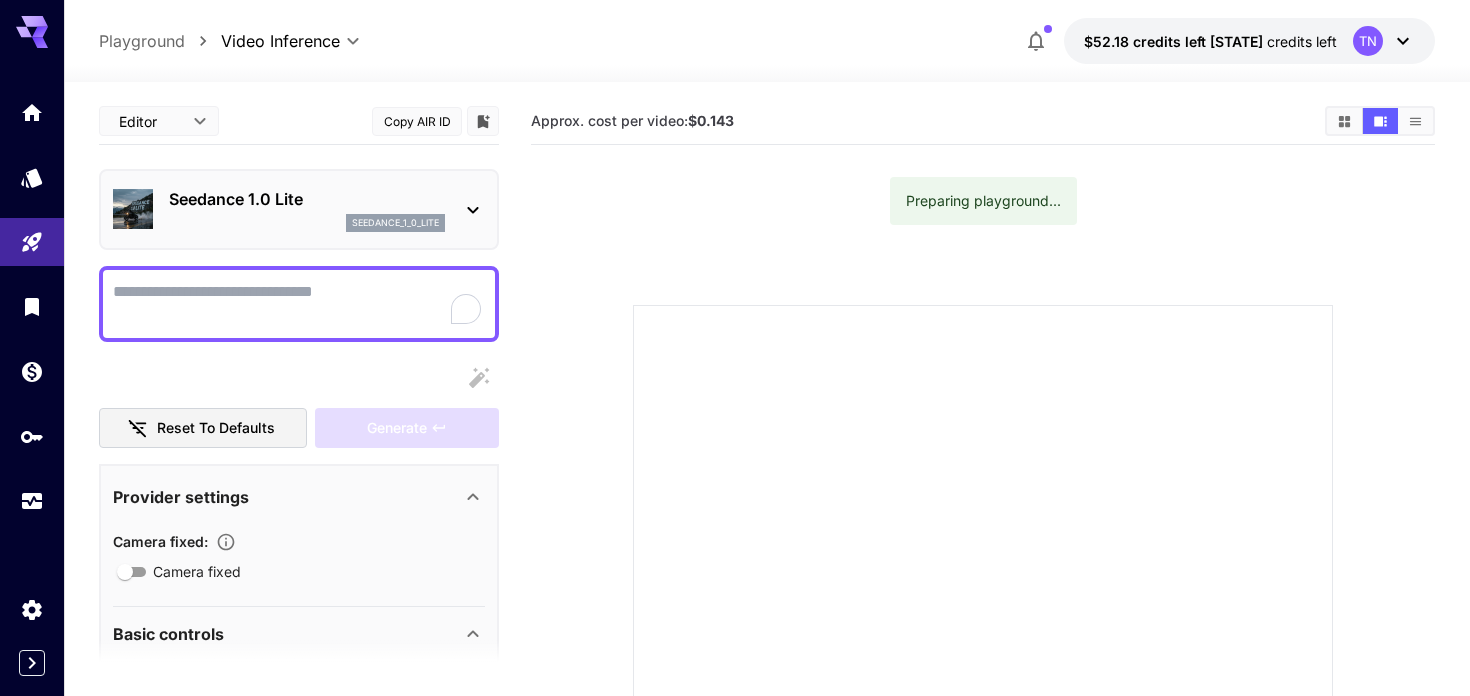 scroll, scrollTop: 0, scrollLeft: 0, axis: both 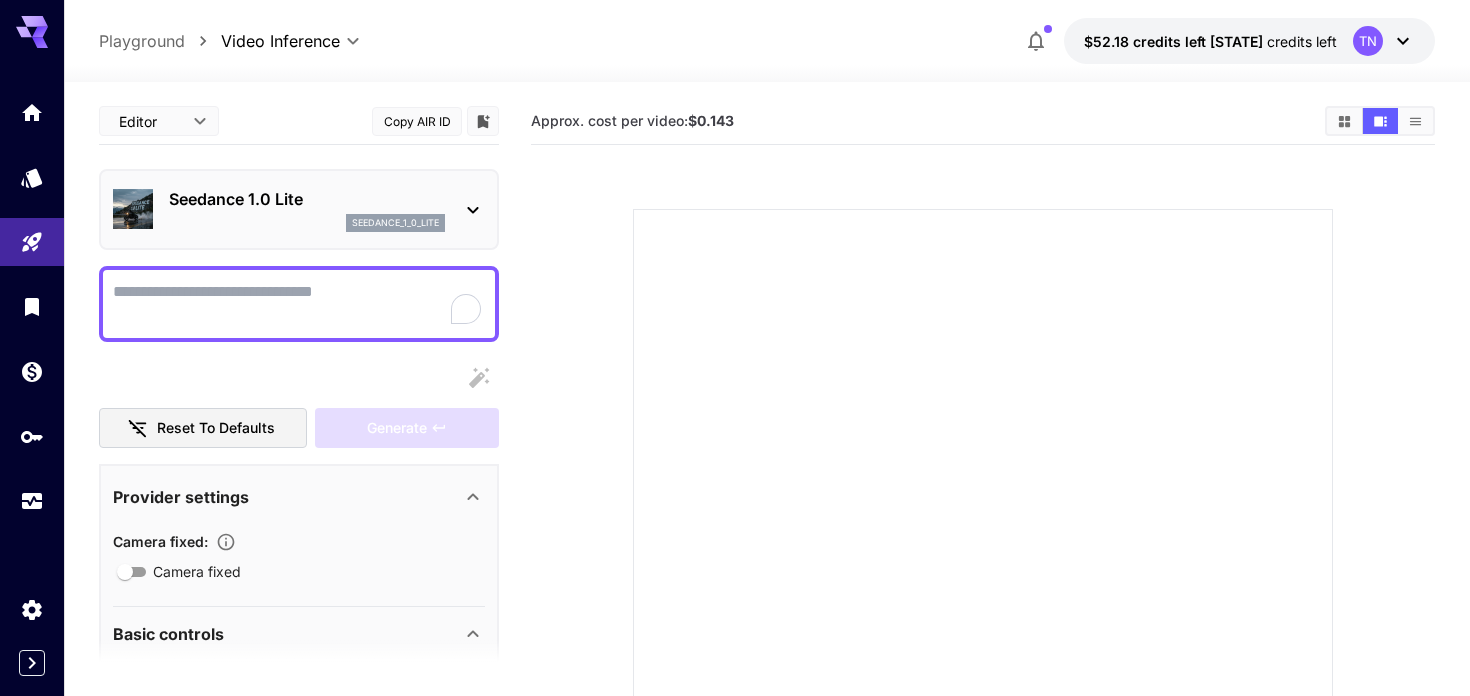 click 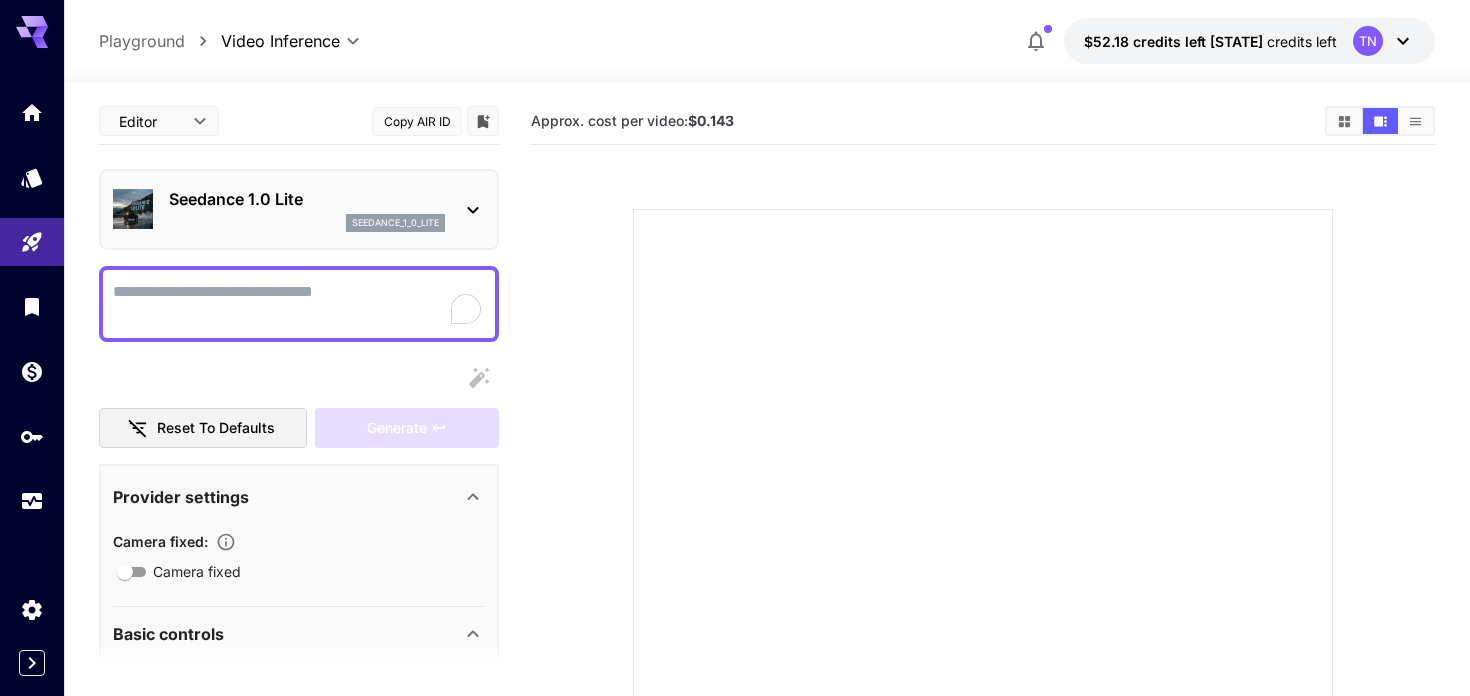 click 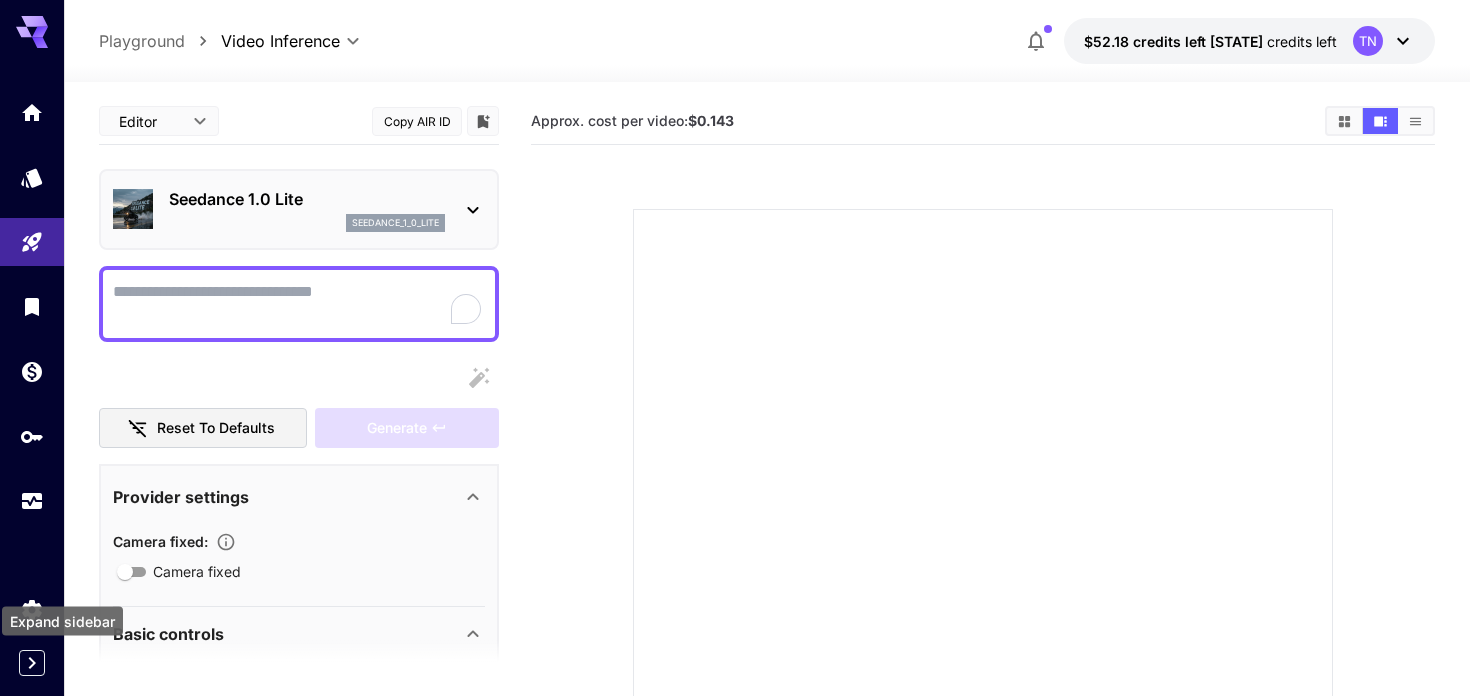click 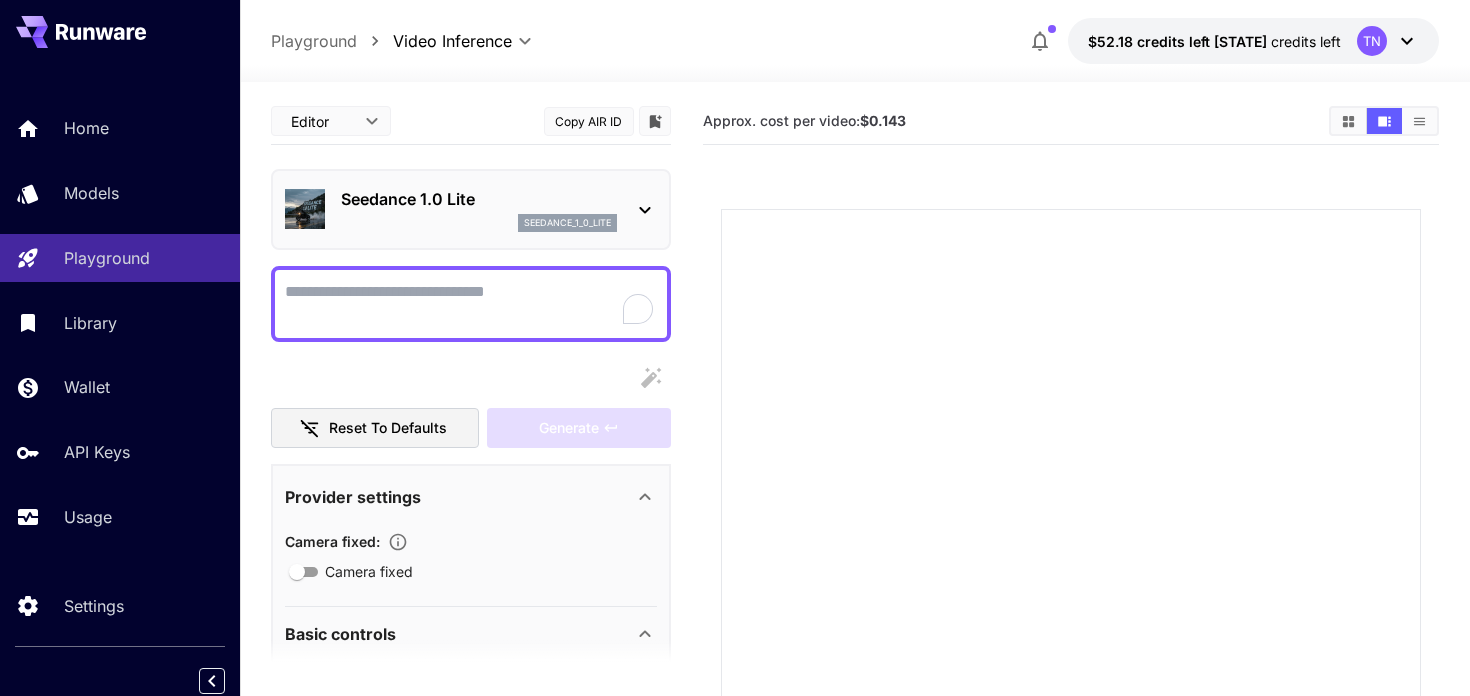 click at bounding box center [81, 32] 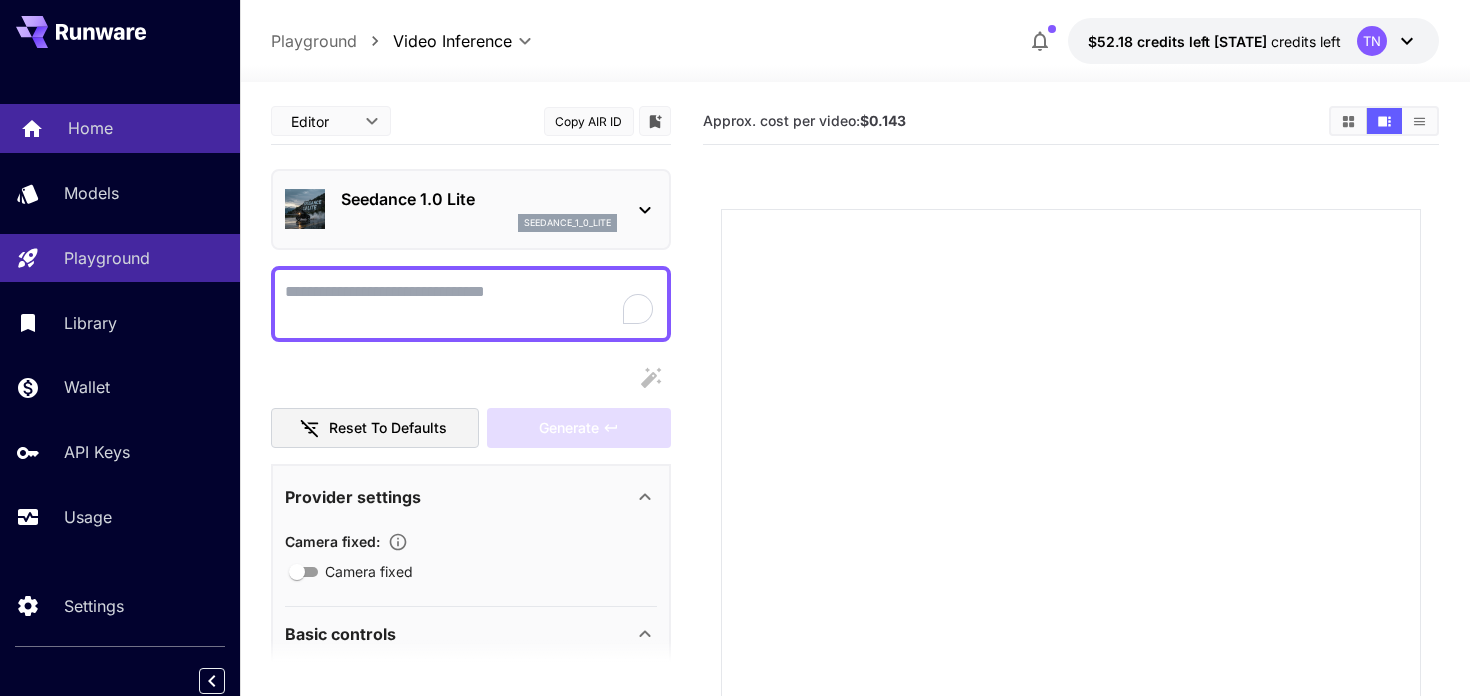 click on "Home" at bounding box center (90, 128) 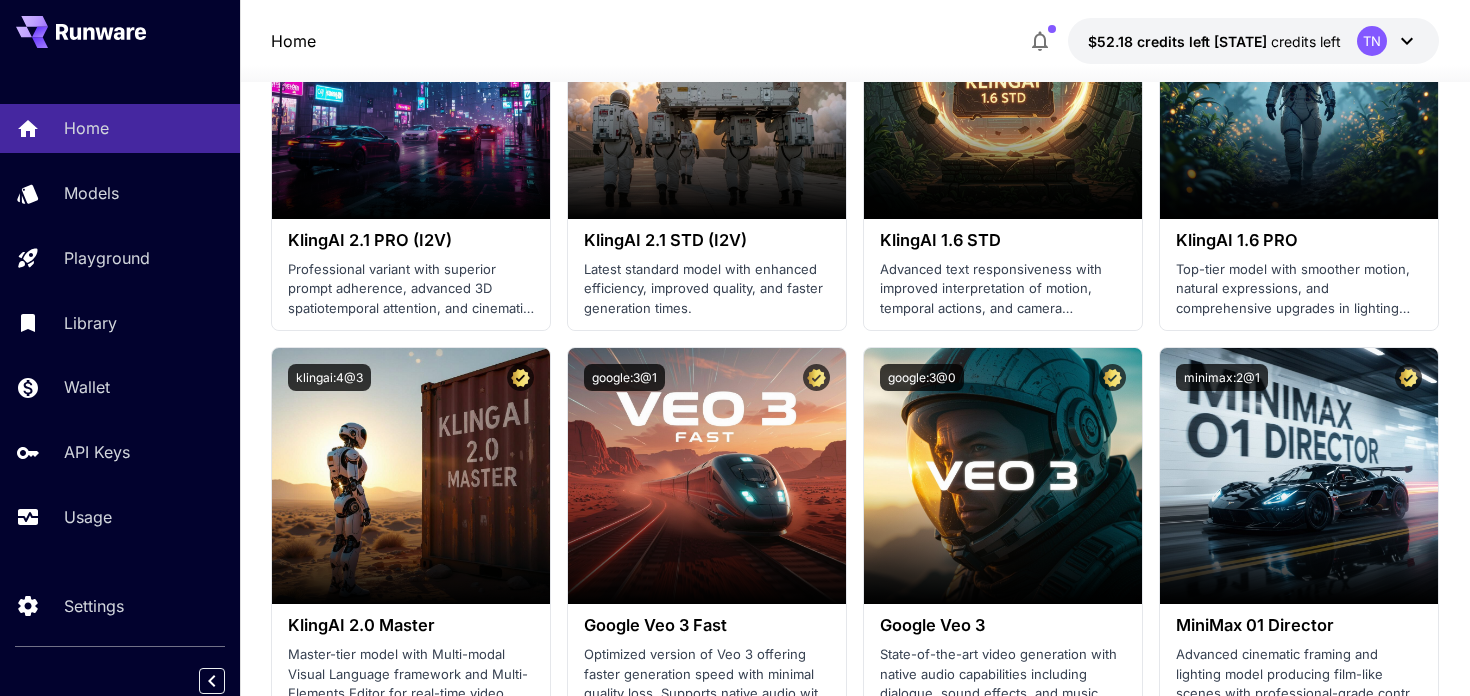 scroll, scrollTop: 1227, scrollLeft: 0, axis: vertical 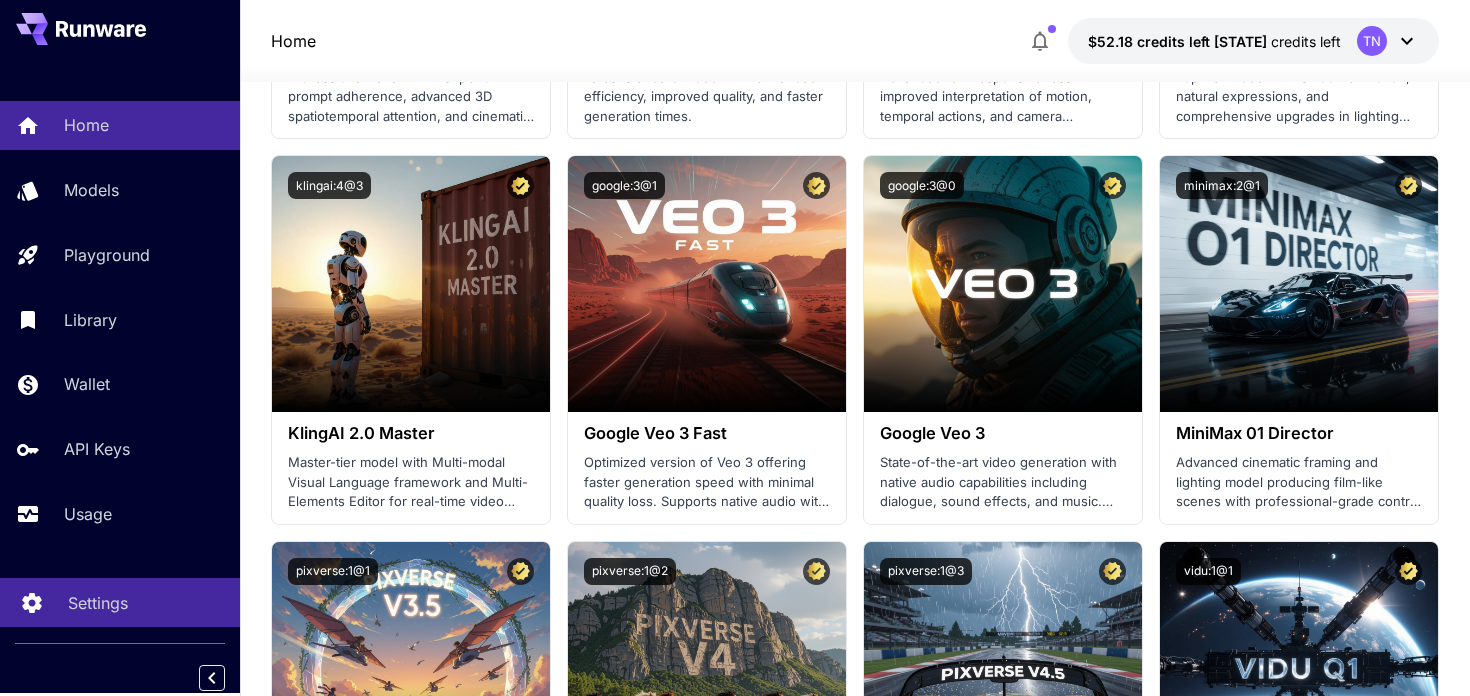 click on "Settings" at bounding box center [98, 603] 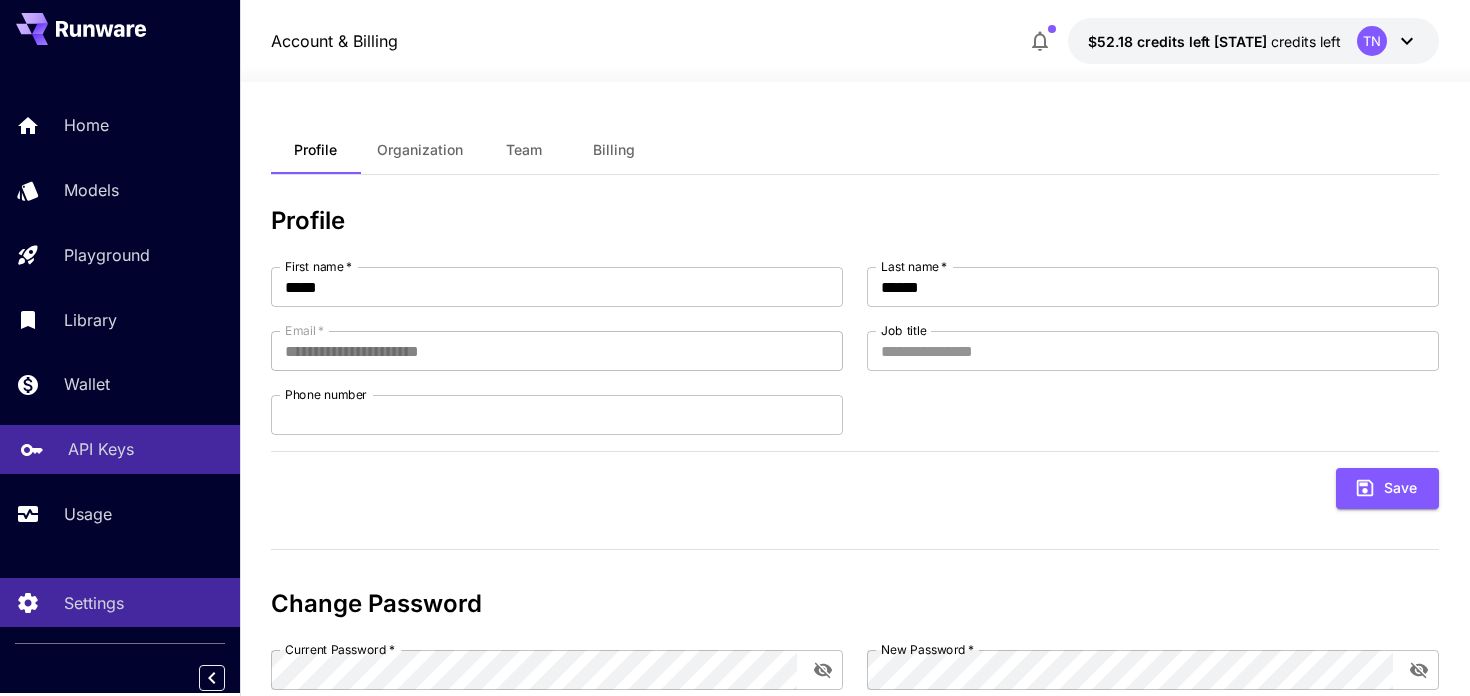 scroll, scrollTop: 16, scrollLeft: 0, axis: vertical 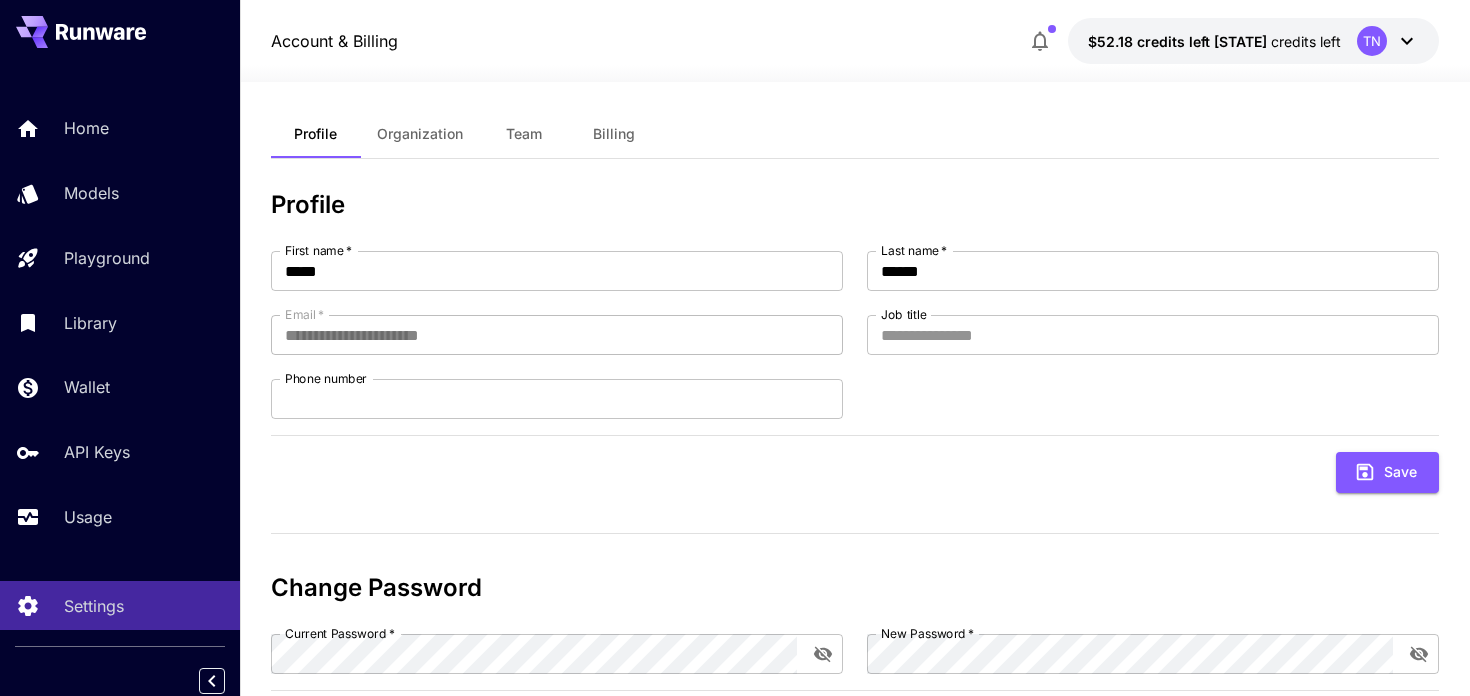 click on "TN" at bounding box center [1388, 41] 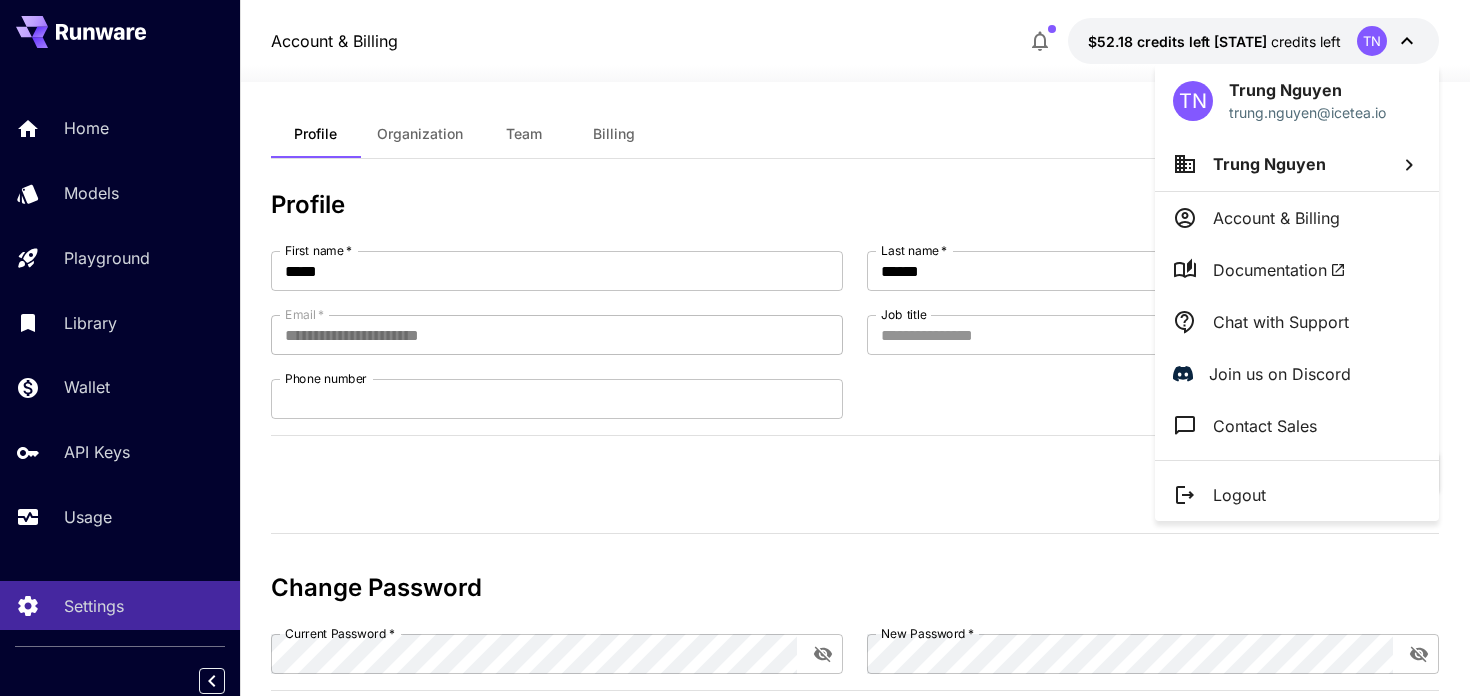 click on "Account & Billing" at bounding box center [1276, 218] 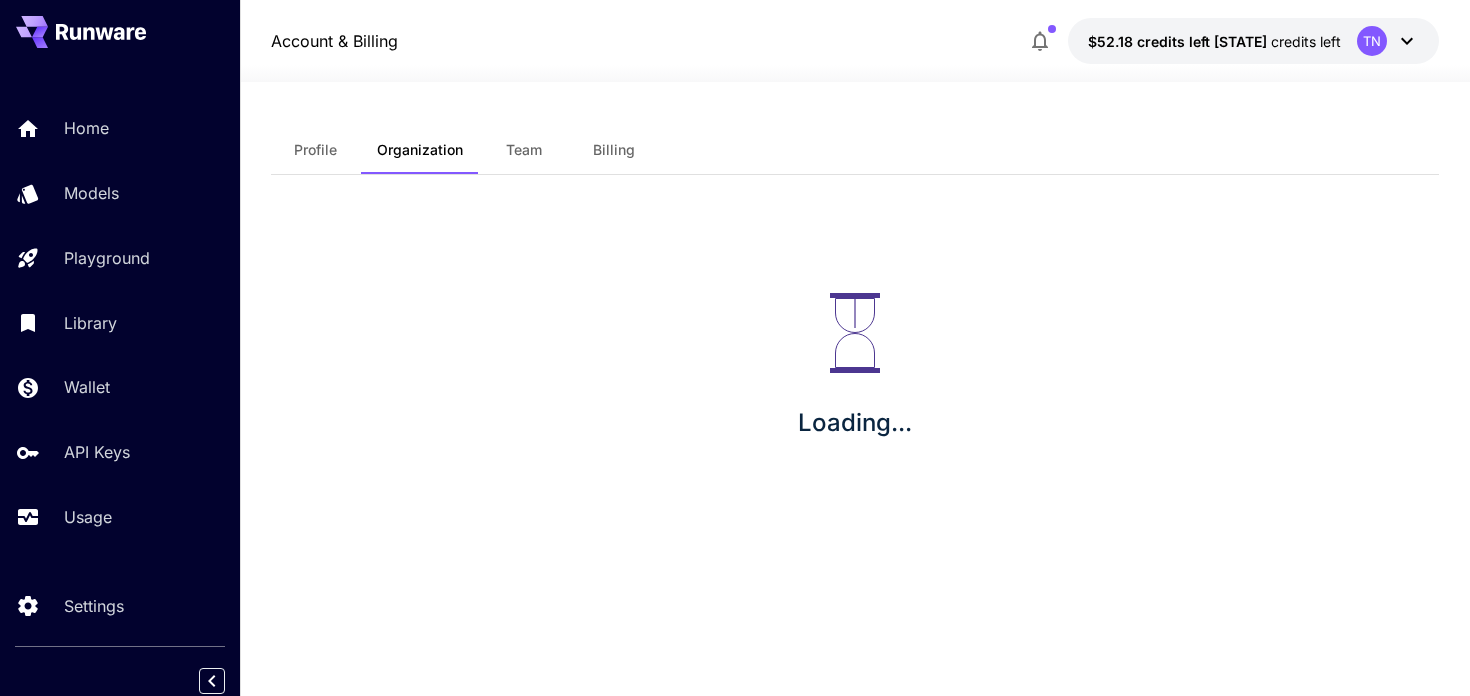 scroll, scrollTop: 0, scrollLeft: 0, axis: both 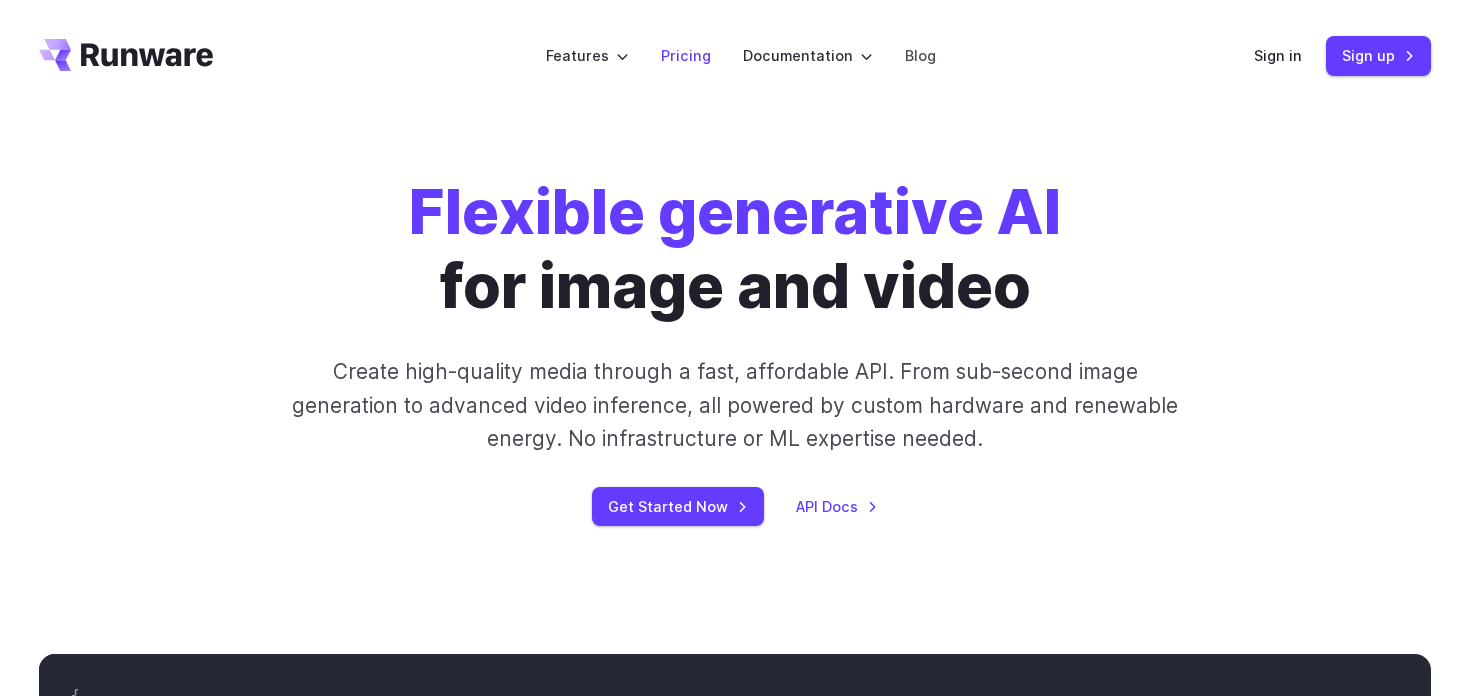 click on "Pricing" at bounding box center [686, 55] 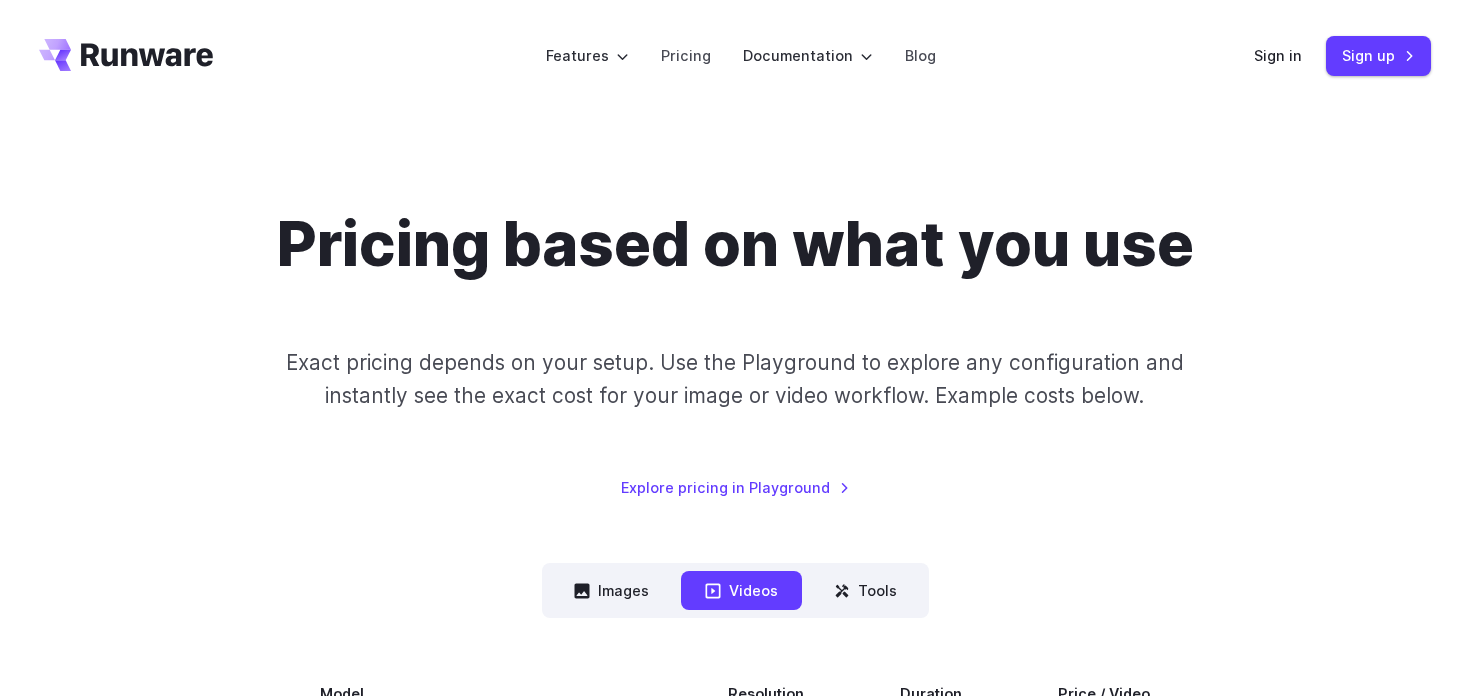 scroll, scrollTop: 0, scrollLeft: 0, axis: both 